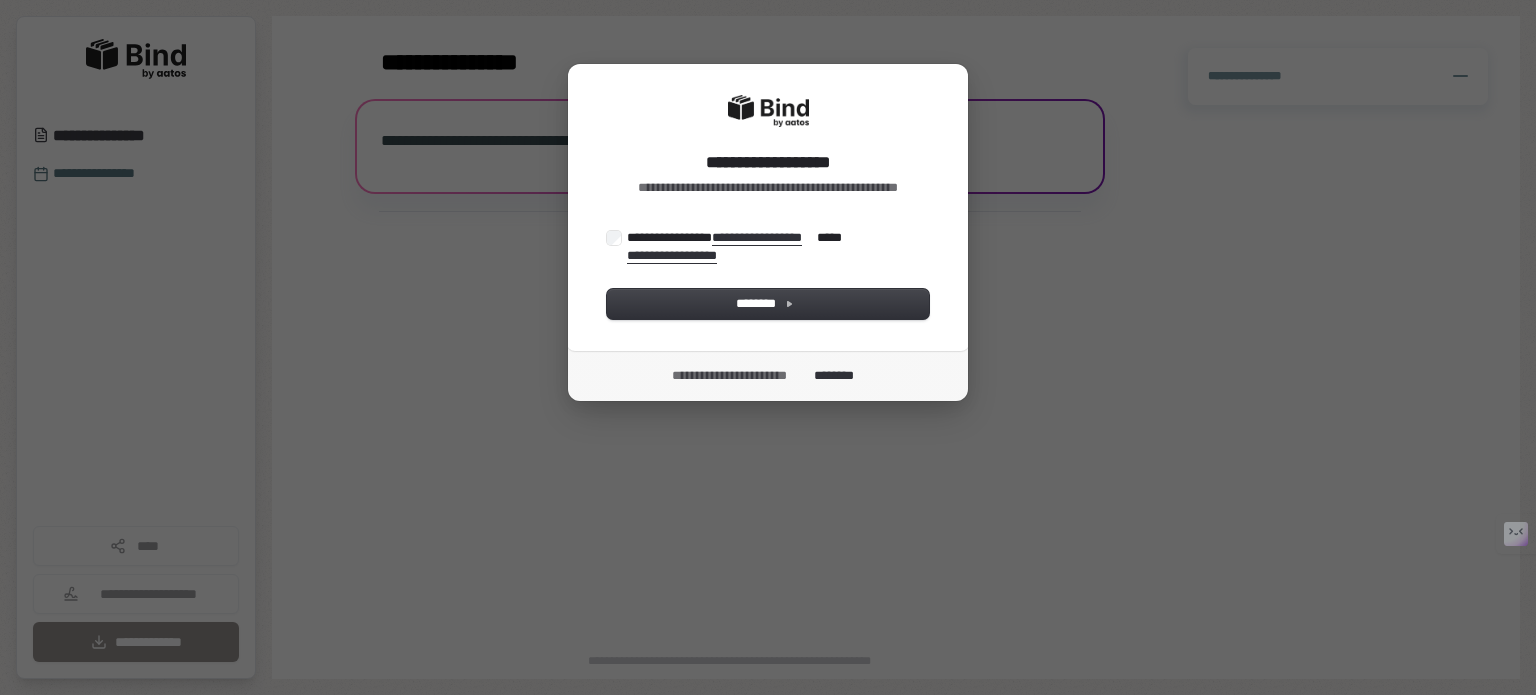 scroll, scrollTop: 0, scrollLeft: 0, axis: both 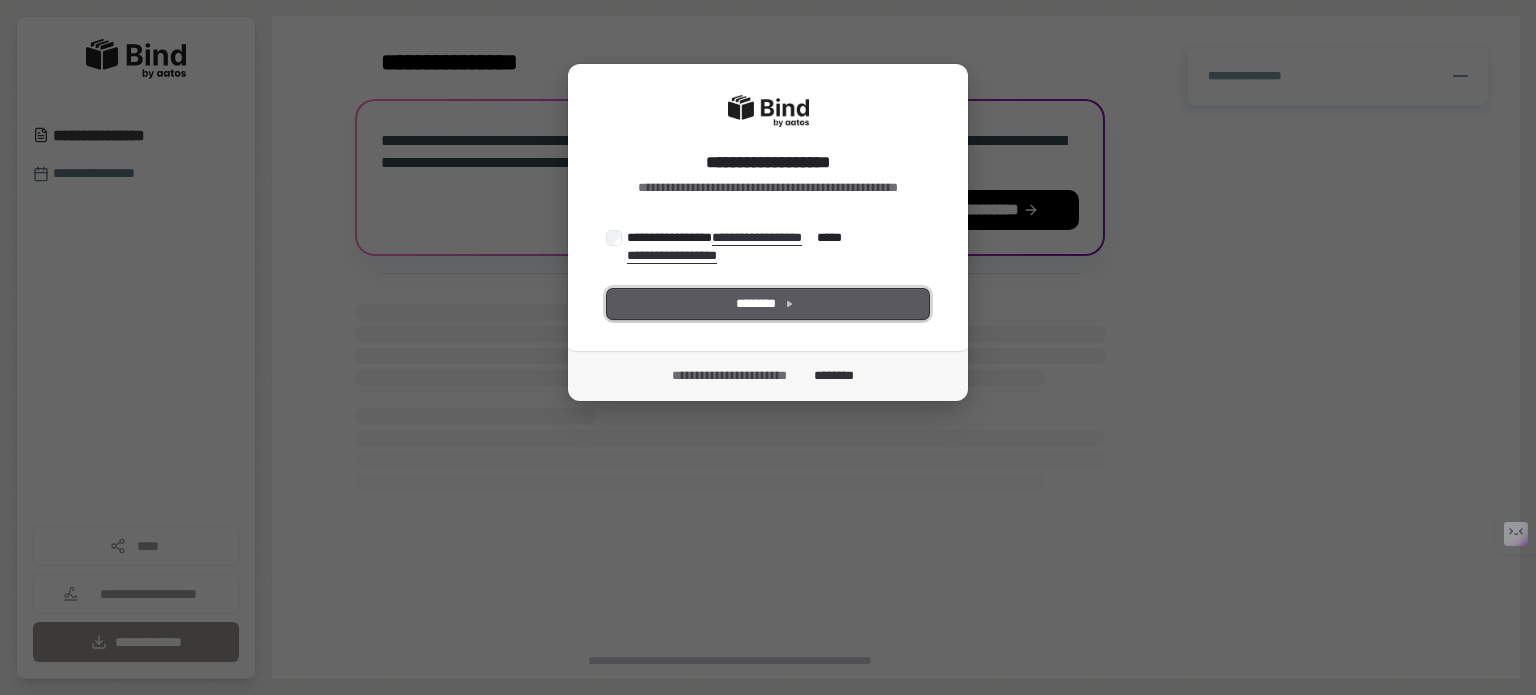 click on "********" at bounding box center [768, 304] 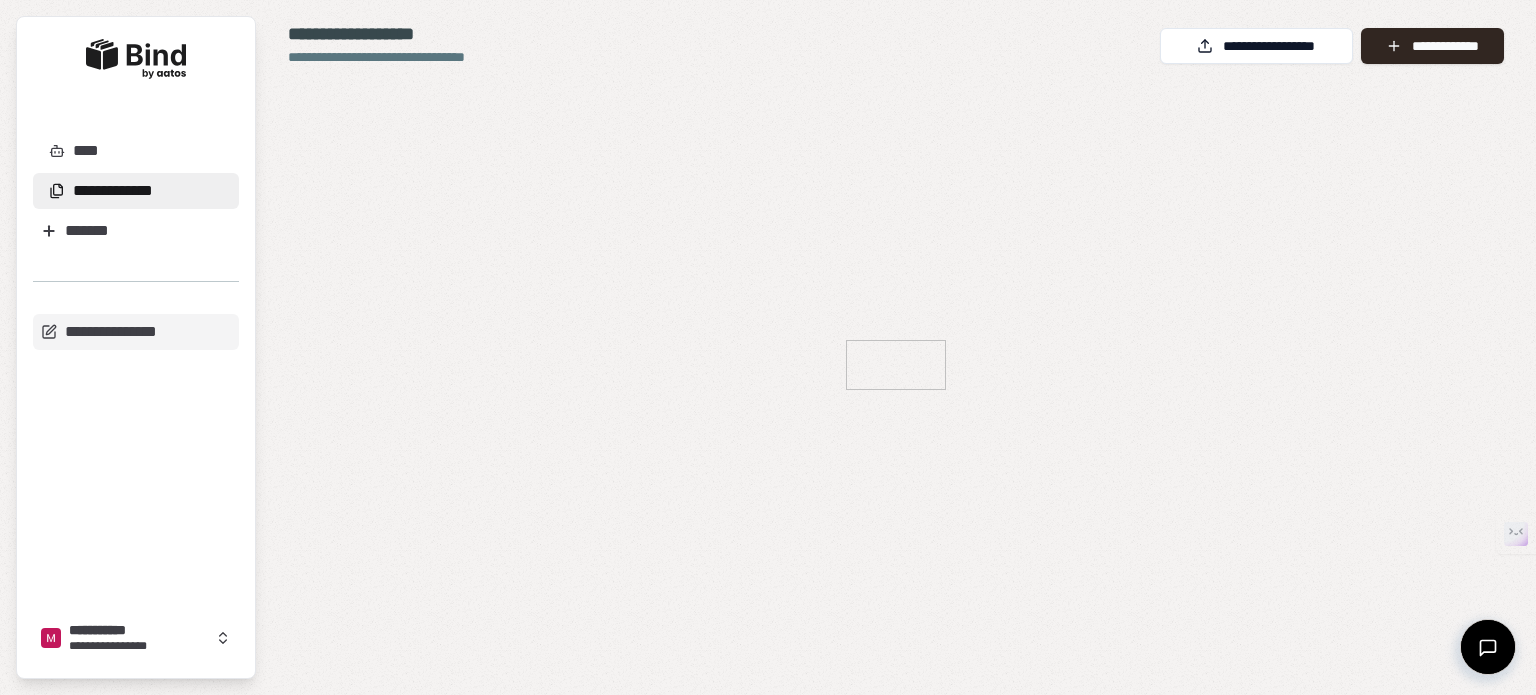 scroll, scrollTop: 0, scrollLeft: 0, axis: both 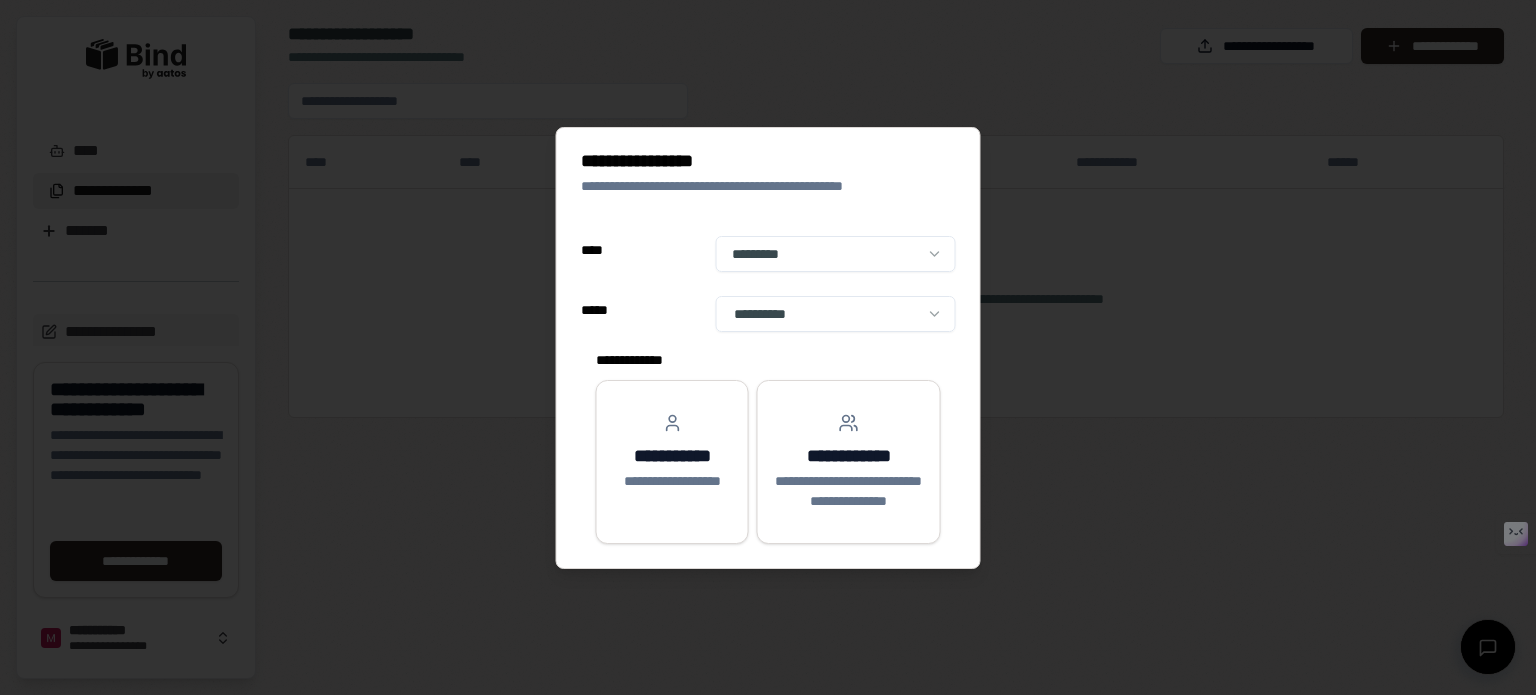 select on "**" 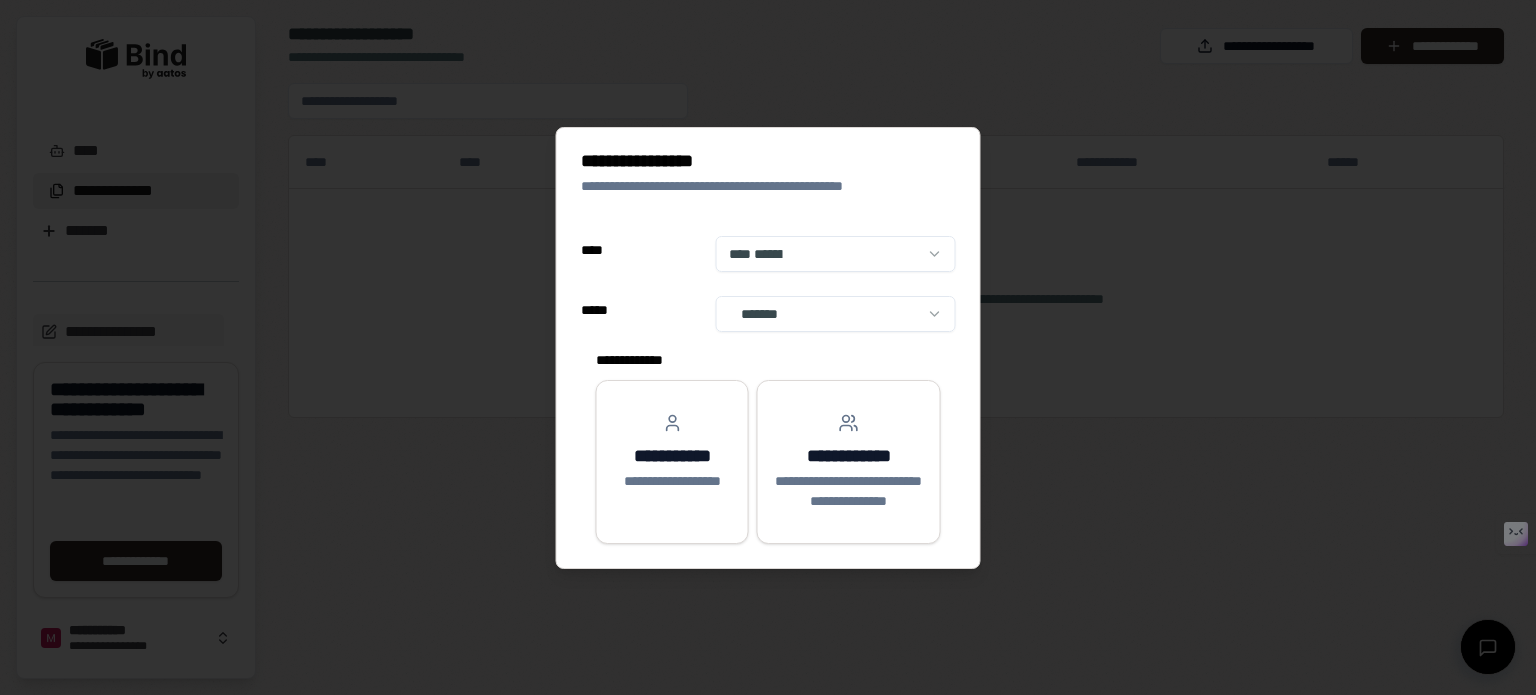 scroll, scrollTop: 0, scrollLeft: 0, axis: both 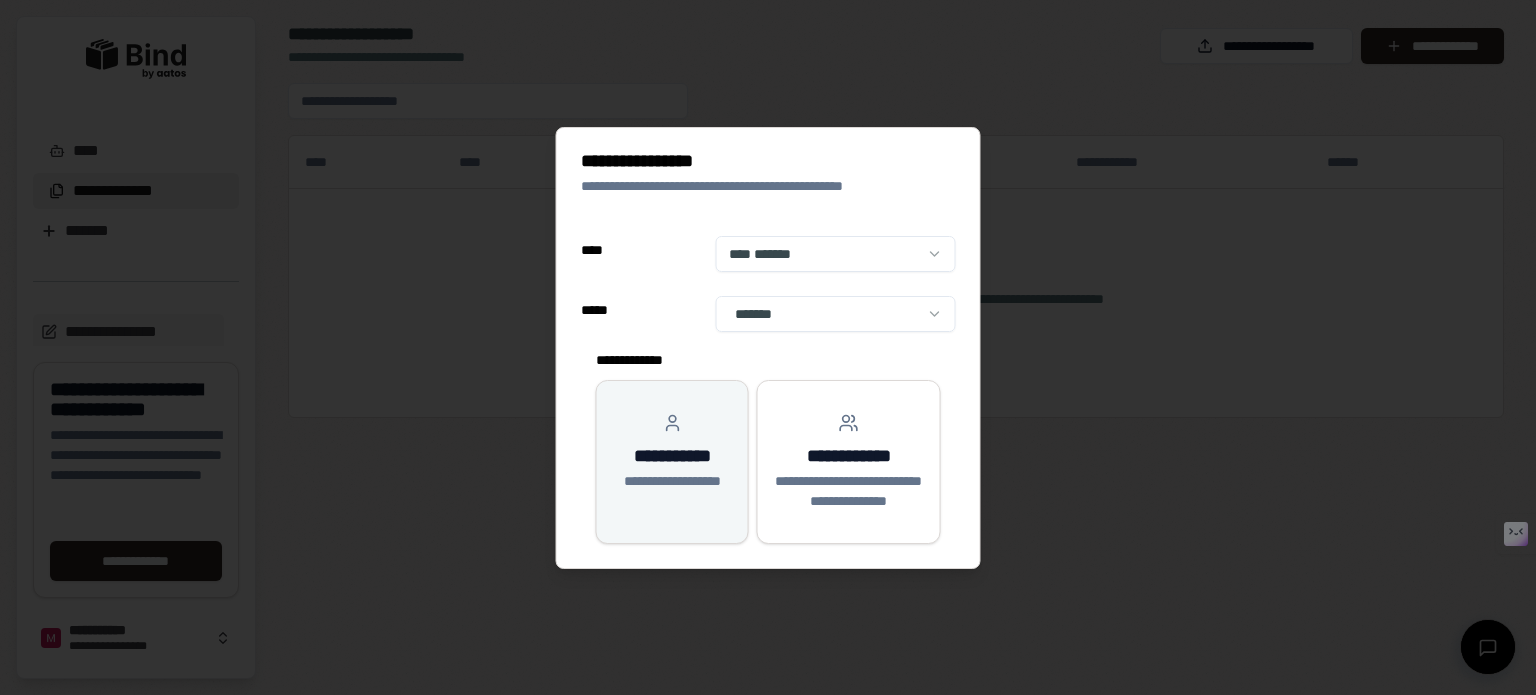 click on "**********" at bounding box center [672, 452] 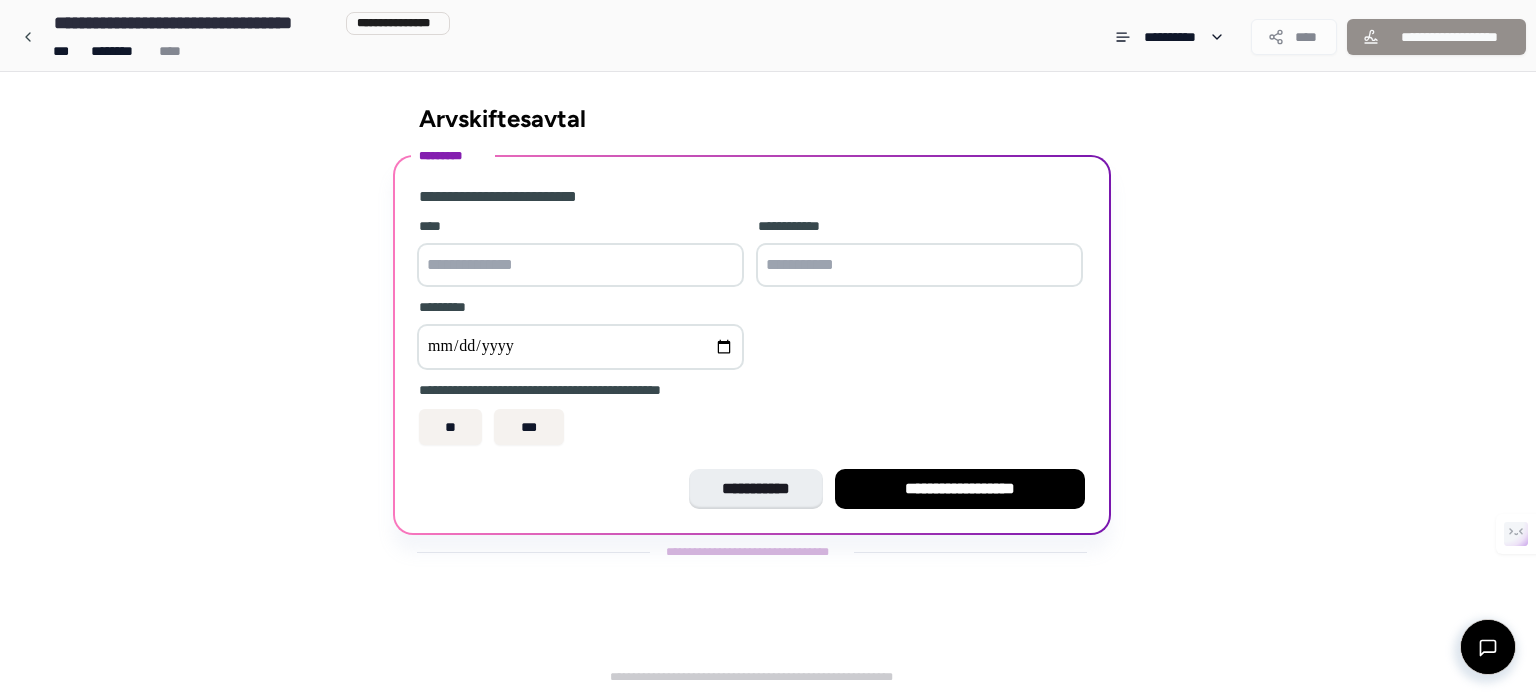 click at bounding box center (580, 265) 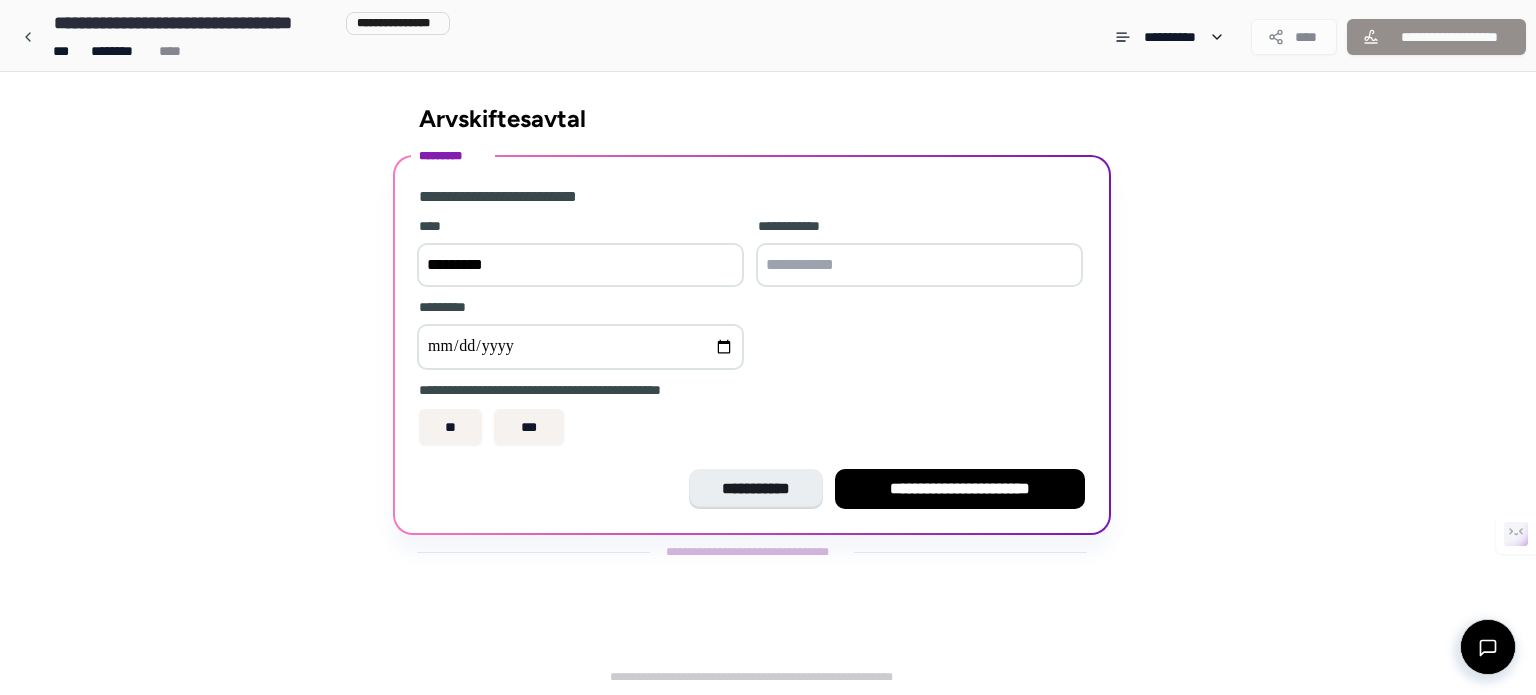 type on "*********" 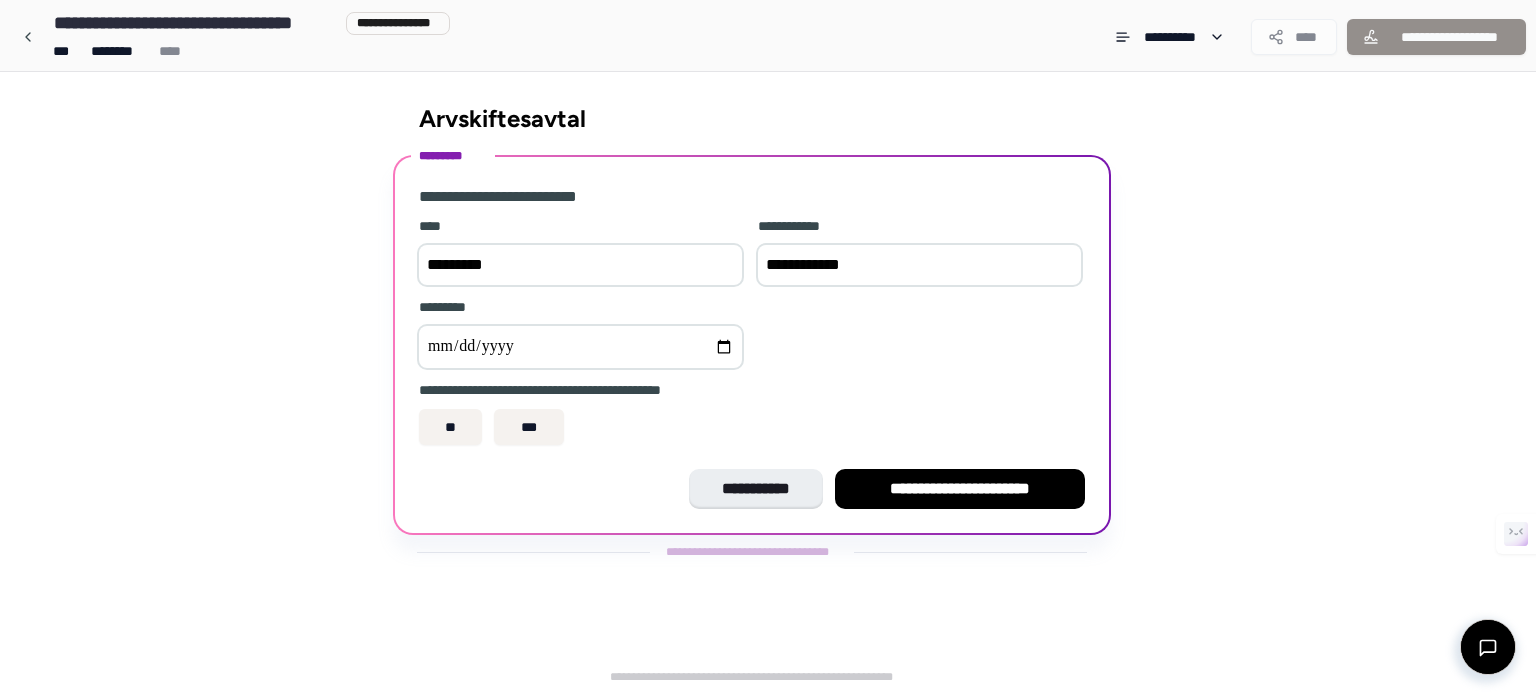 type on "**********" 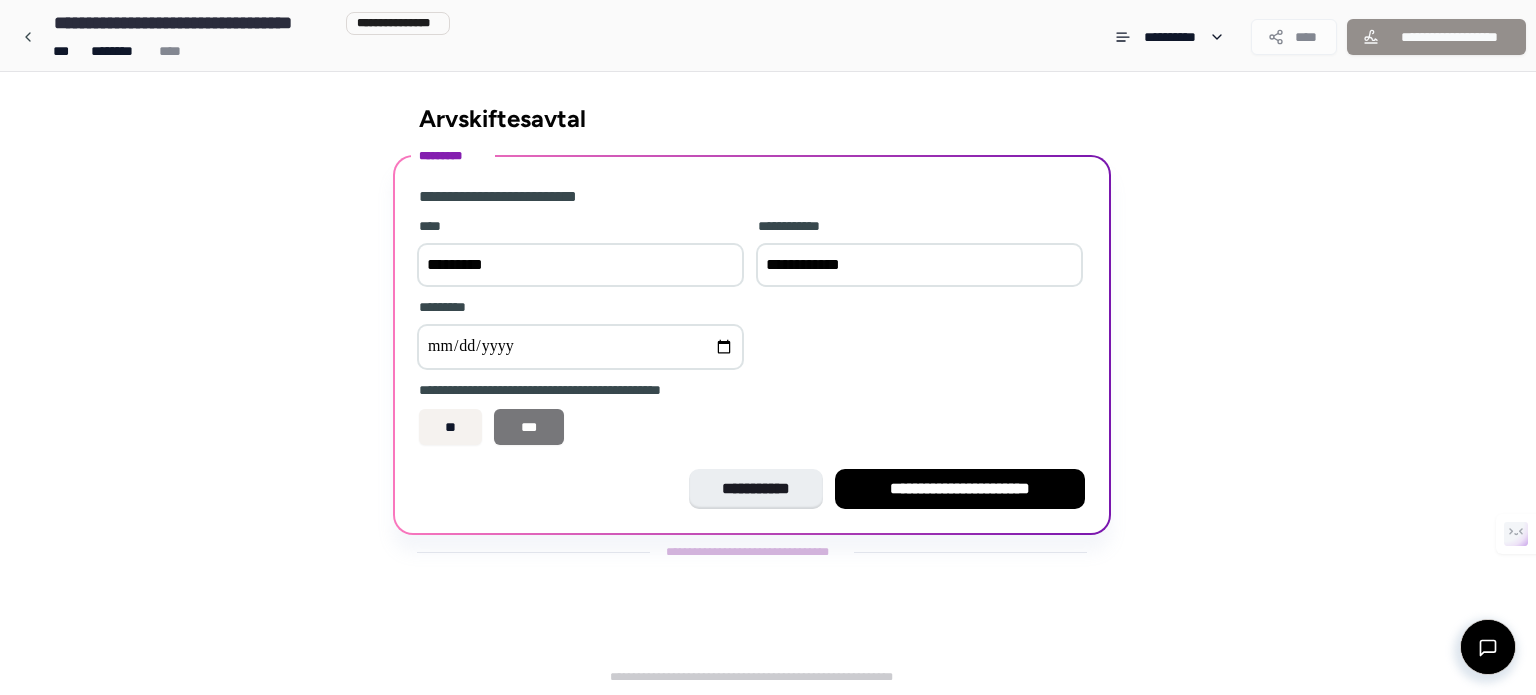 click on "***" at bounding box center (529, 427) 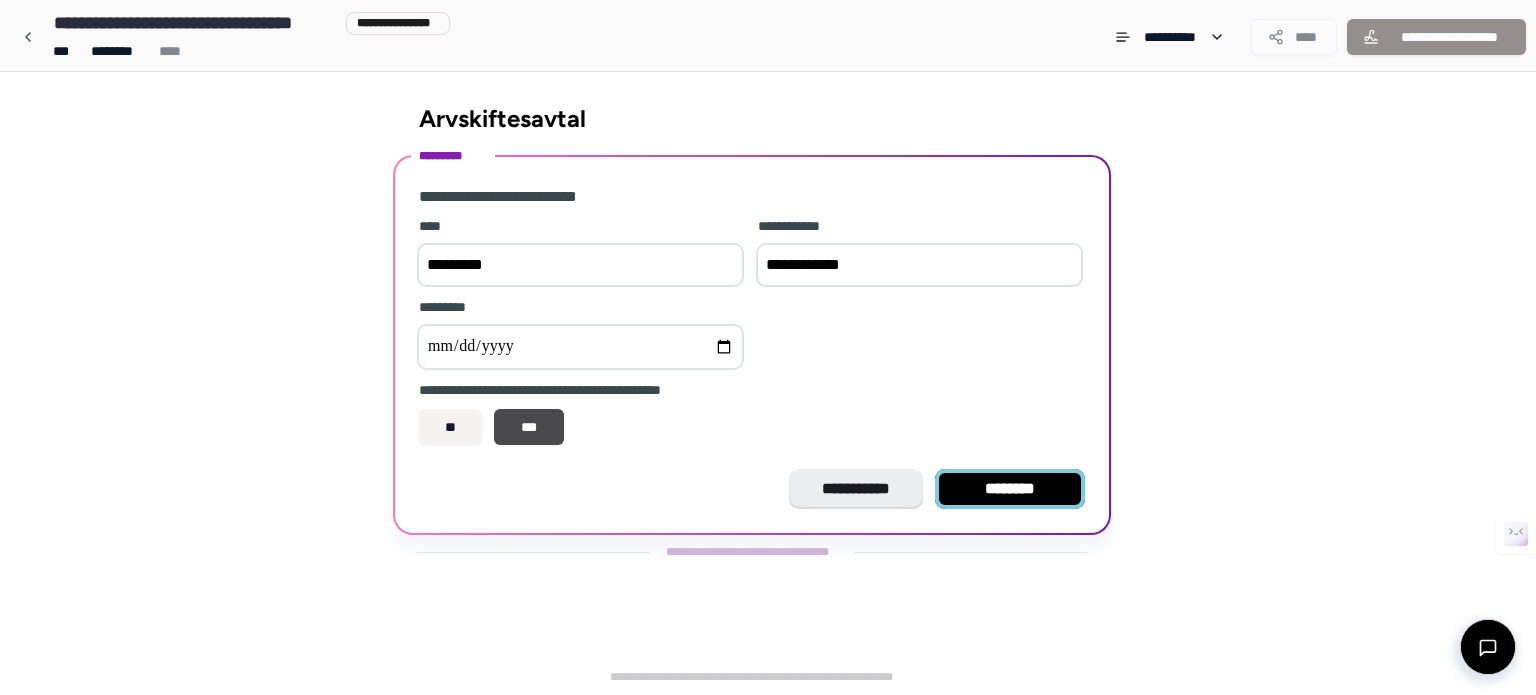 click on "********" at bounding box center (1010, 489) 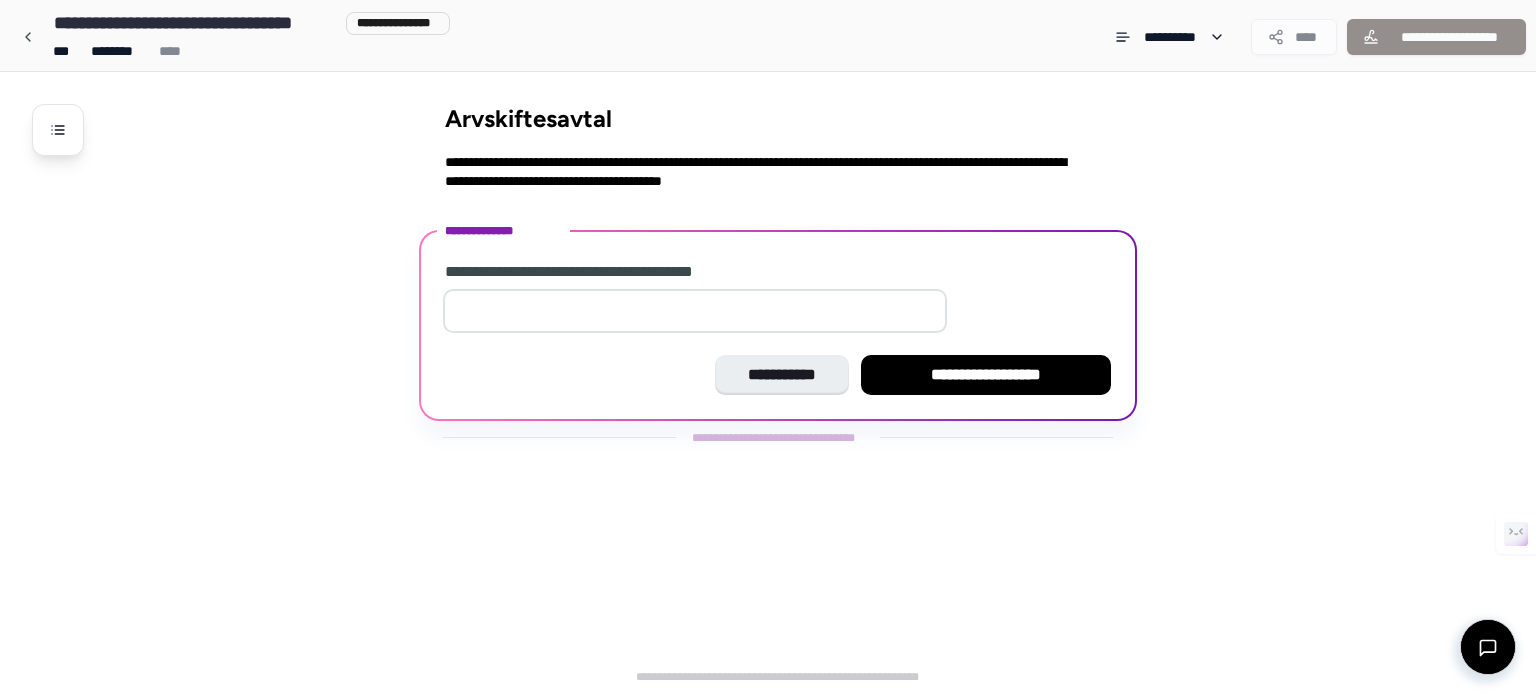 click at bounding box center (695, 311) 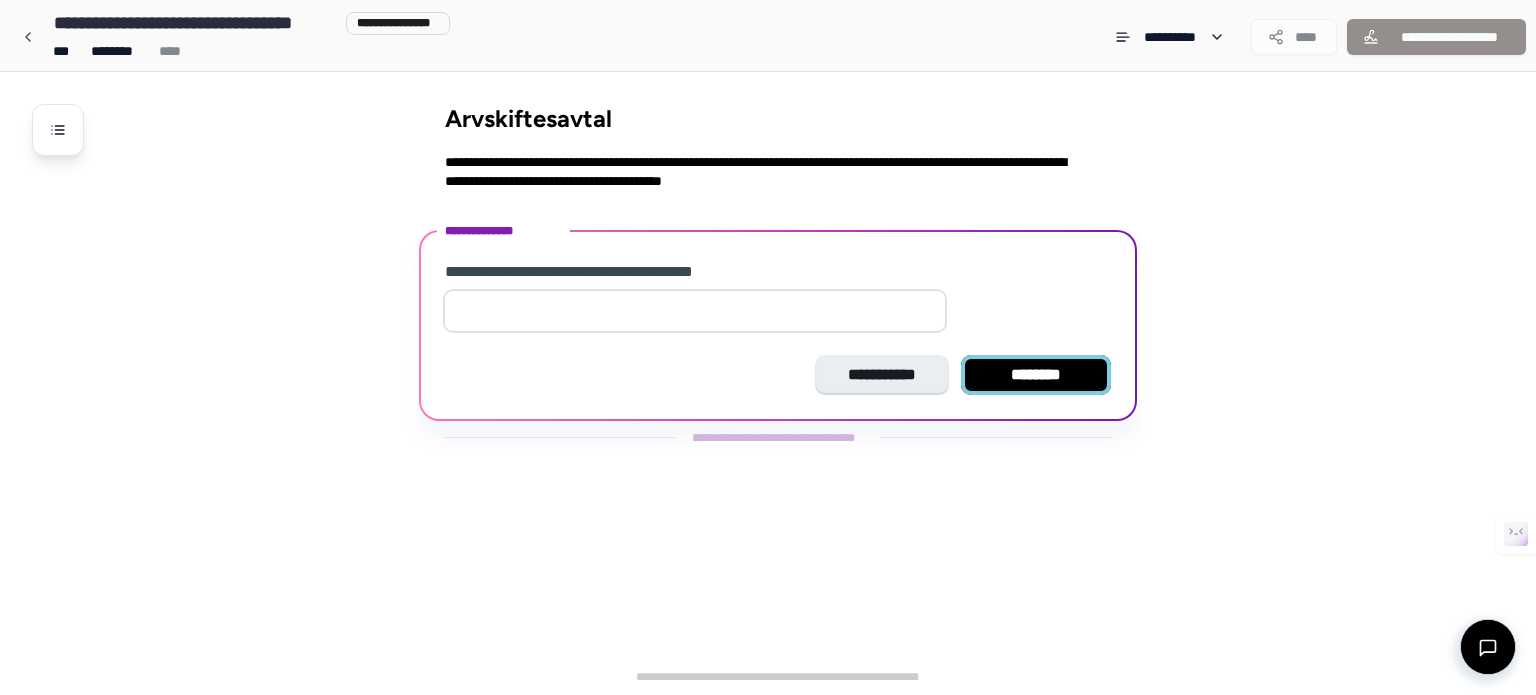 type on "*" 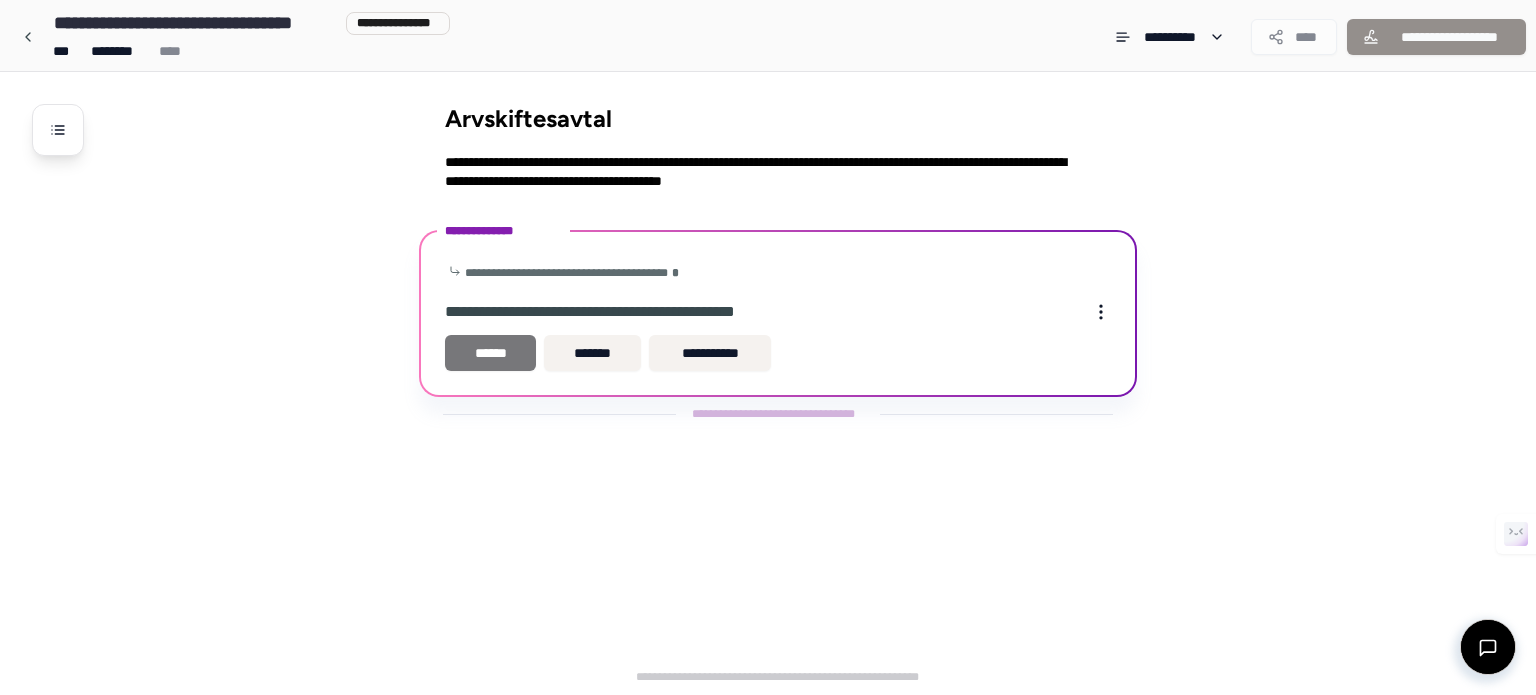 click on "******" at bounding box center (490, 353) 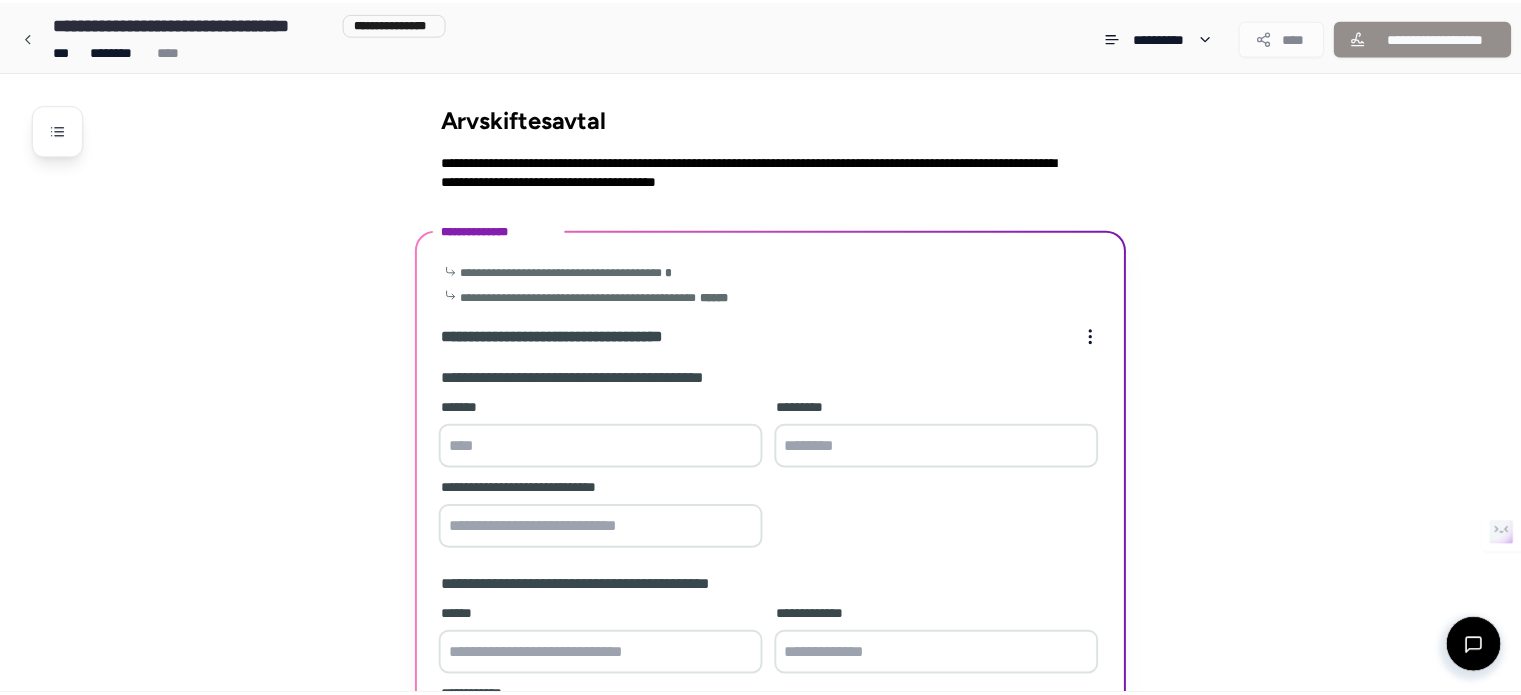 scroll, scrollTop: 228, scrollLeft: 0, axis: vertical 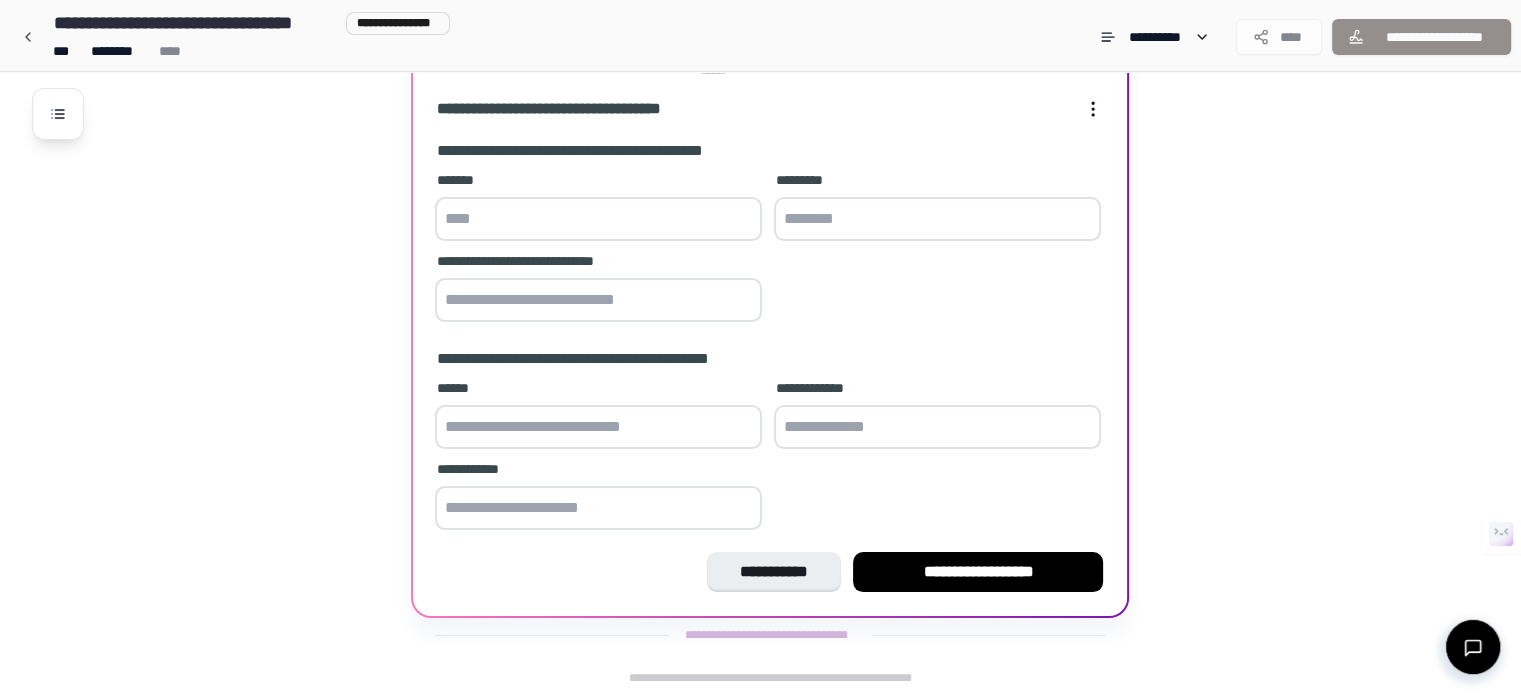 click at bounding box center [598, 219] 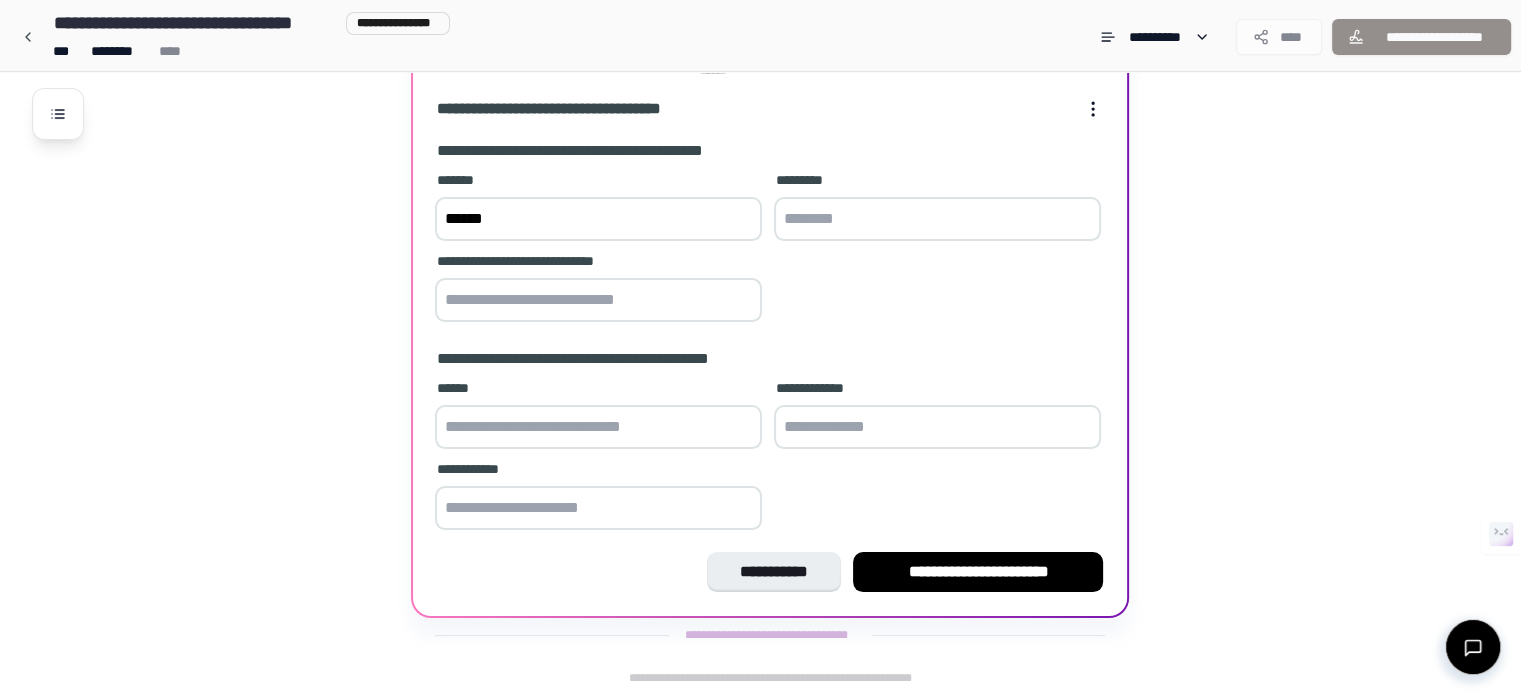 type on "******" 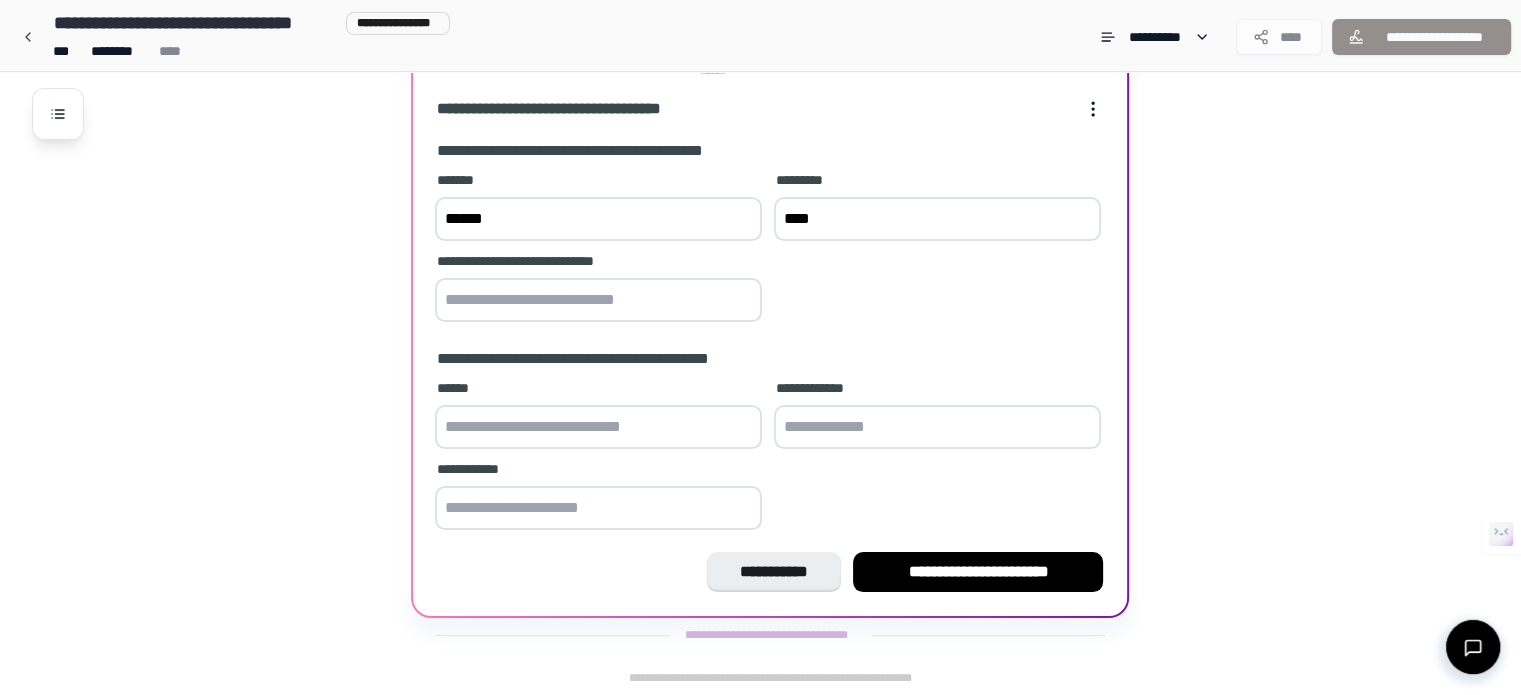 type on "****" 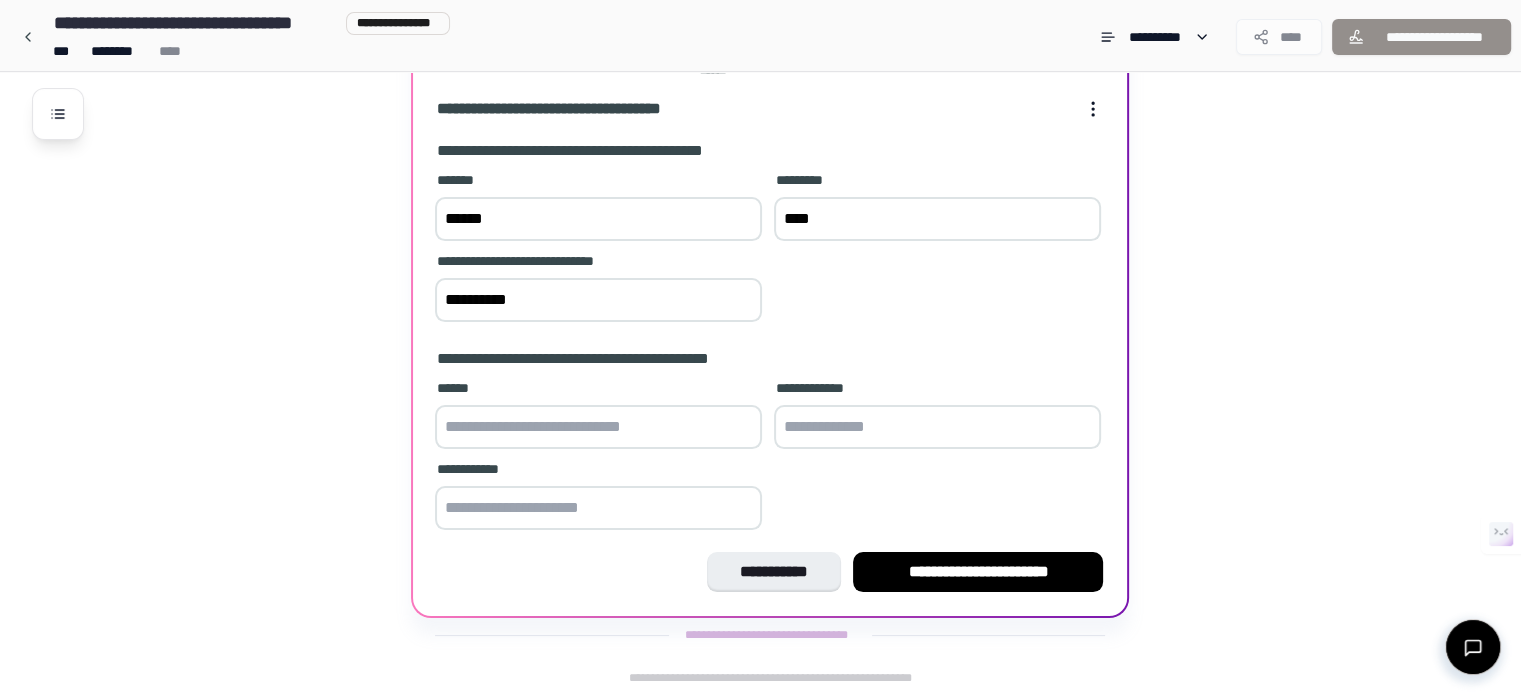 type on "**********" 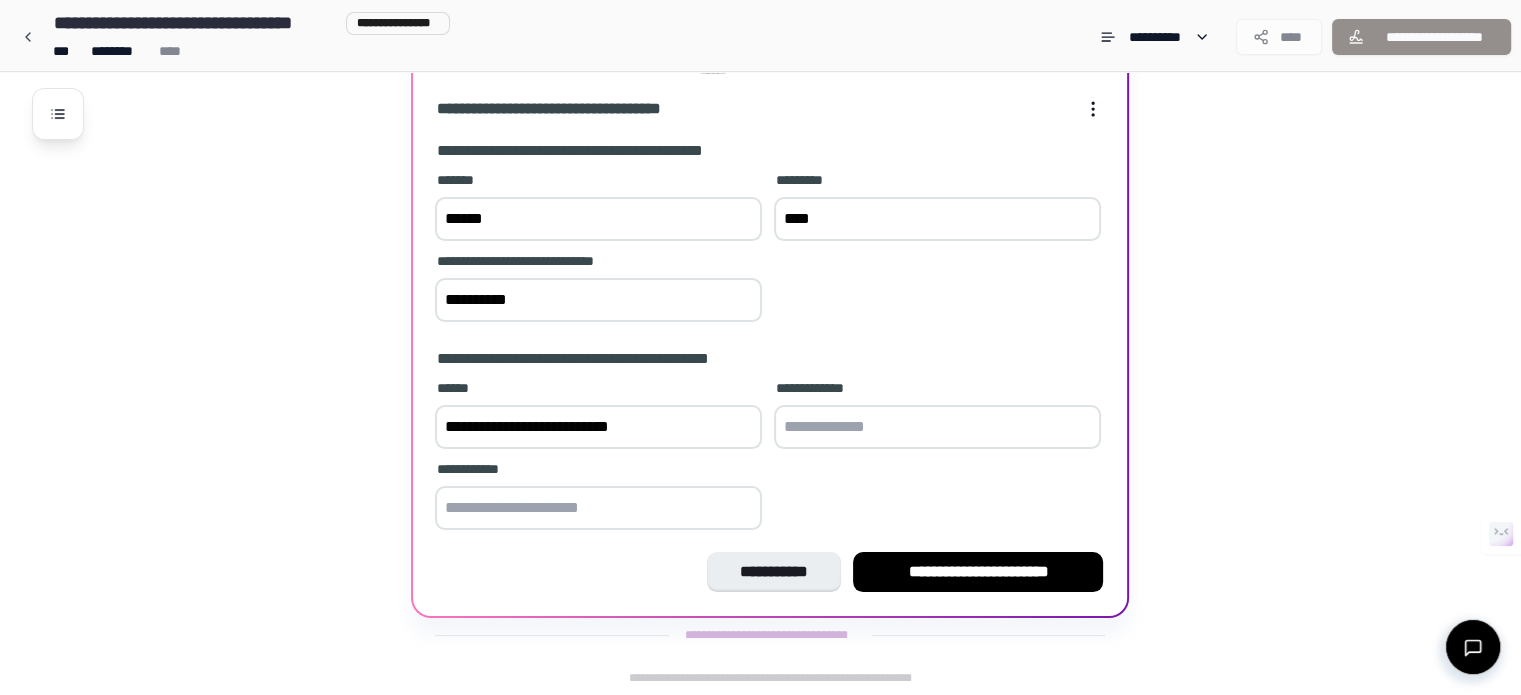 type on "**********" 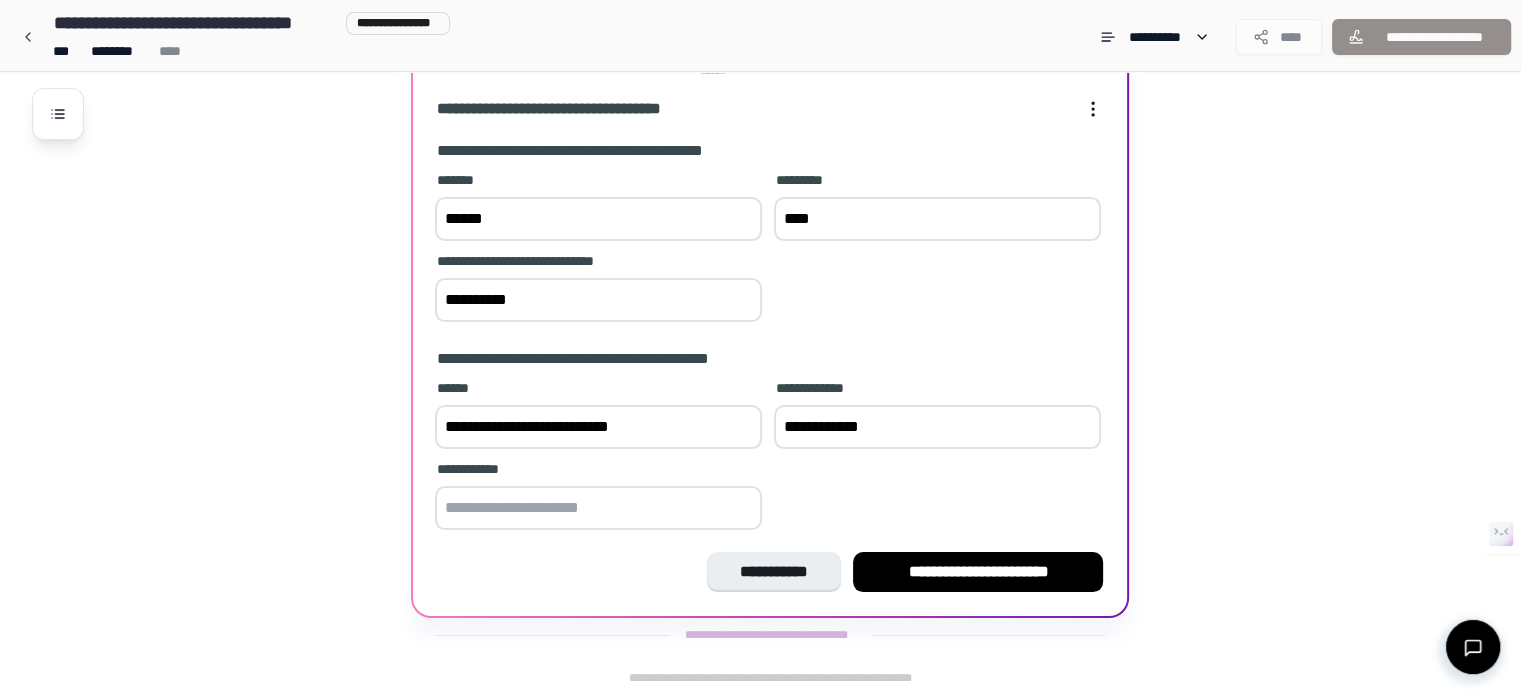 type on "**********" 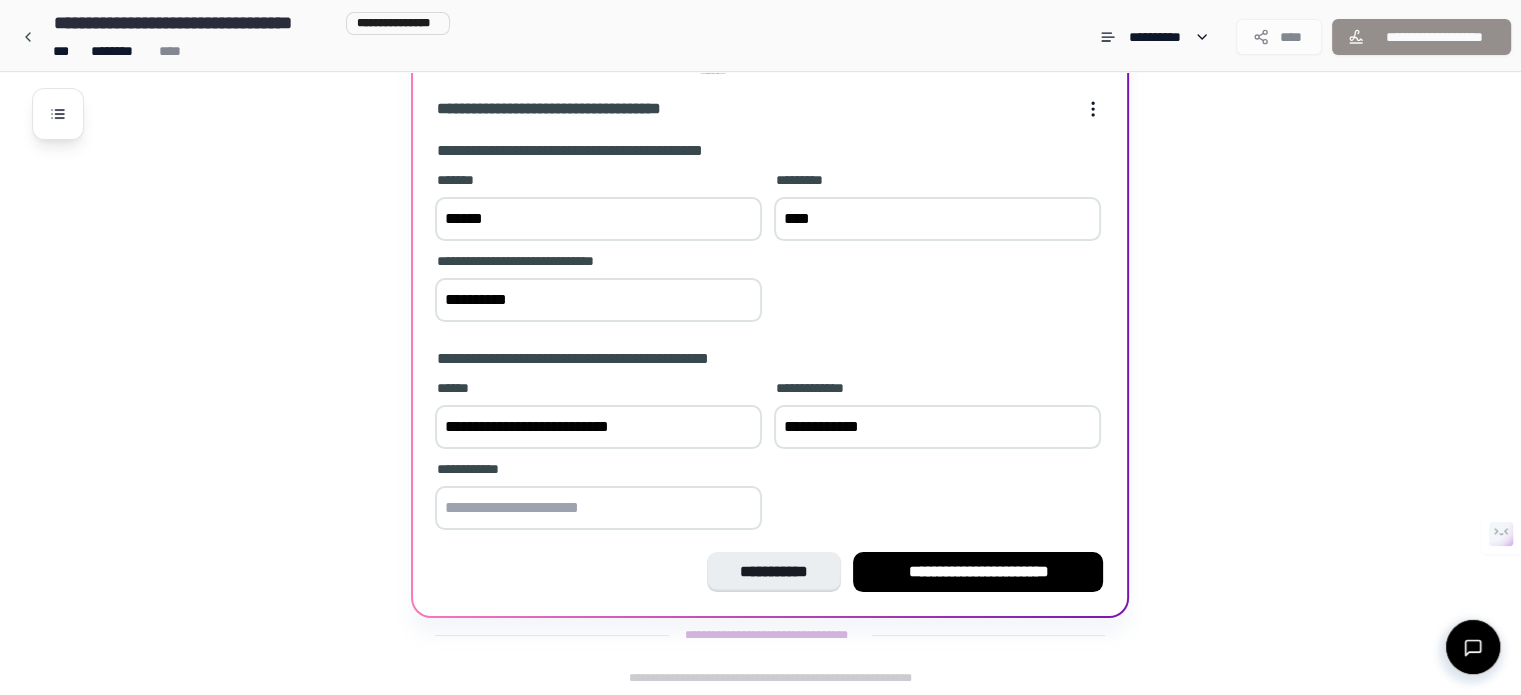 click at bounding box center (598, 508) 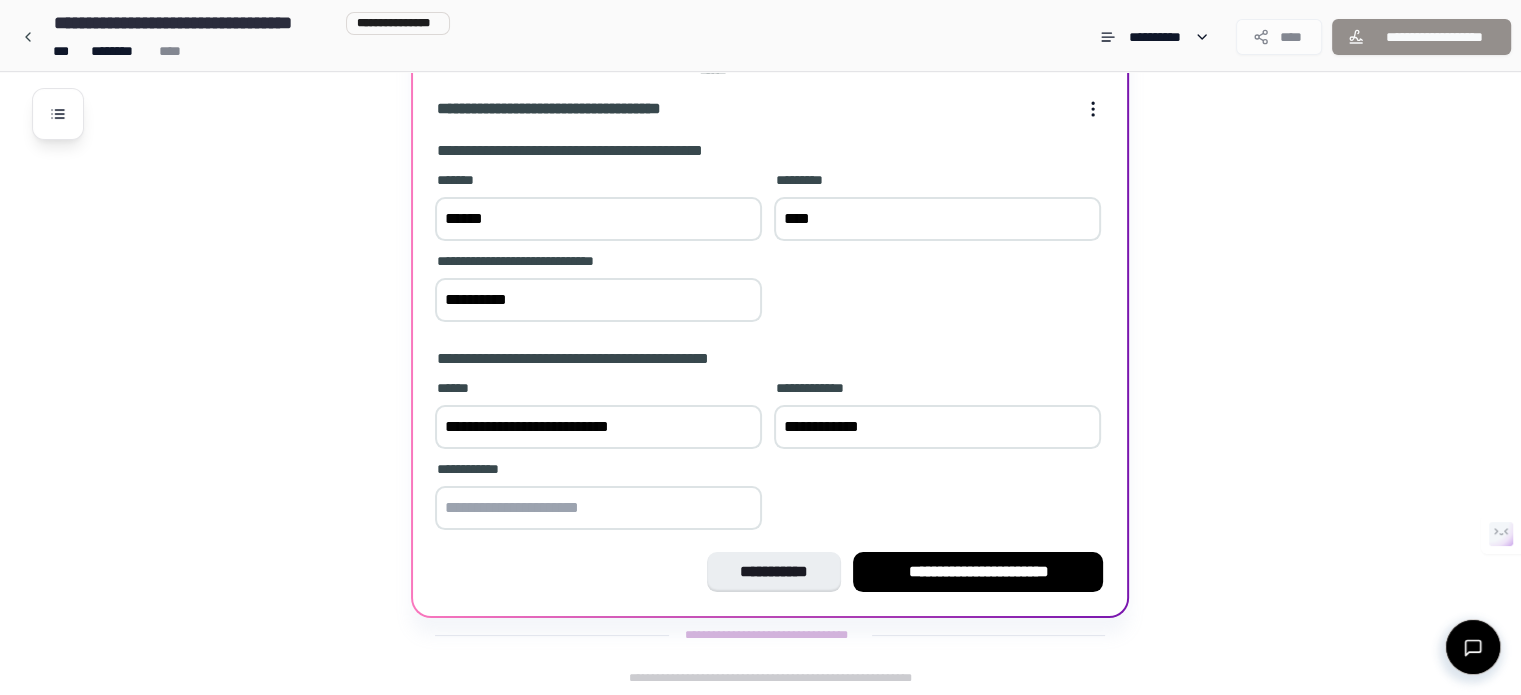 type on "**********" 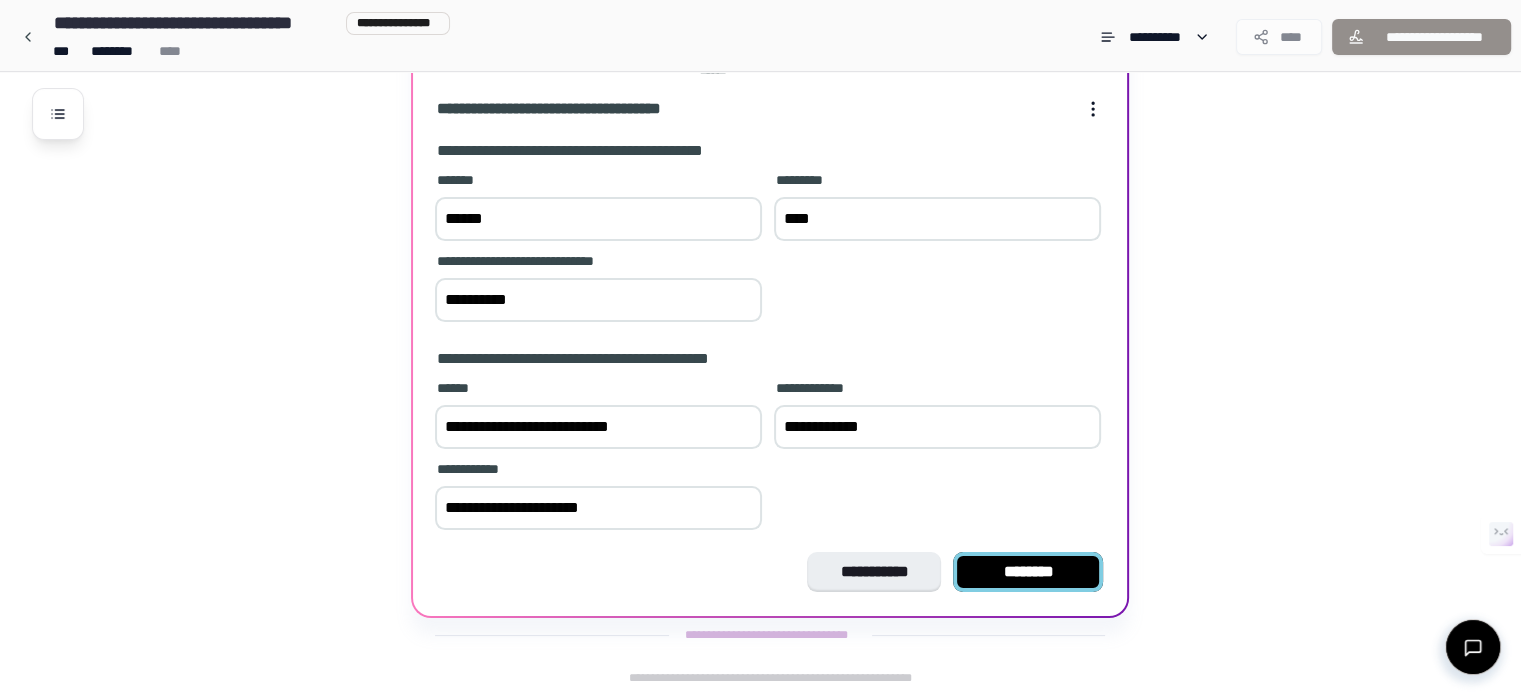 click on "********" at bounding box center (1028, 572) 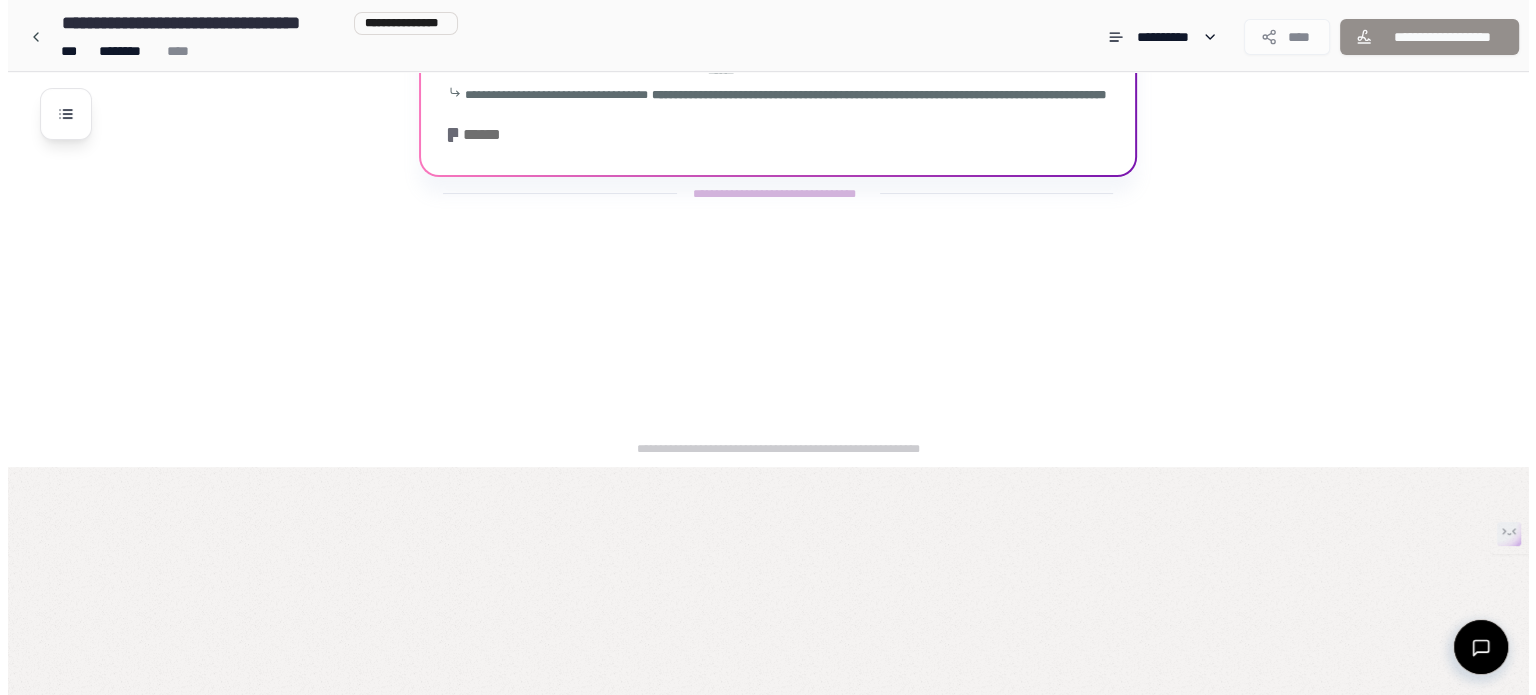 scroll, scrollTop: 0, scrollLeft: 0, axis: both 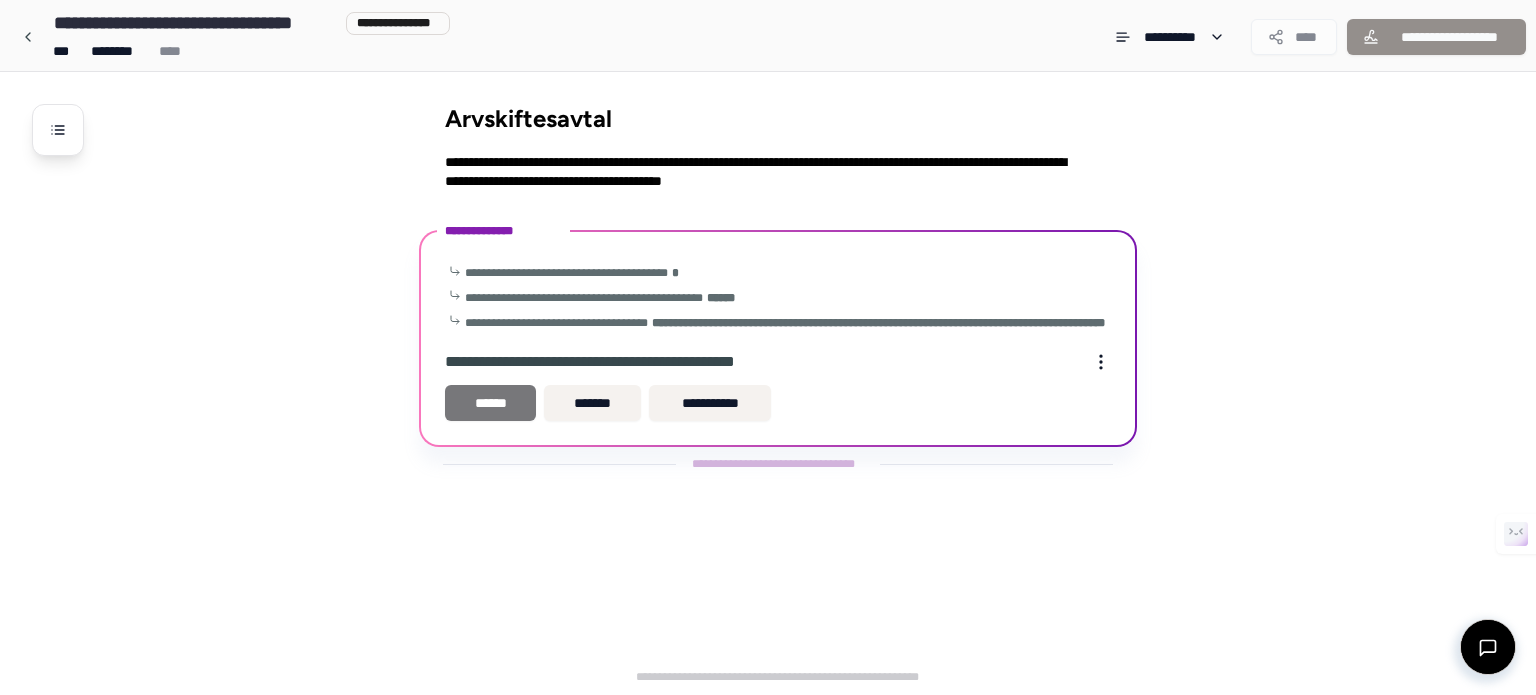 click on "******" at bounding box center [490, 403] 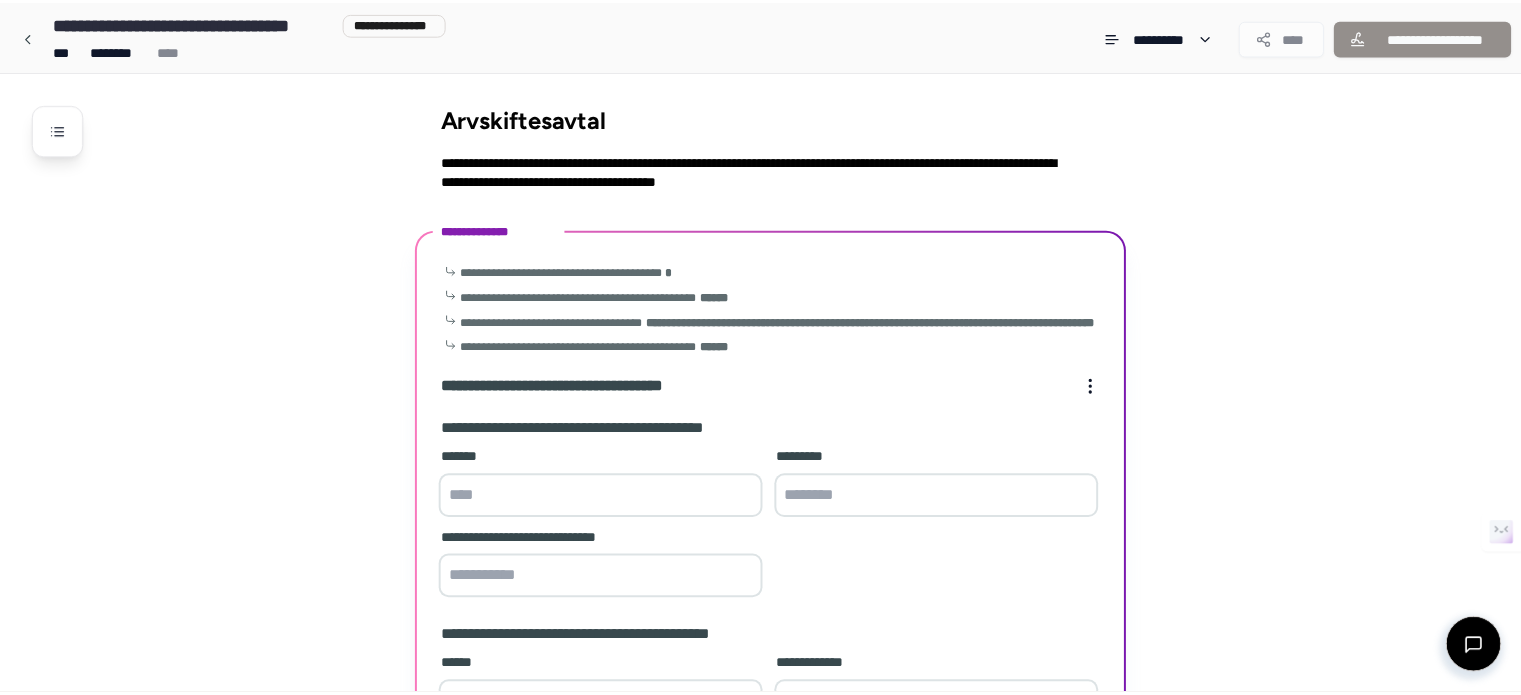 scroll, scrollTop: 294, scrollLeft: 0, axis: vertical 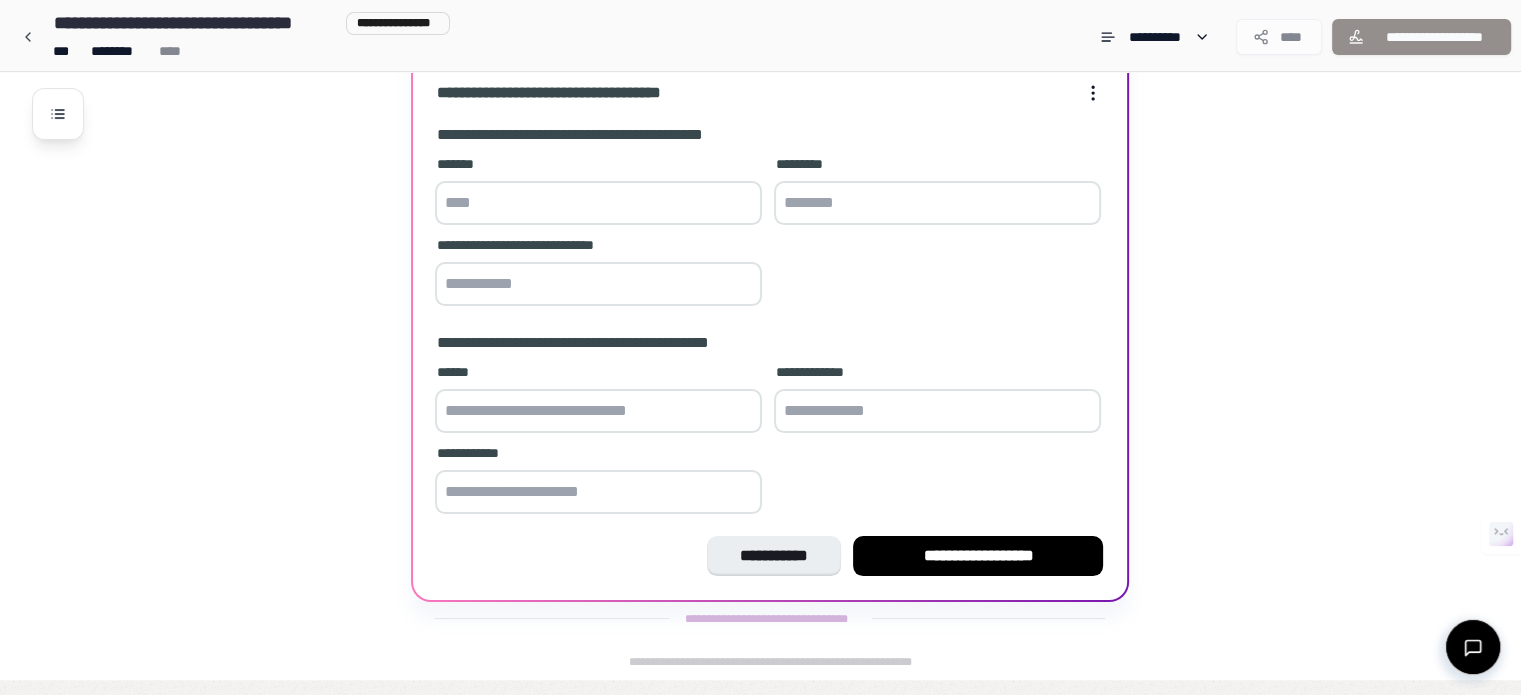 click at bounding box center (598, 203) 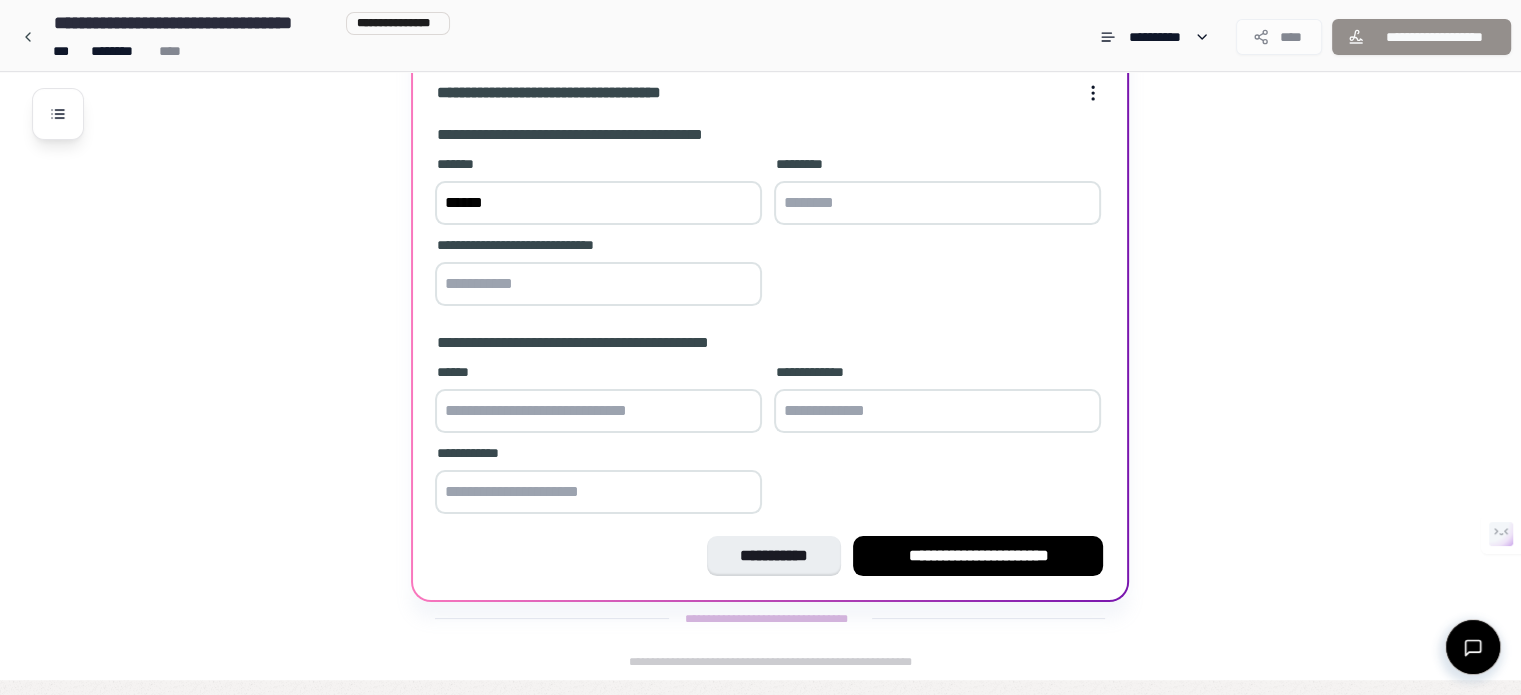type on "******" 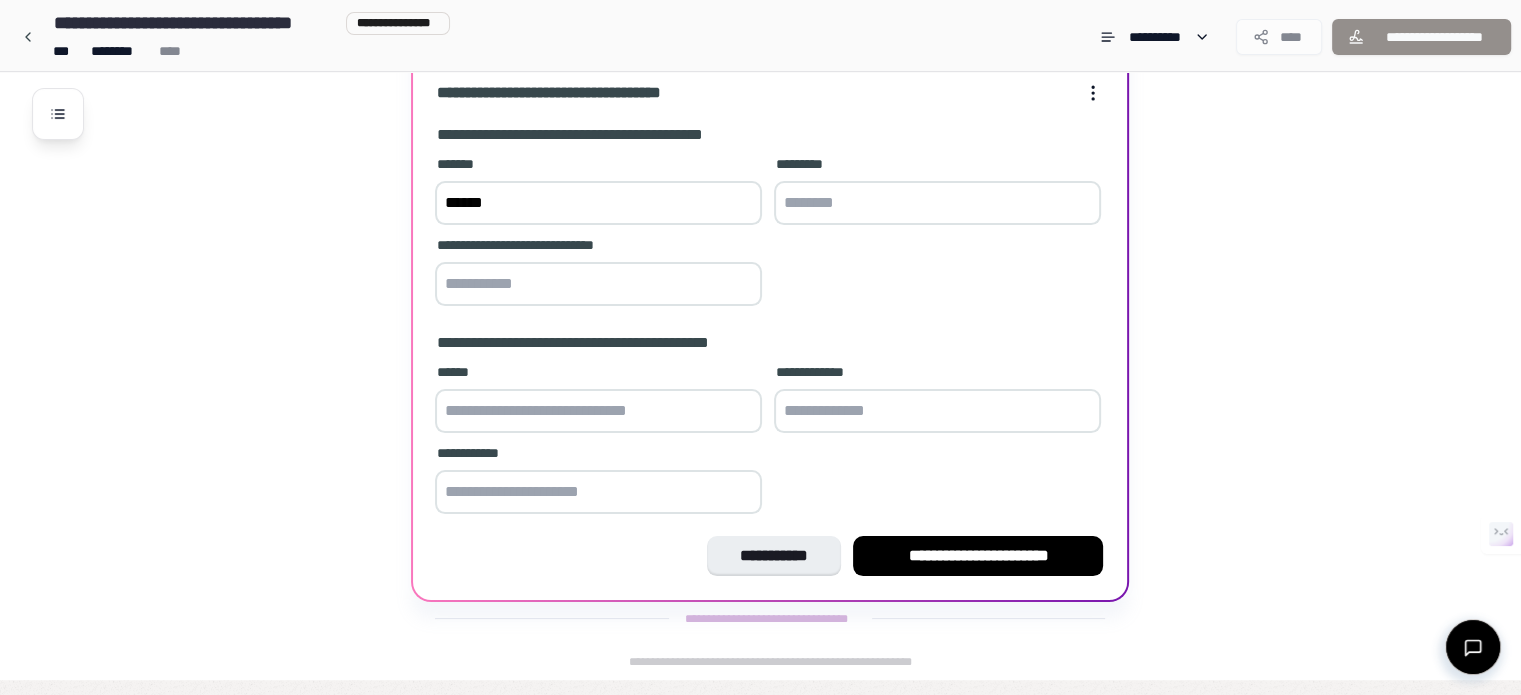 click at bounding box center [937, 203] 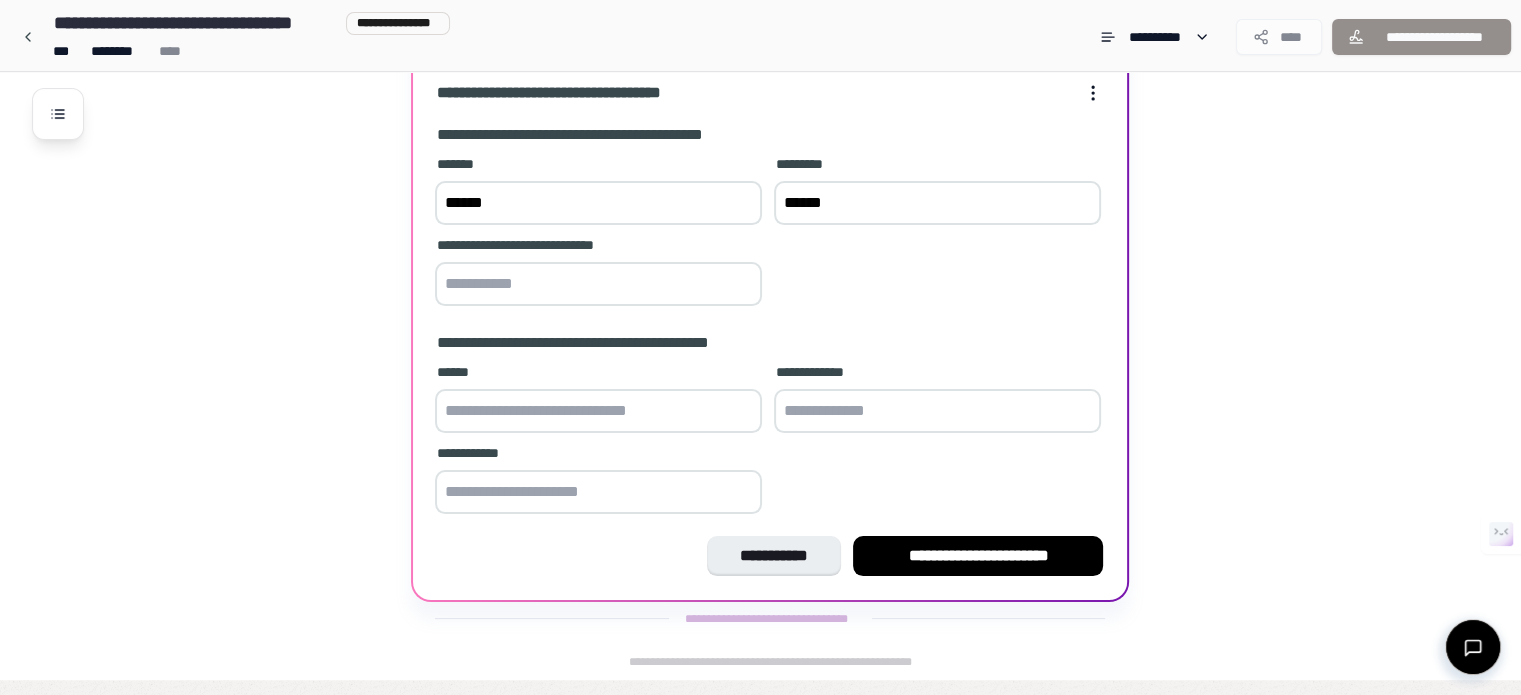 type on "******" 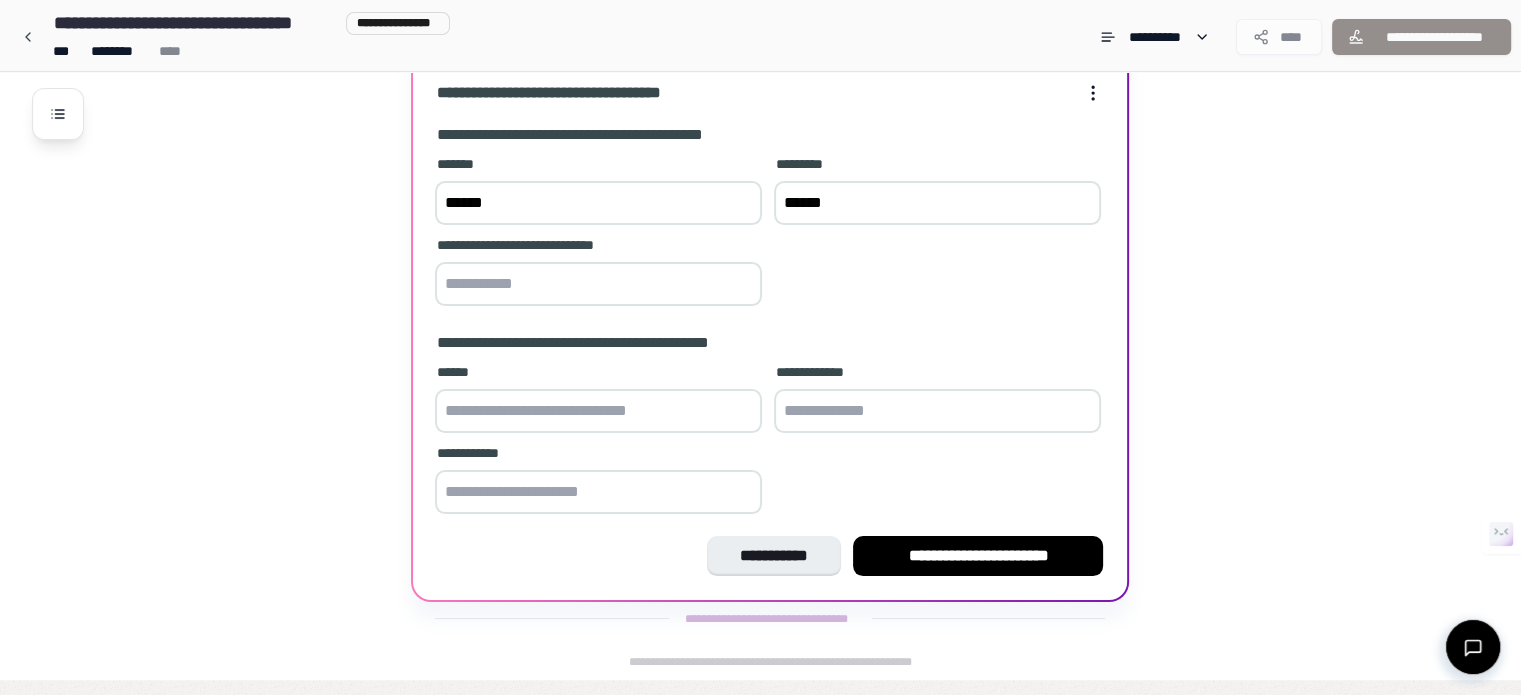 click at bounding box center (598, 284) 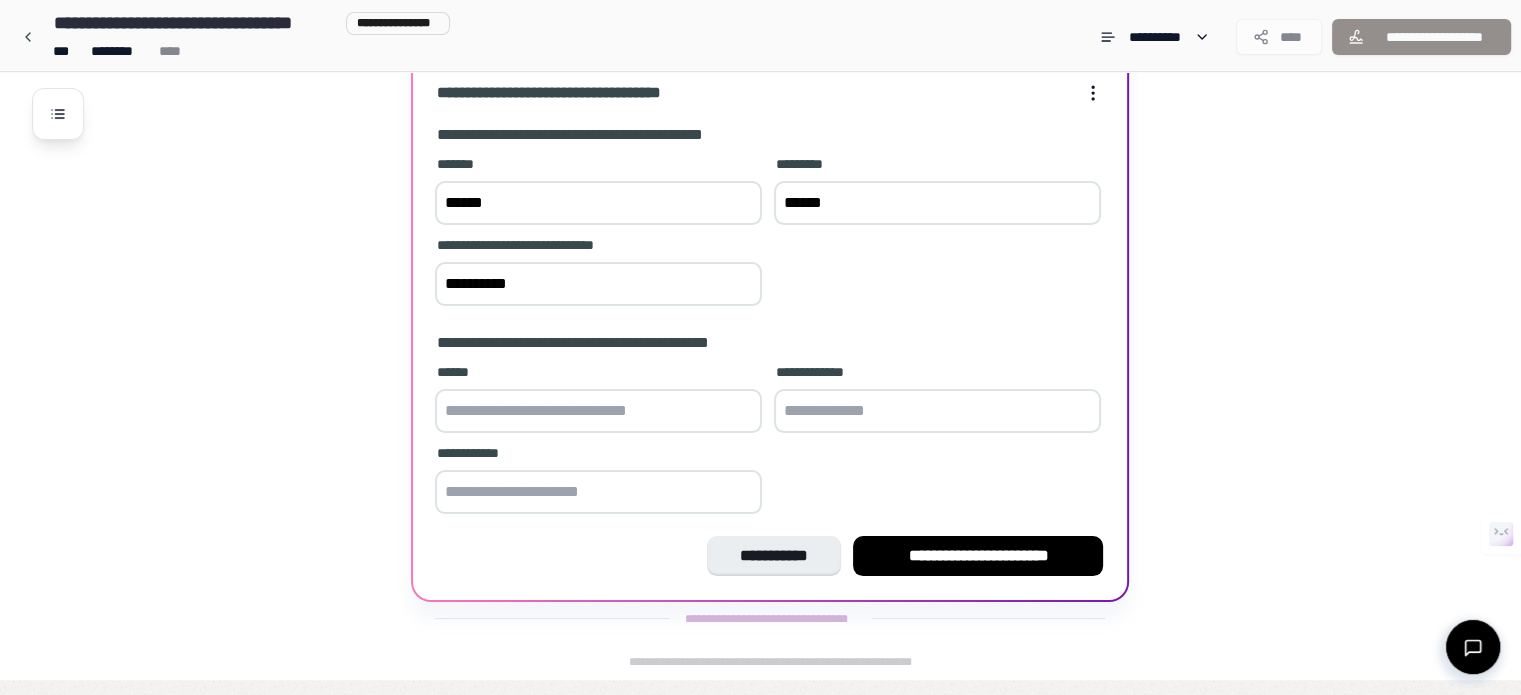click at bounding box center (598, 411) 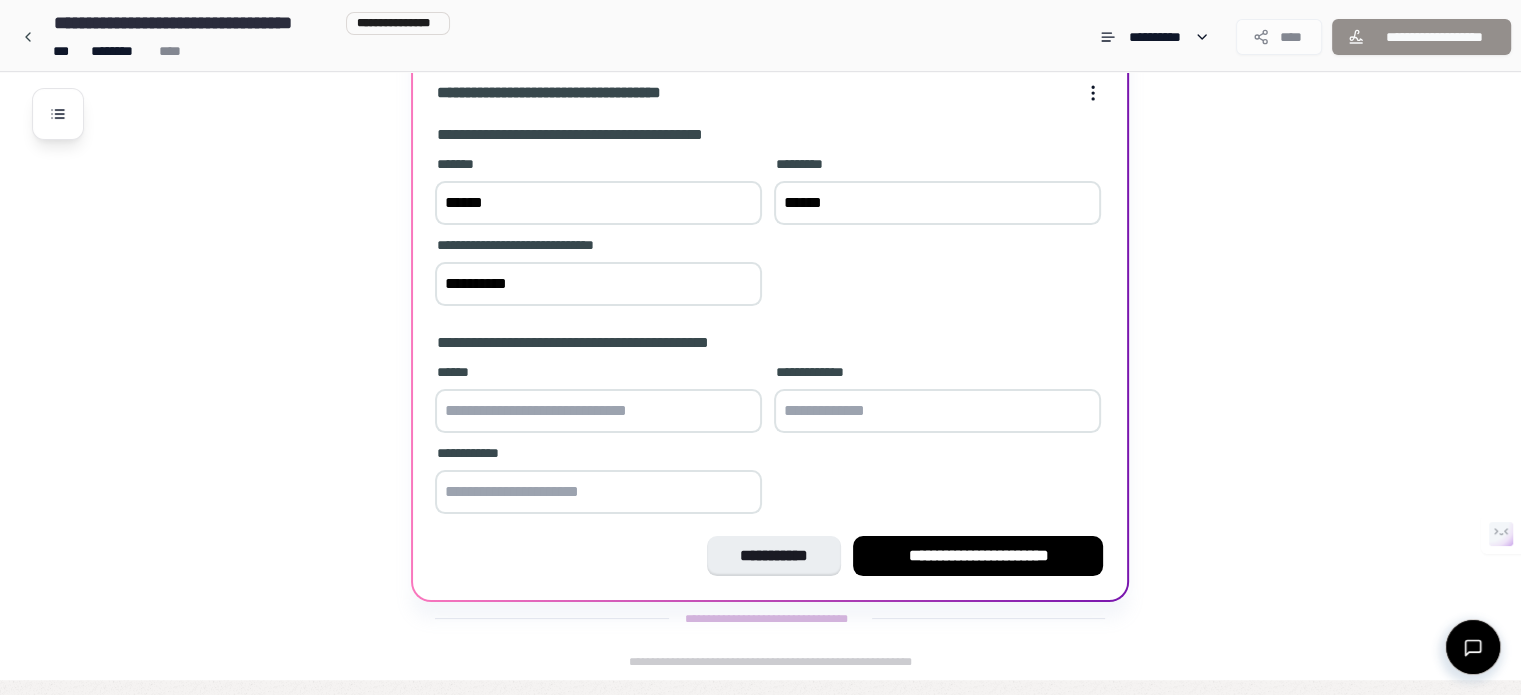 click at bounding box center (598, 411) 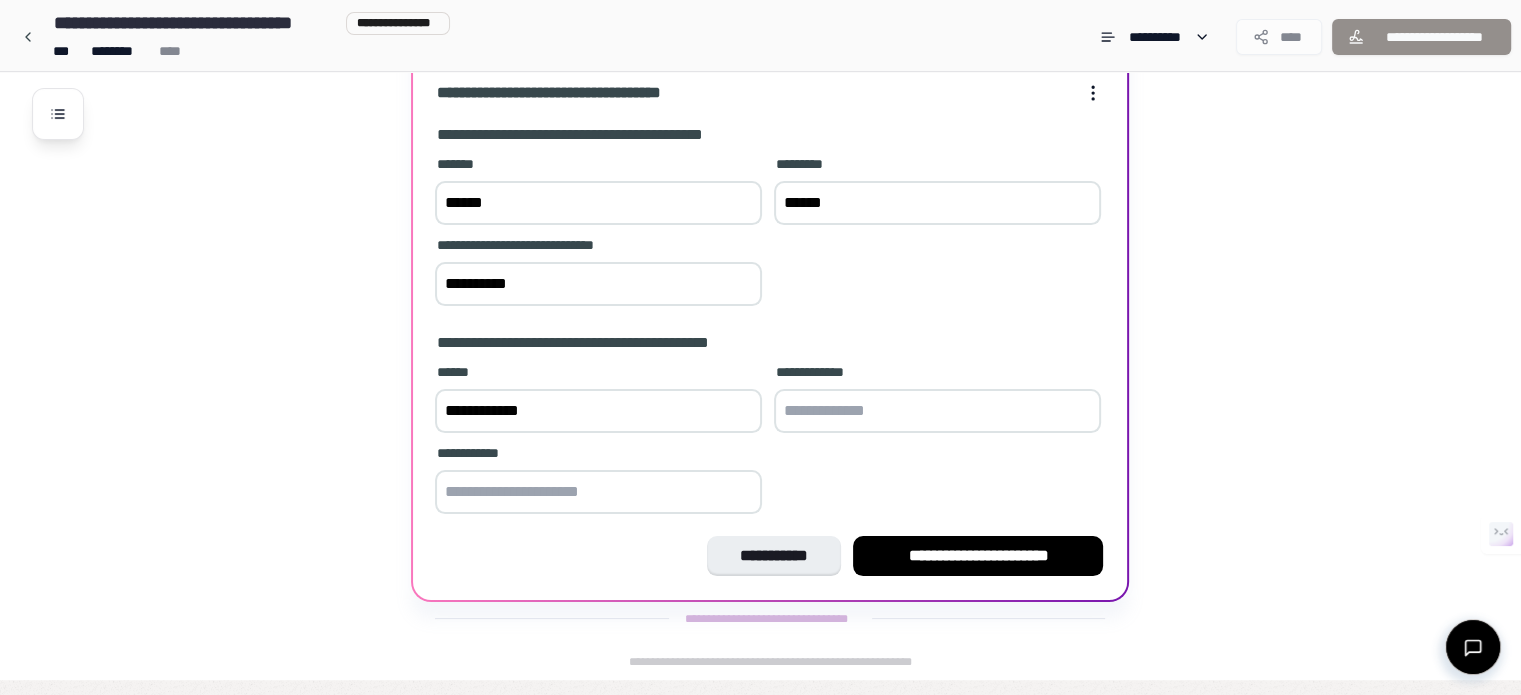 click on "**********" at bounding box center (598, 411) 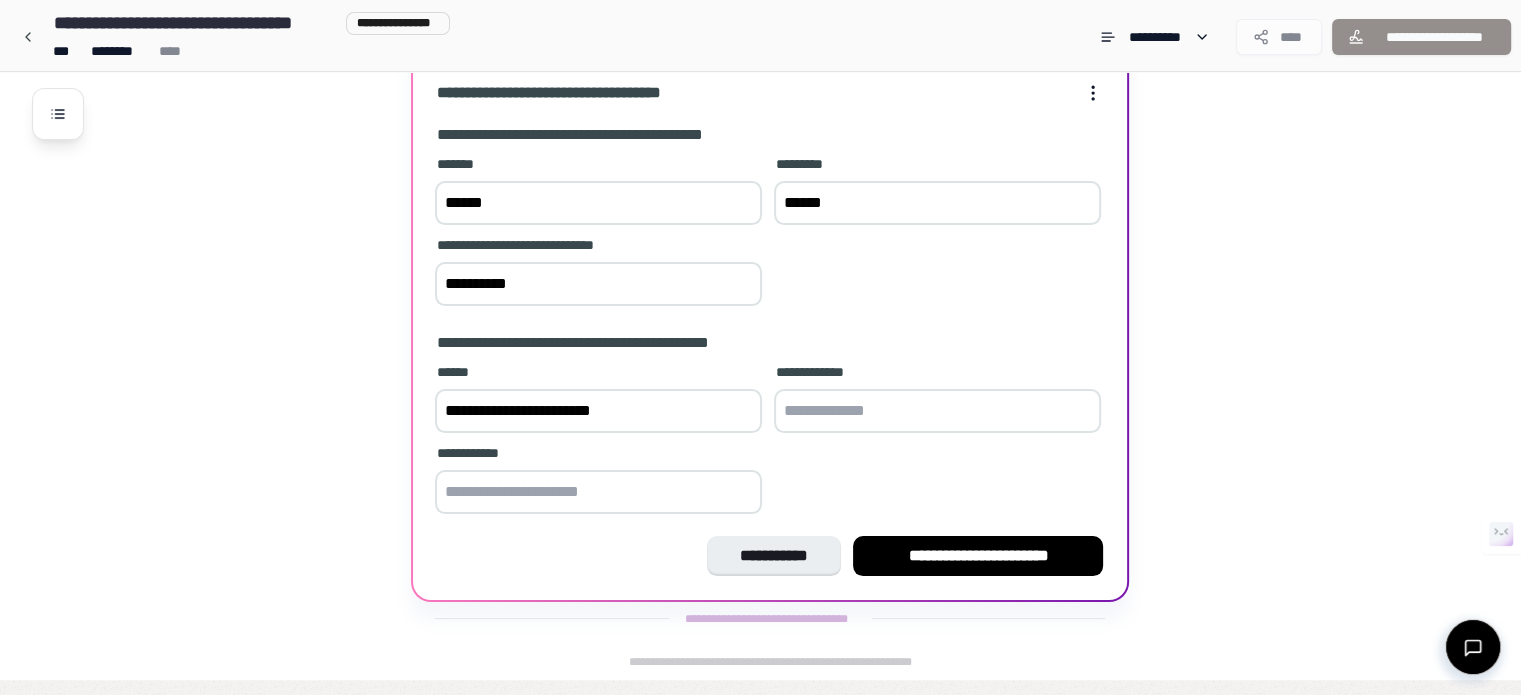 type on "**********" 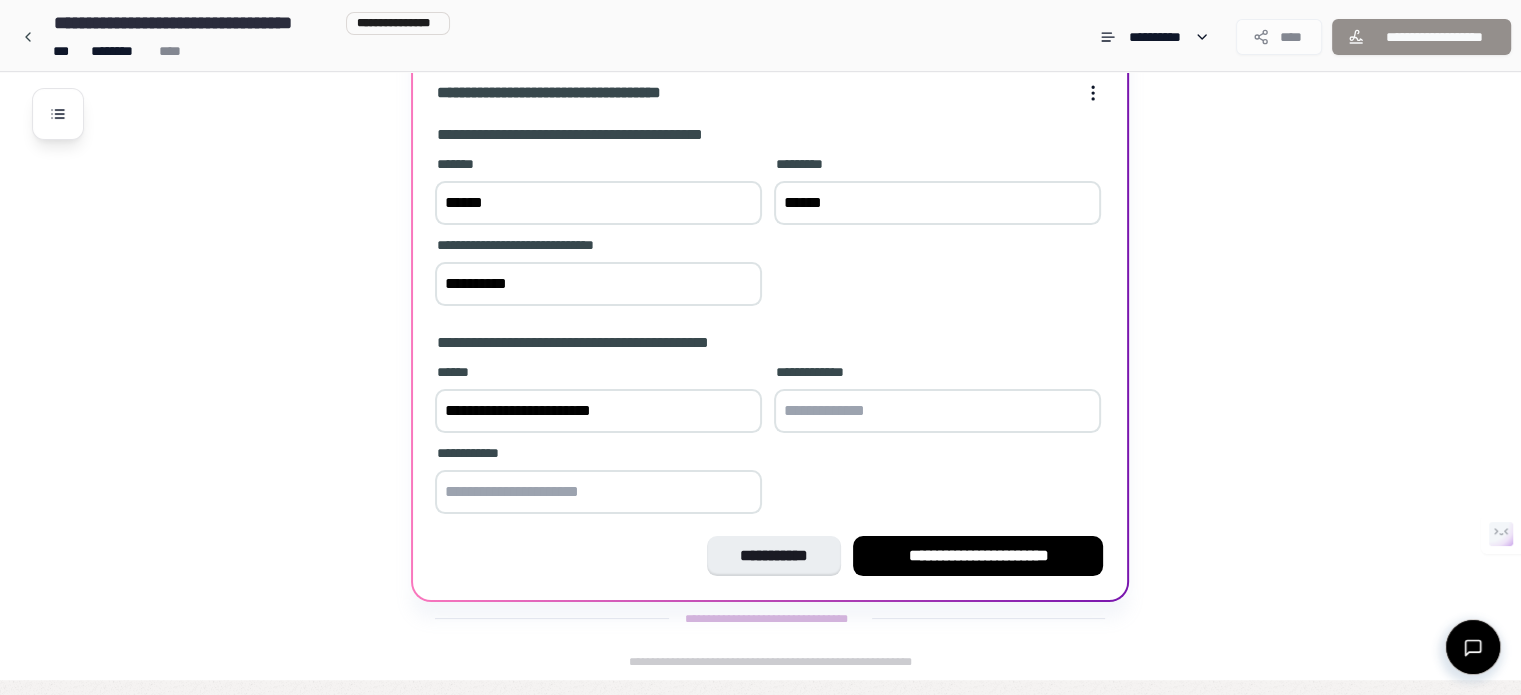 click at bounding box center [937, 411] 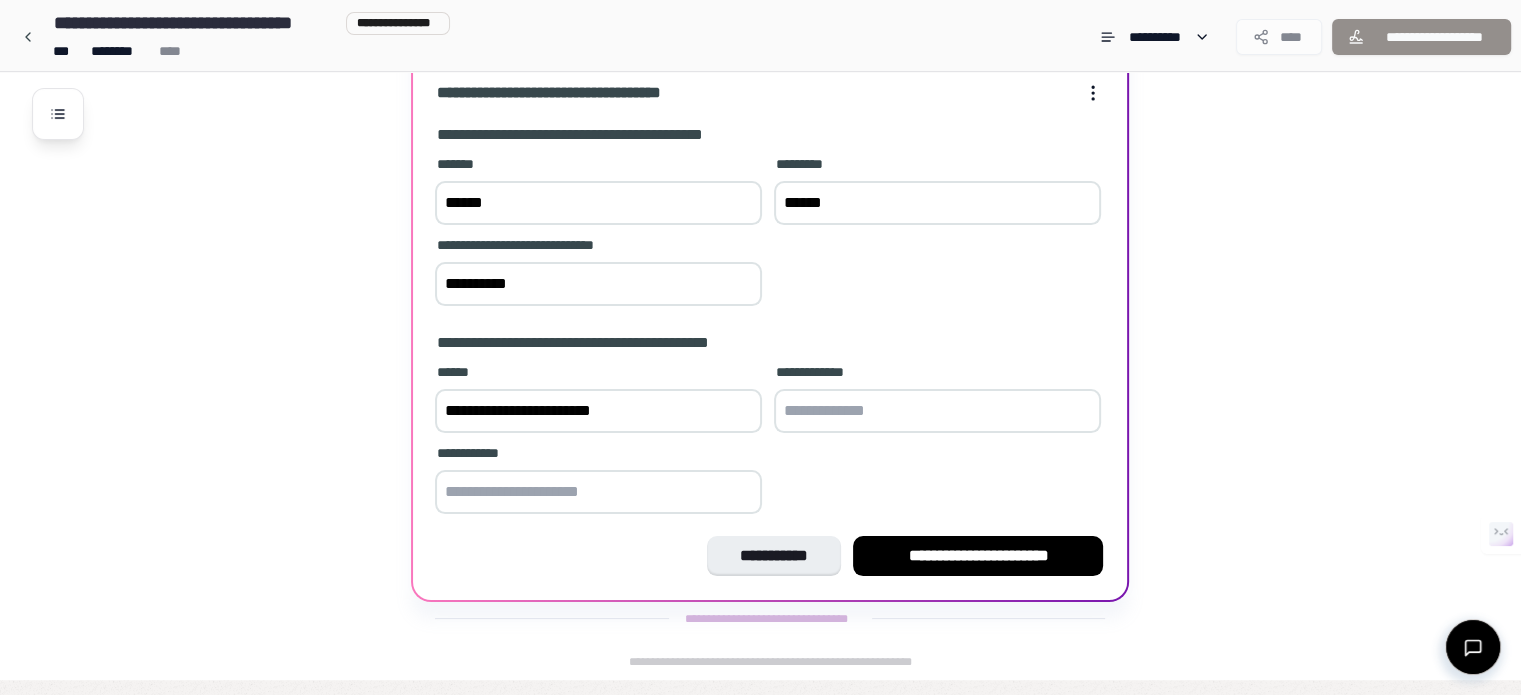 click at bounding box center [598, 492] 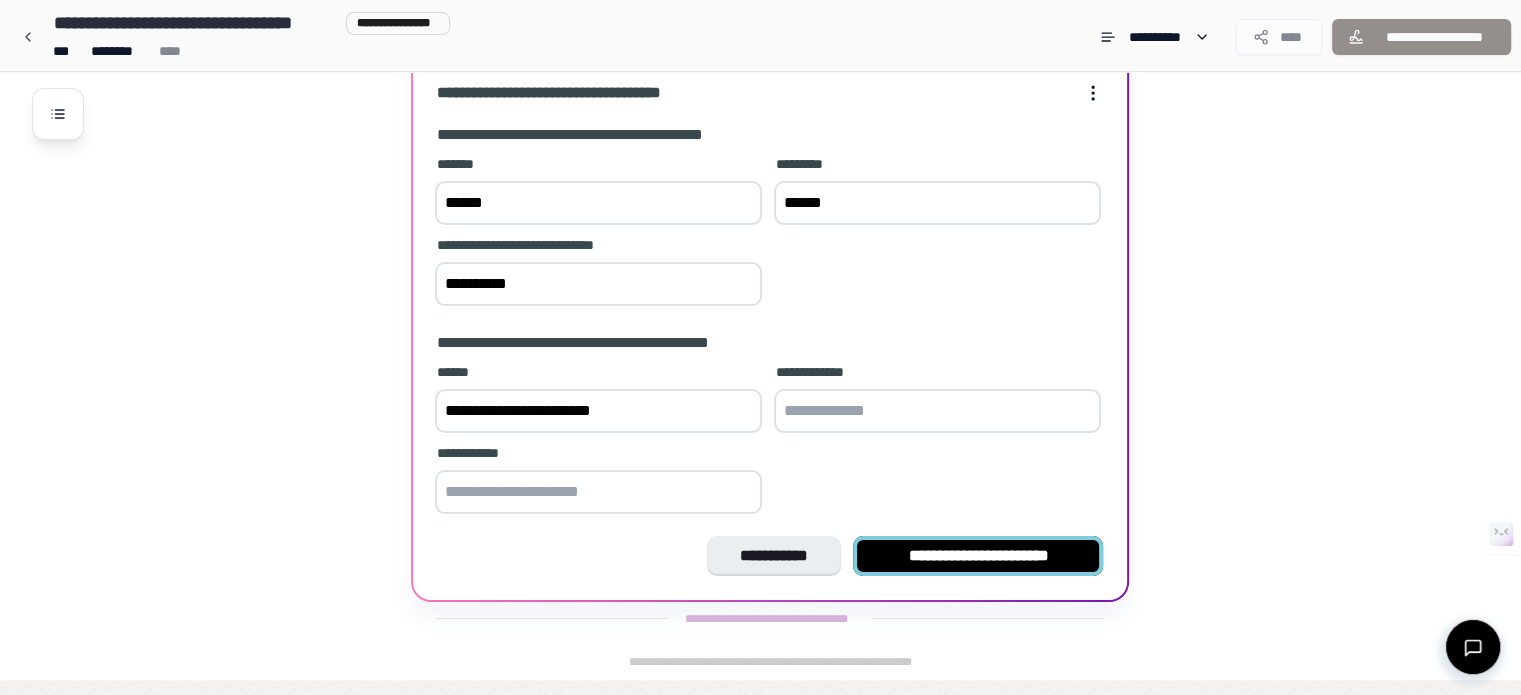 click on "**********" at bounding box center (978, 556) 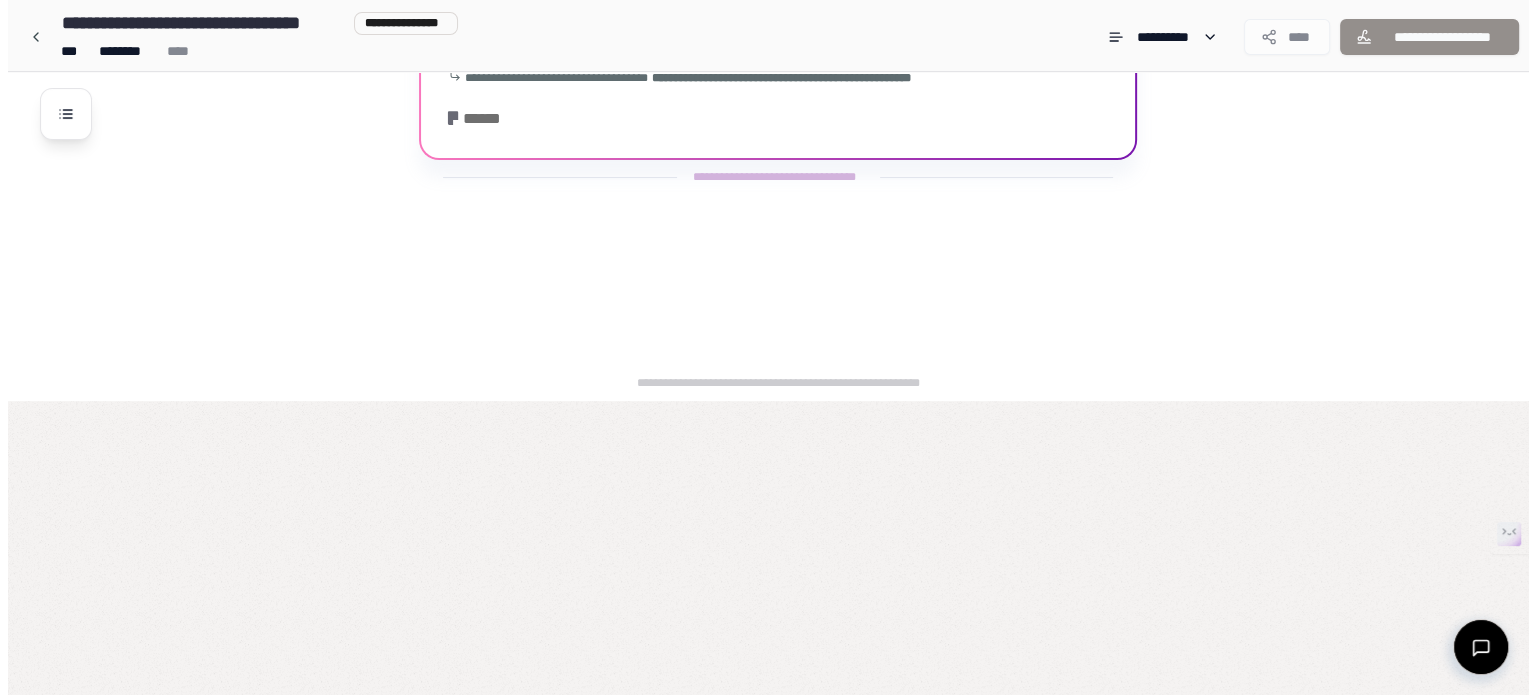 scroll, scrollTop: 0, scrollLeft: 0, axis: both 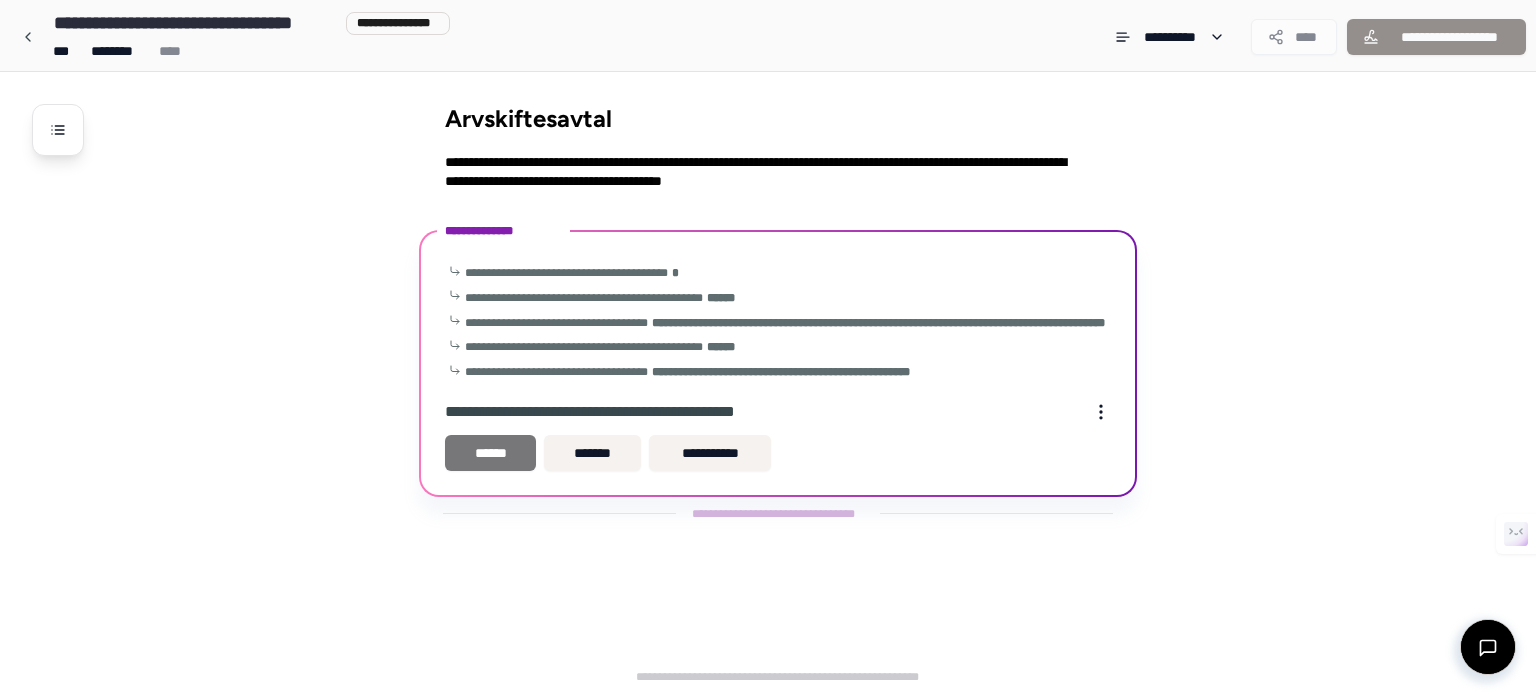 click on "******" at bounding box center (490, 453) 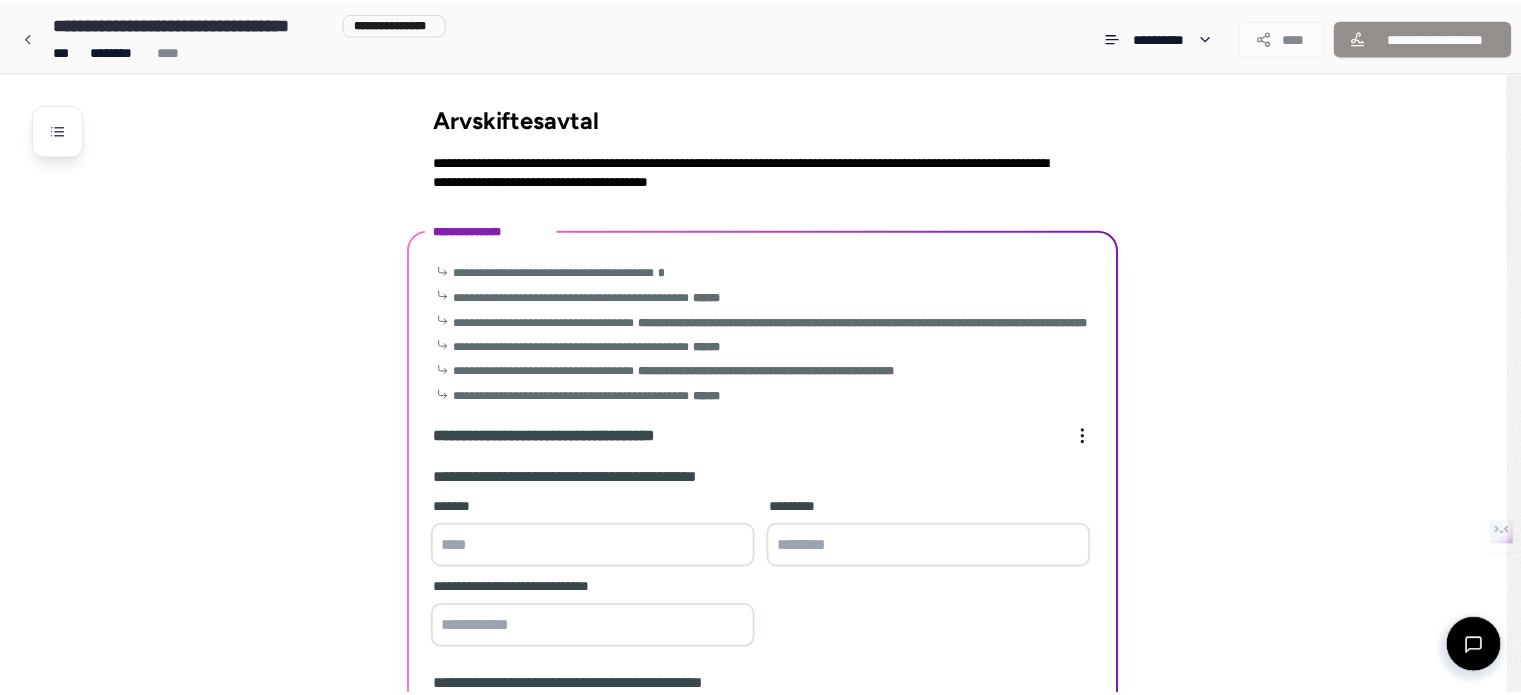 scroll, scrollTop: 344, scrollLeft: 0, axis: vertical 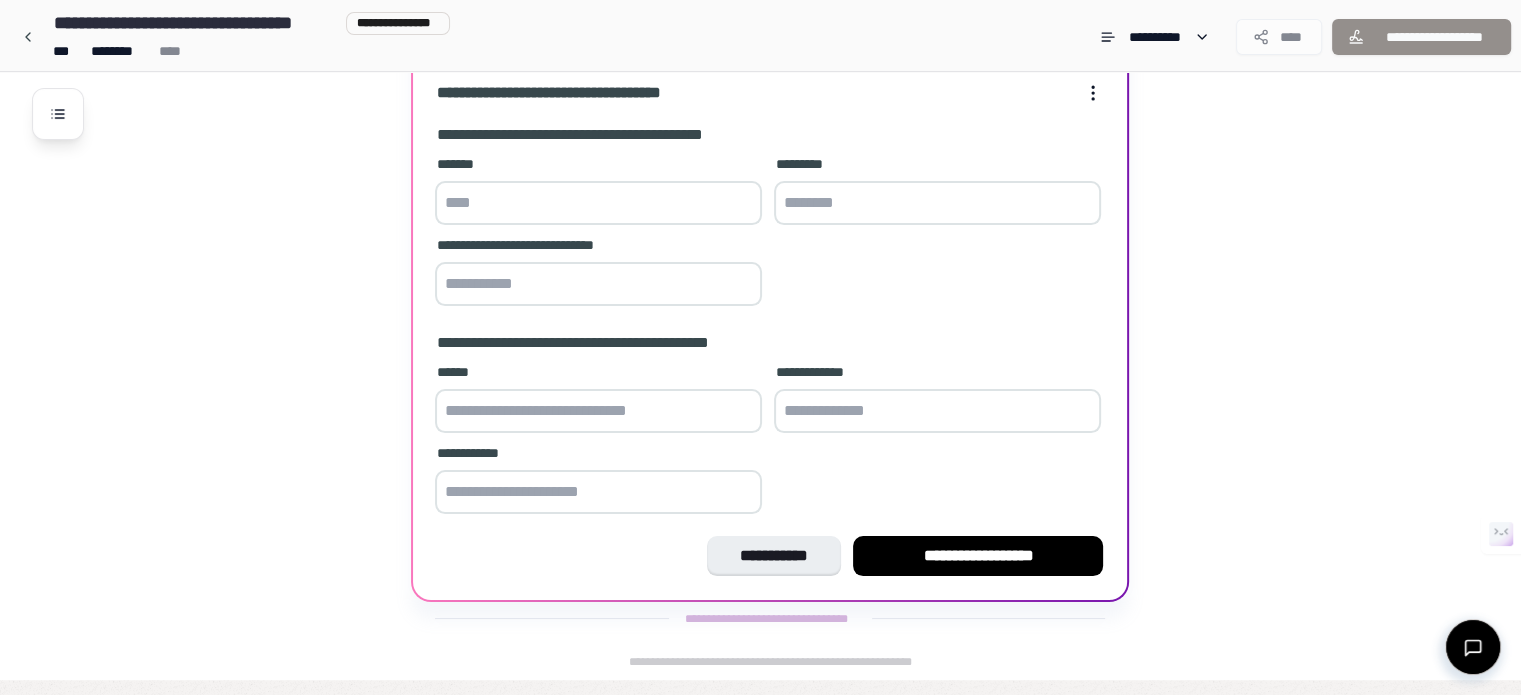 click at bounding box center (598, 203) 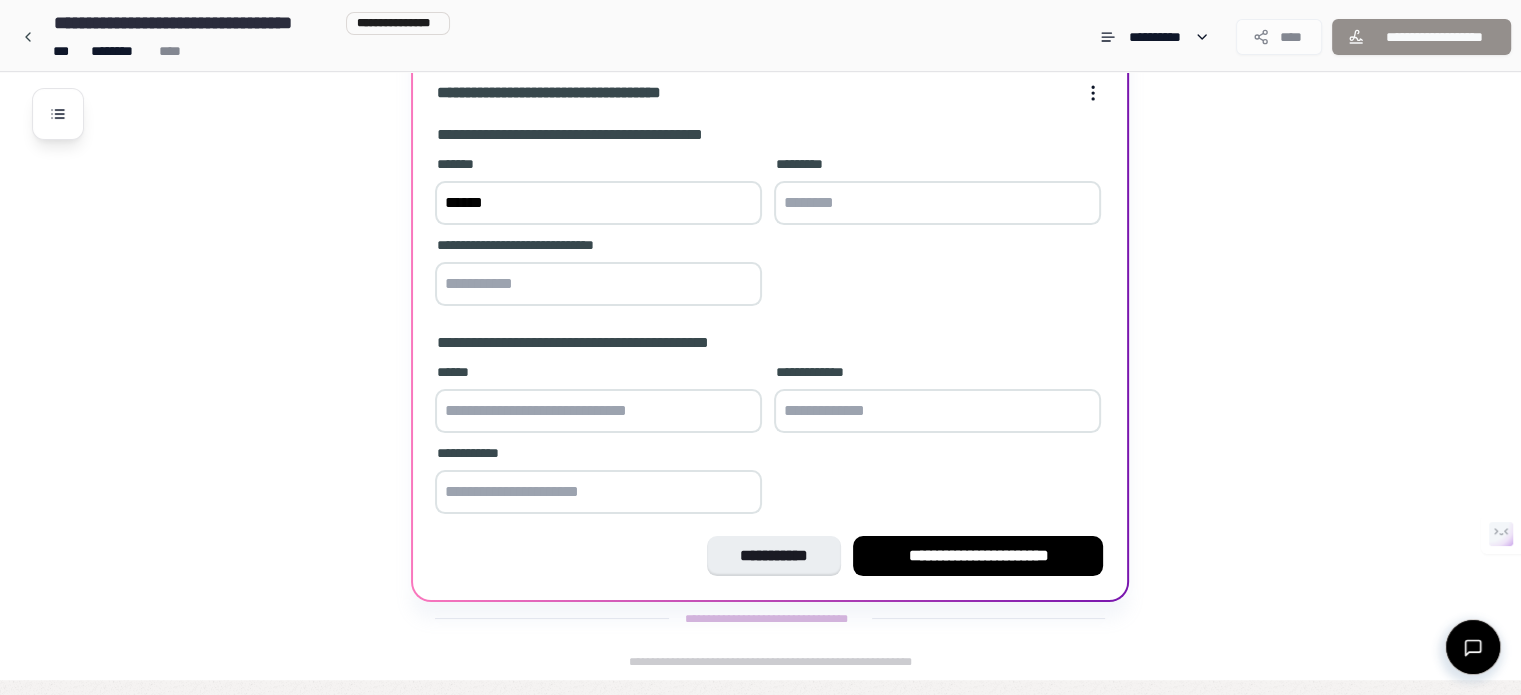 type on "******" 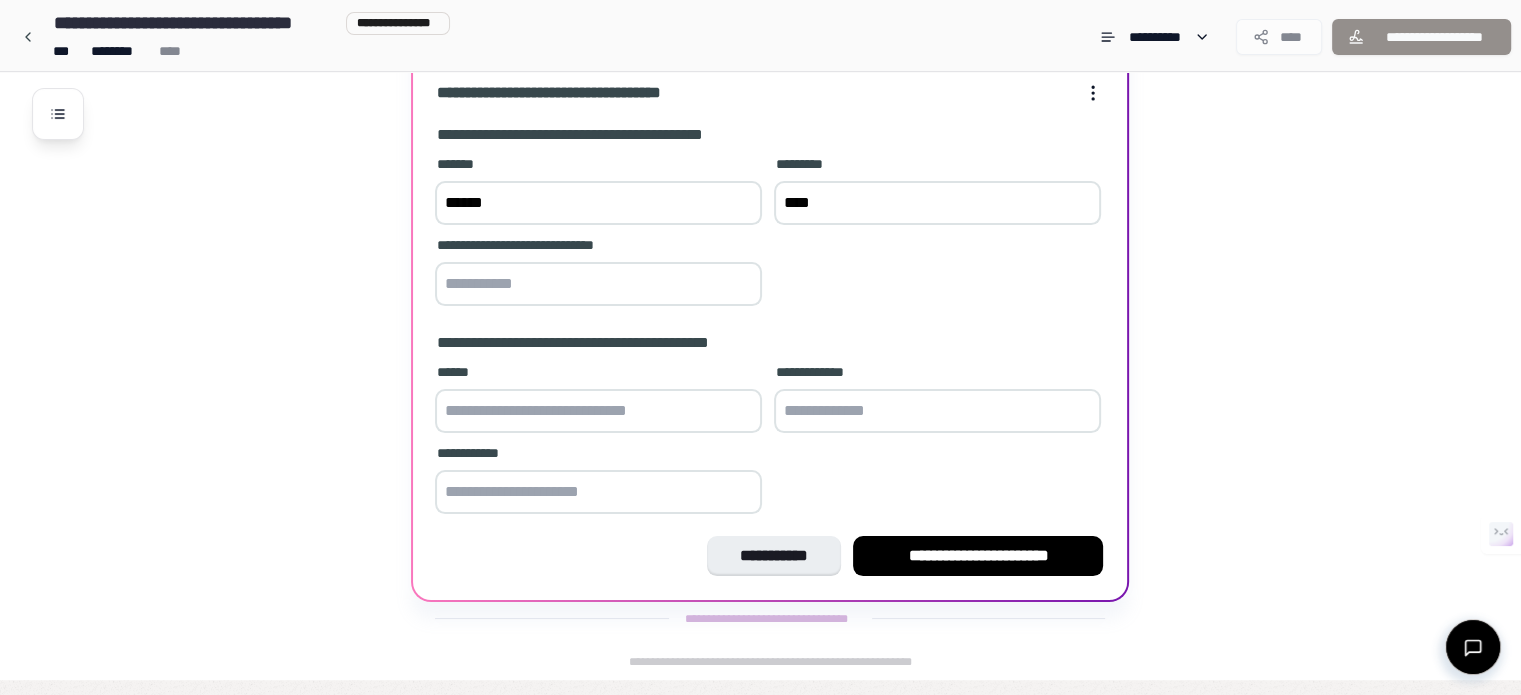 type on "****" 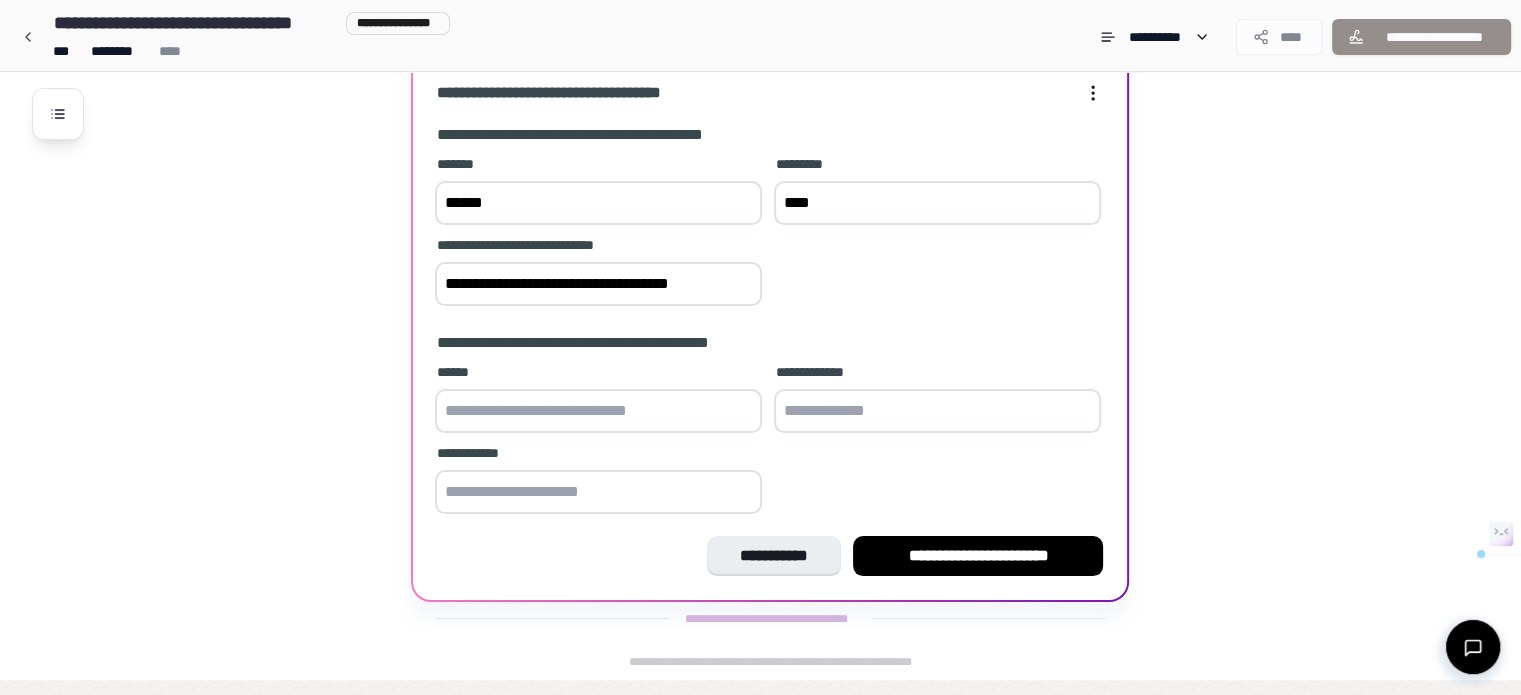 drag, startPoint x: 531, startPoint y: 299, endPoint x: 759, endPoint y: 305, distance: 228.07893 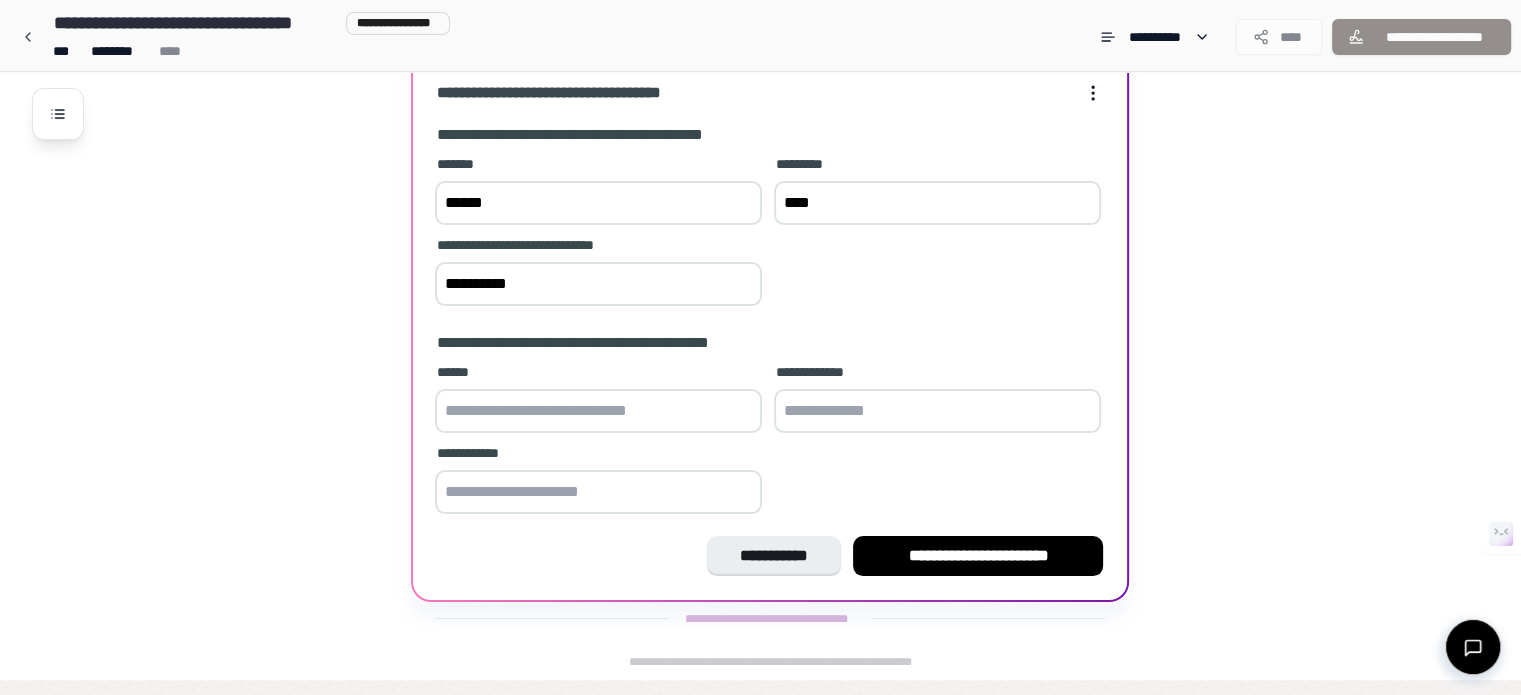 type on "**********" 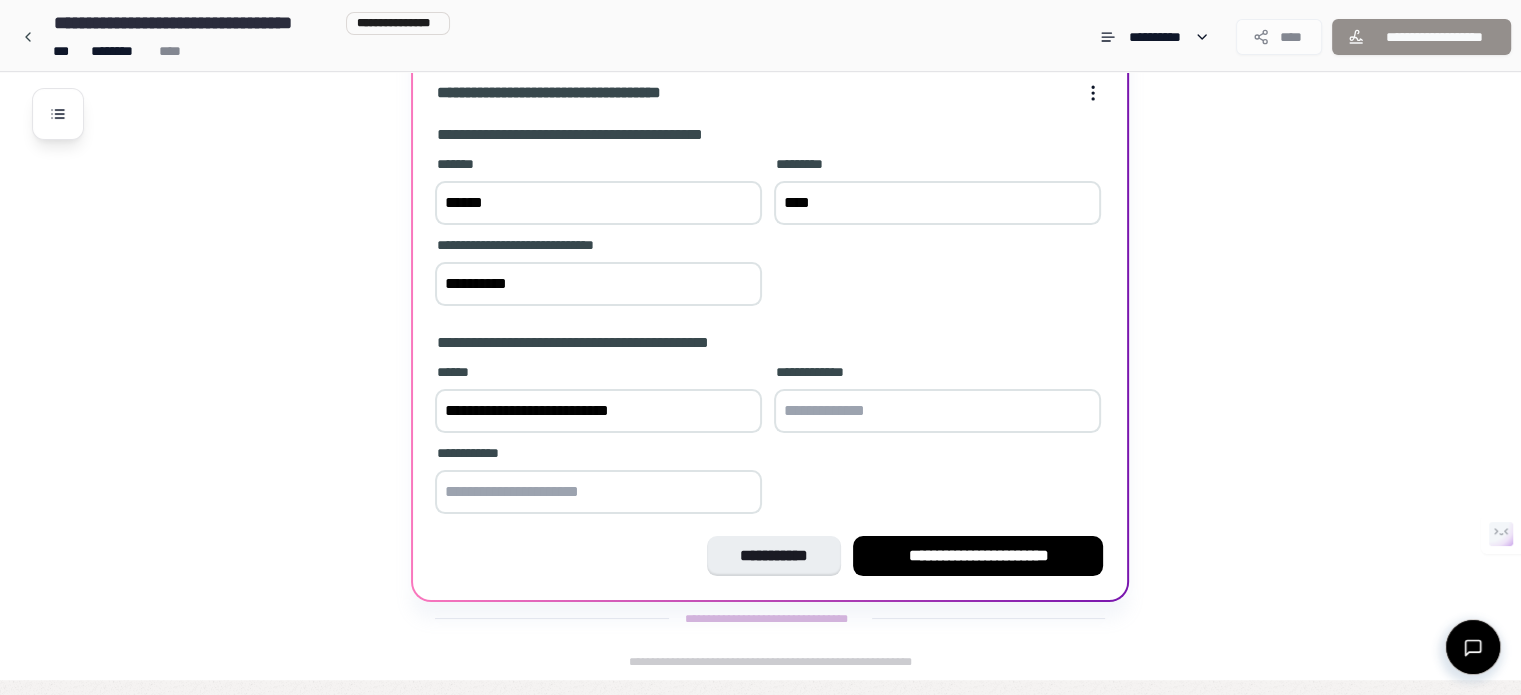 type on "**********" 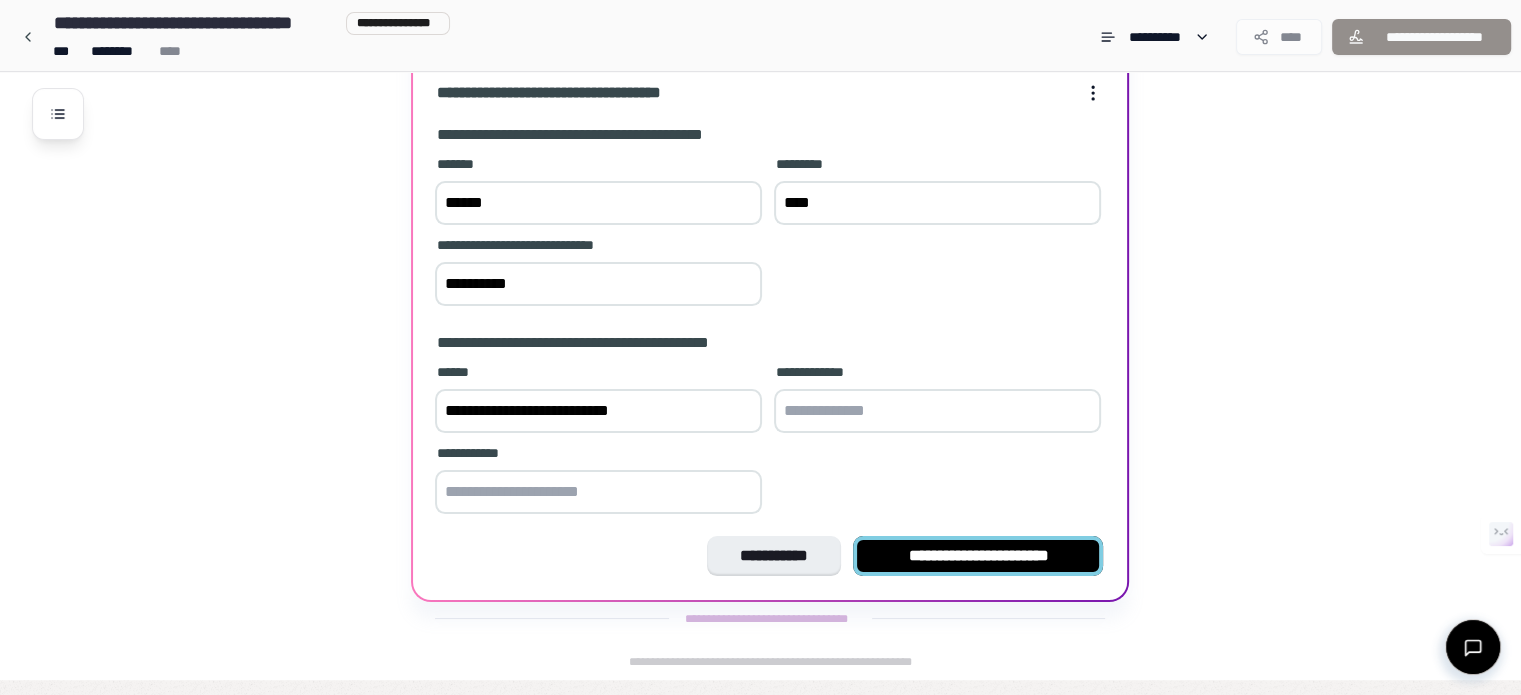 click on "**********" at bounding box center [978, 556] 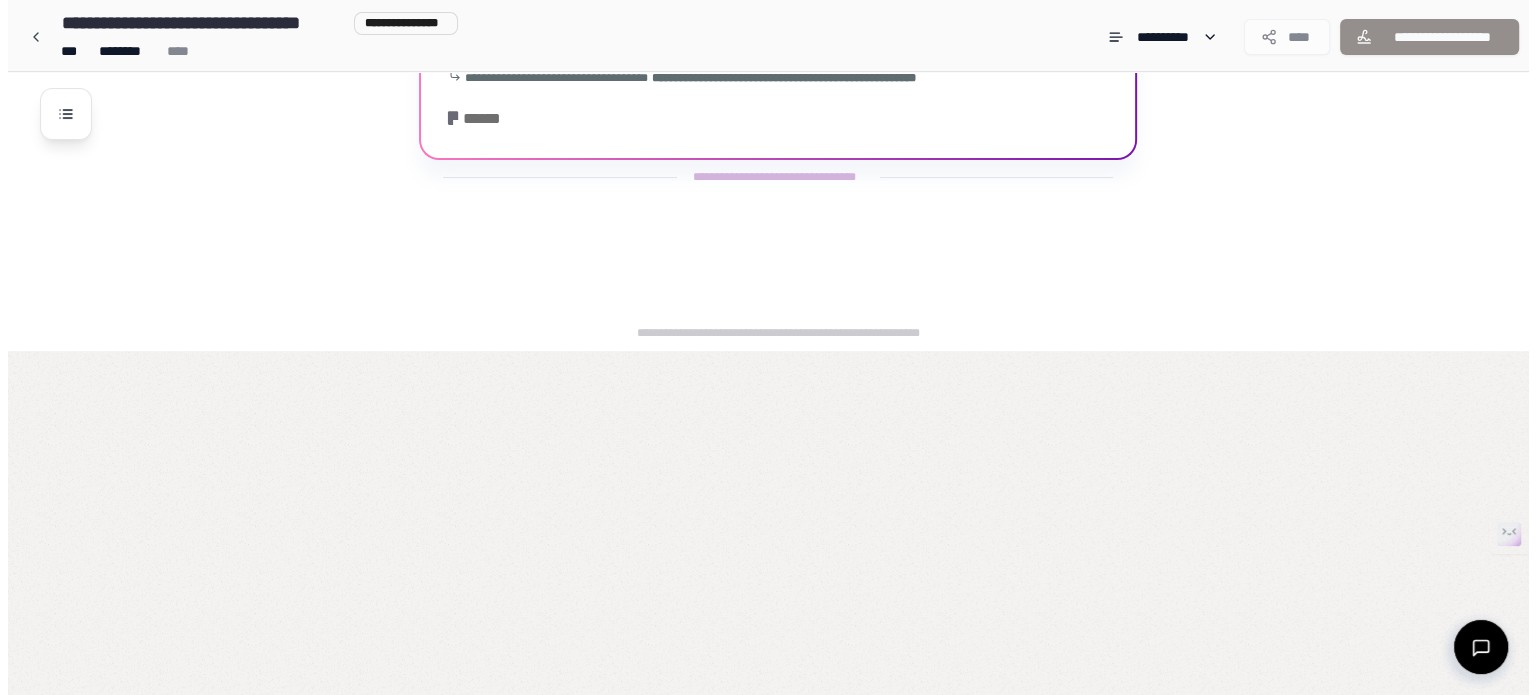 scroll, scrollTop: 0, scrollLeft: 0, axis: both 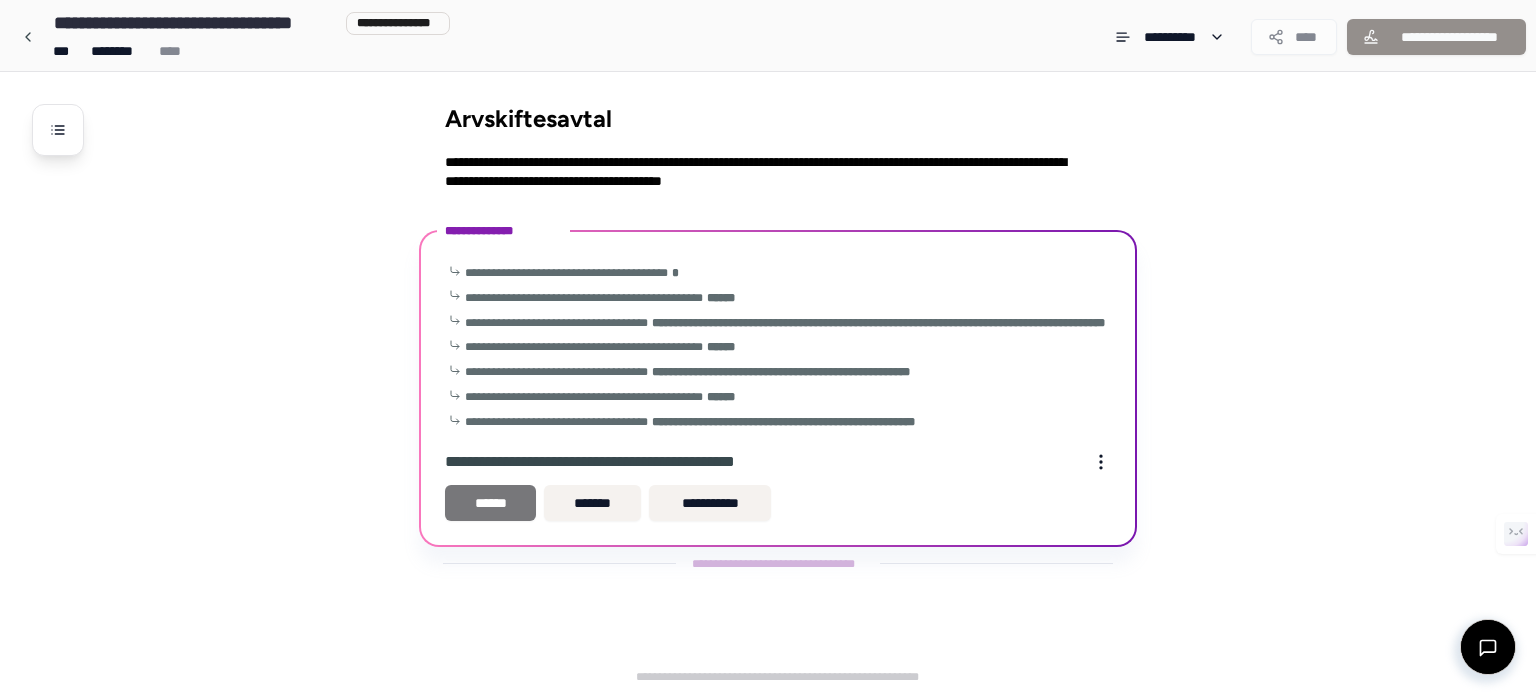 click on "******" at bounding box center [490, 503] 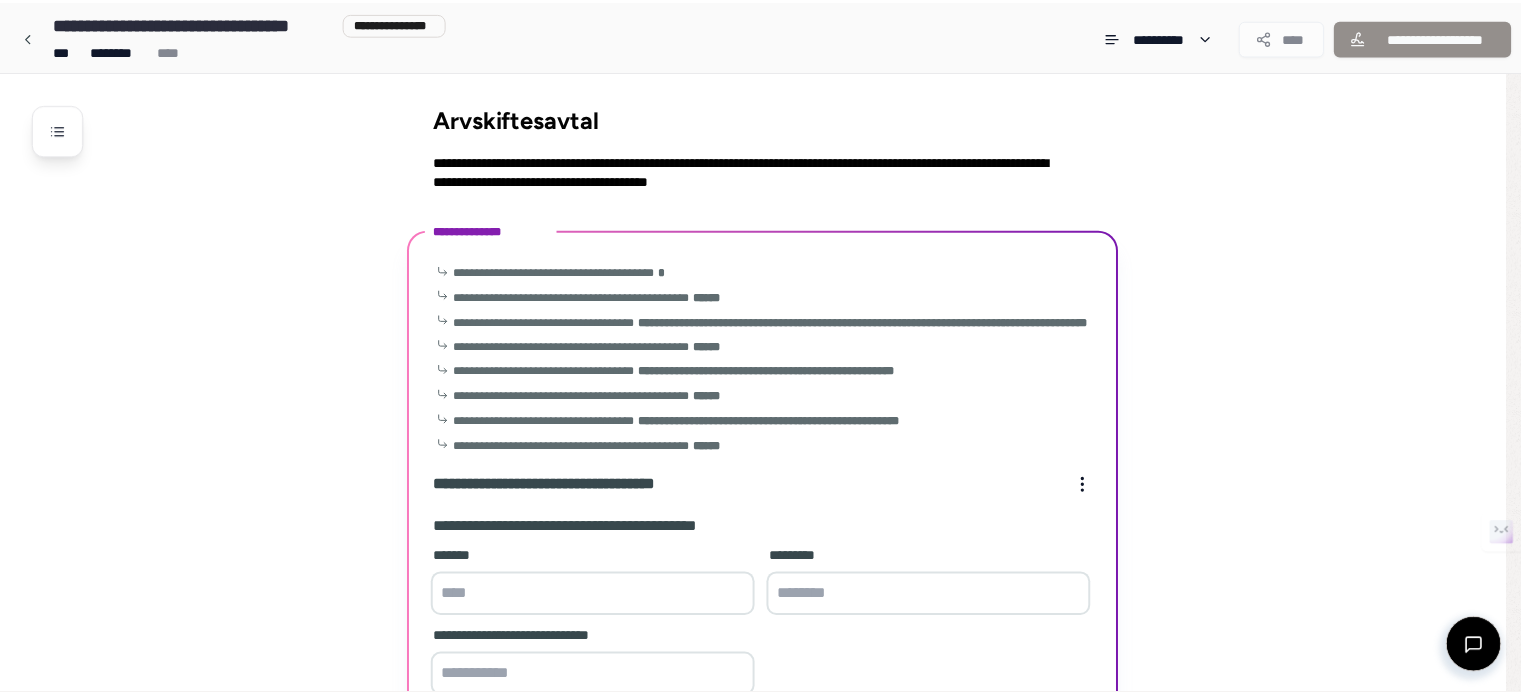 scroll, scrollTop: 394, scrollLeft: 0, axis: vertical 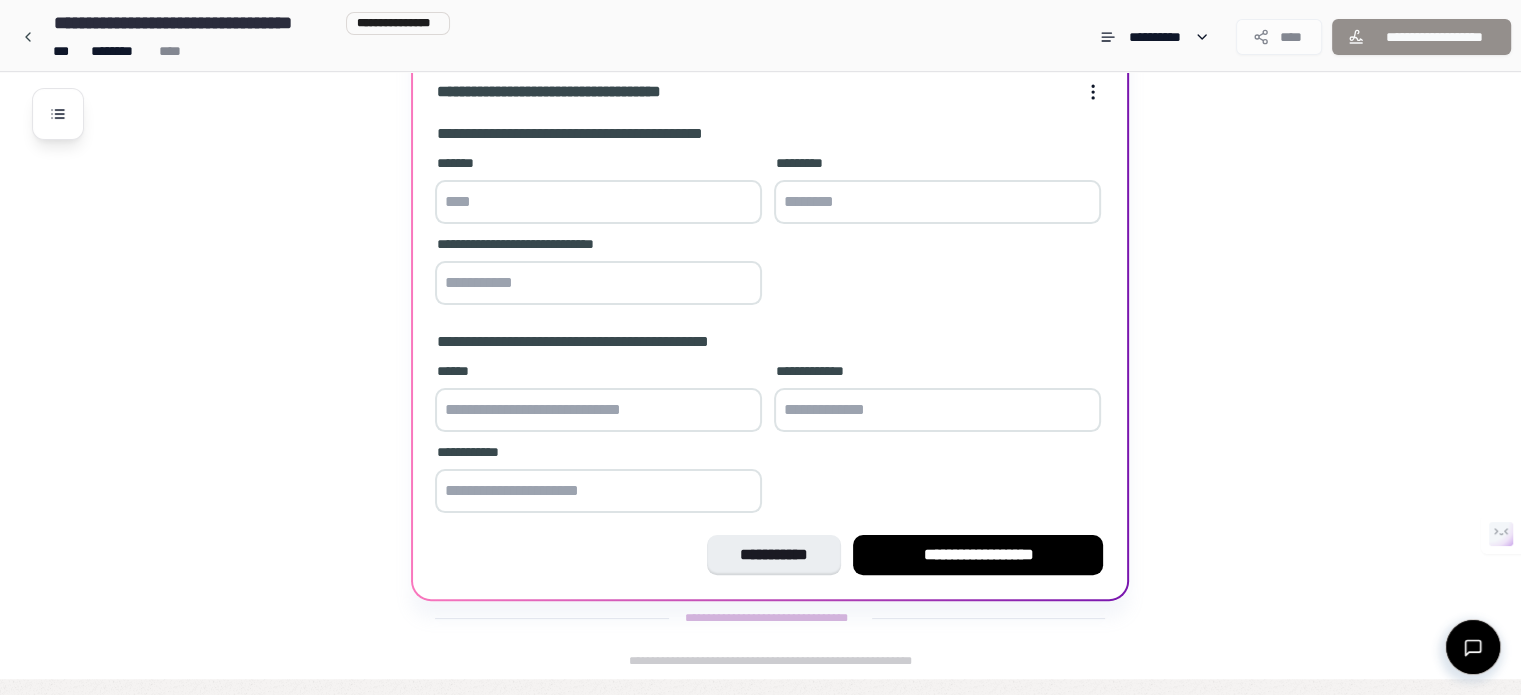 click at bounding box center (598, 202) 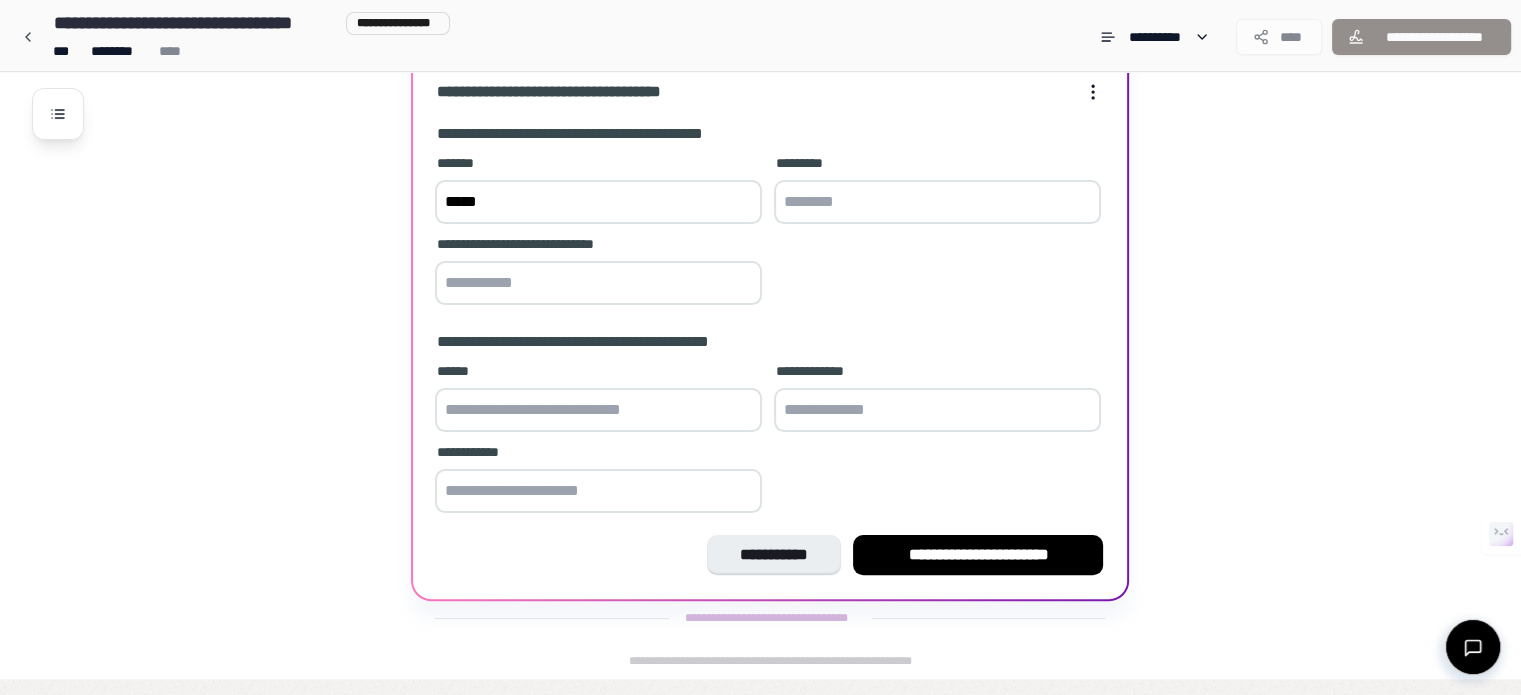 type on "*****" 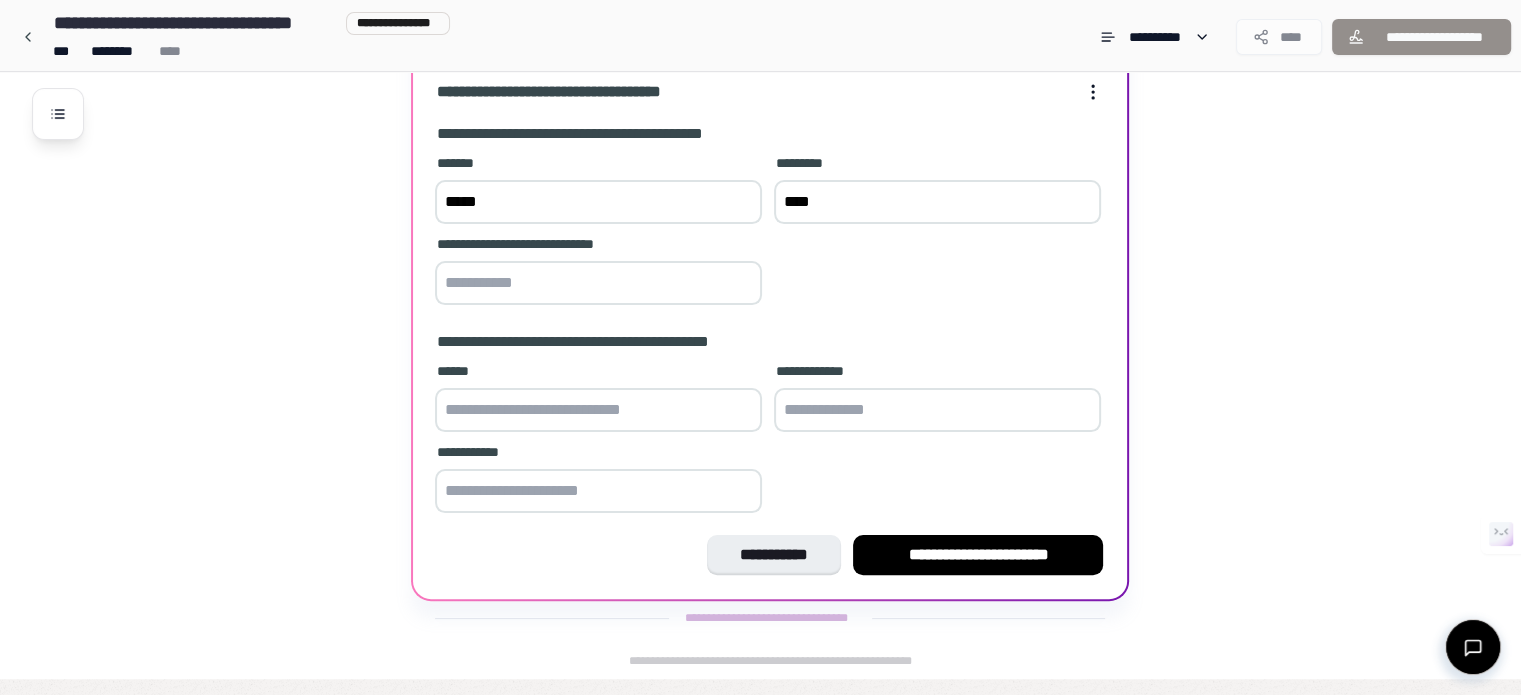 type on "****" 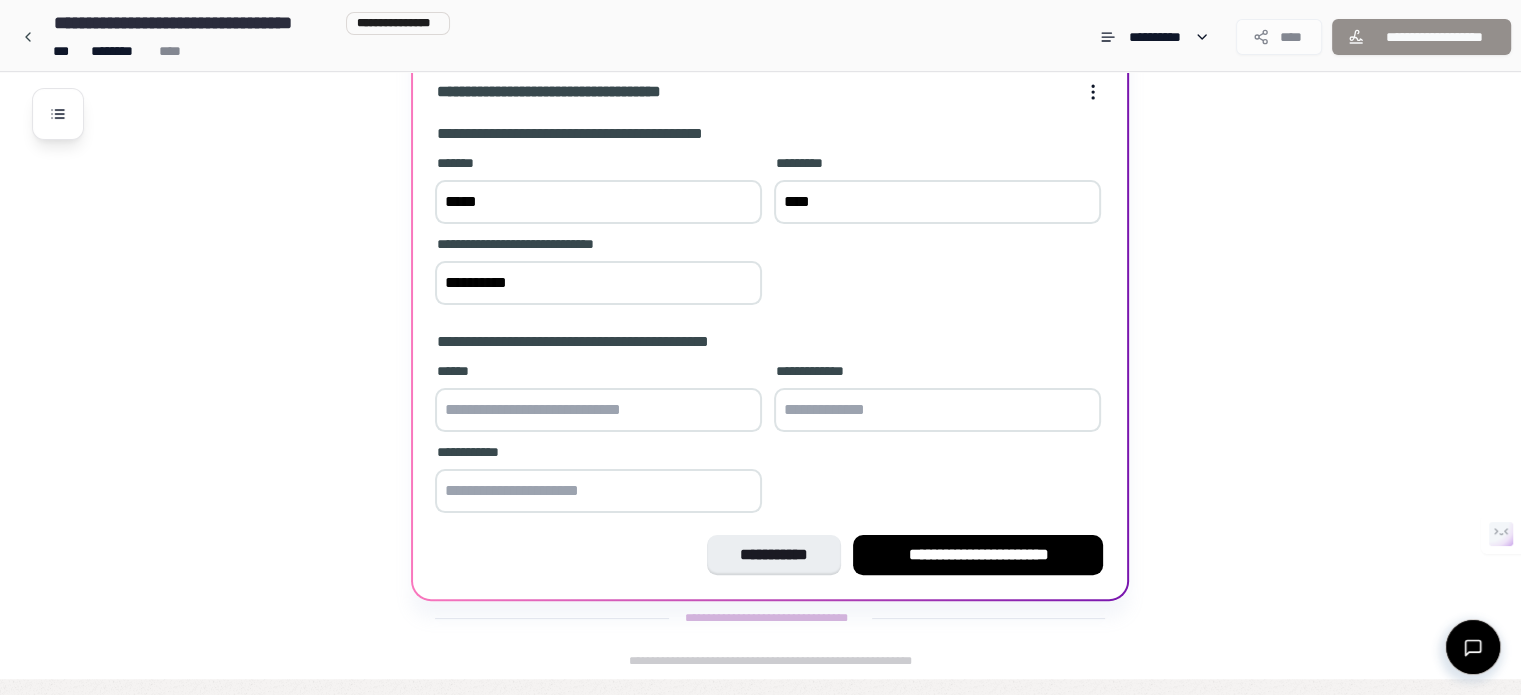 type on "**********" 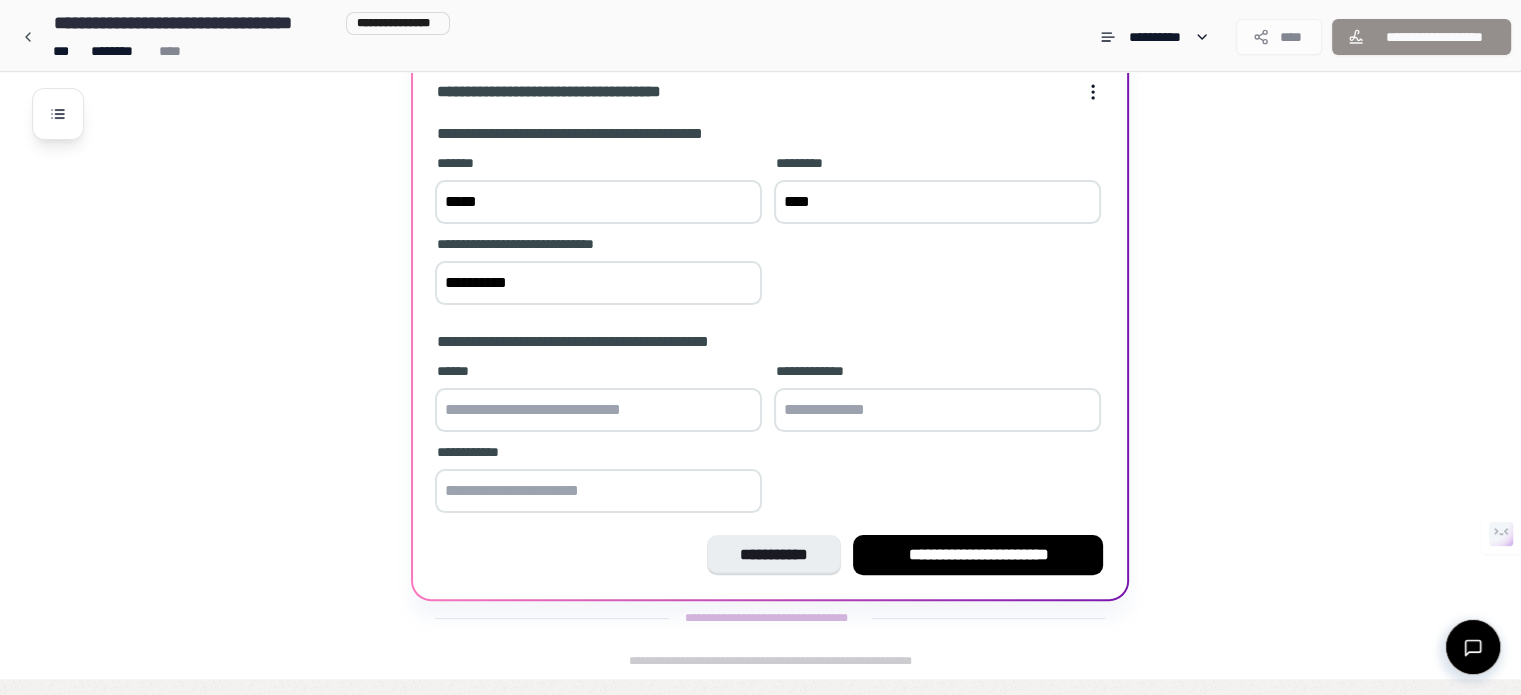 click at bounding box center [598, 410] 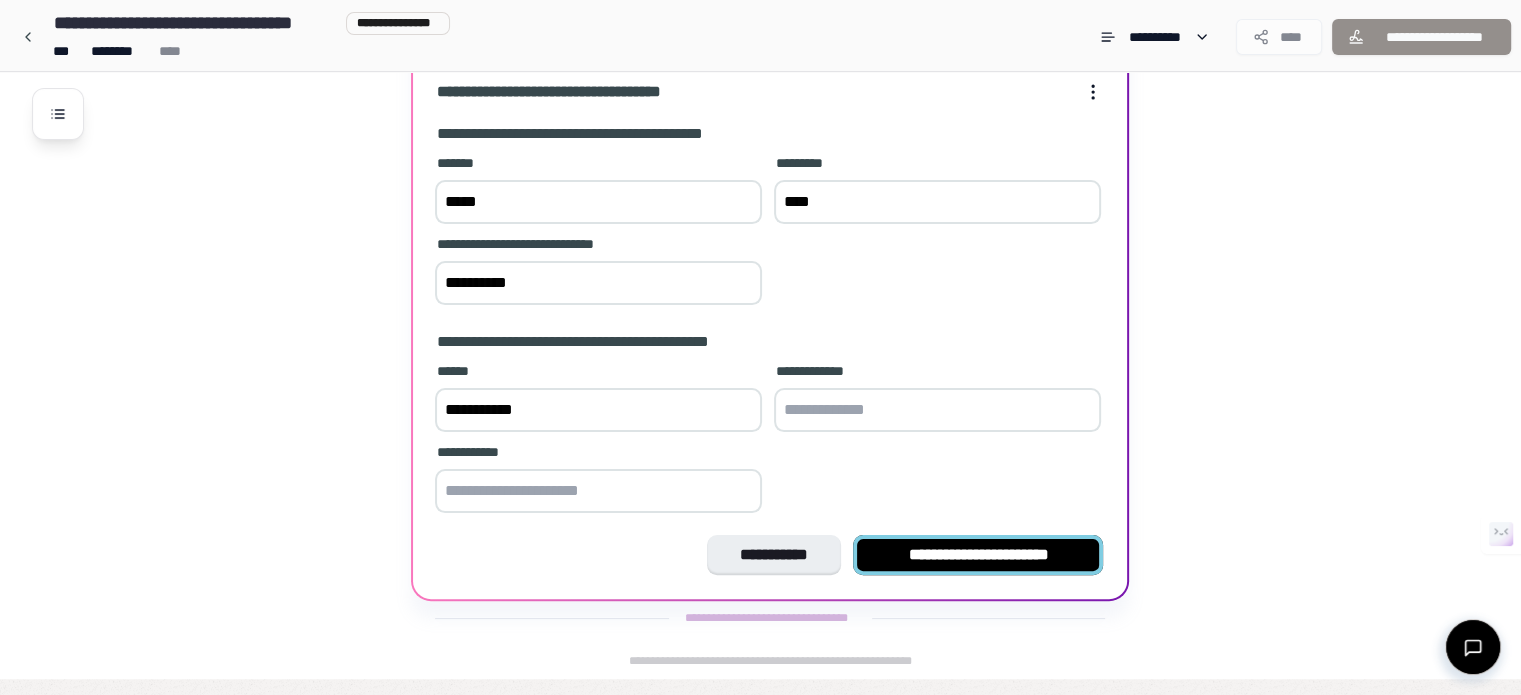 type on "**********" 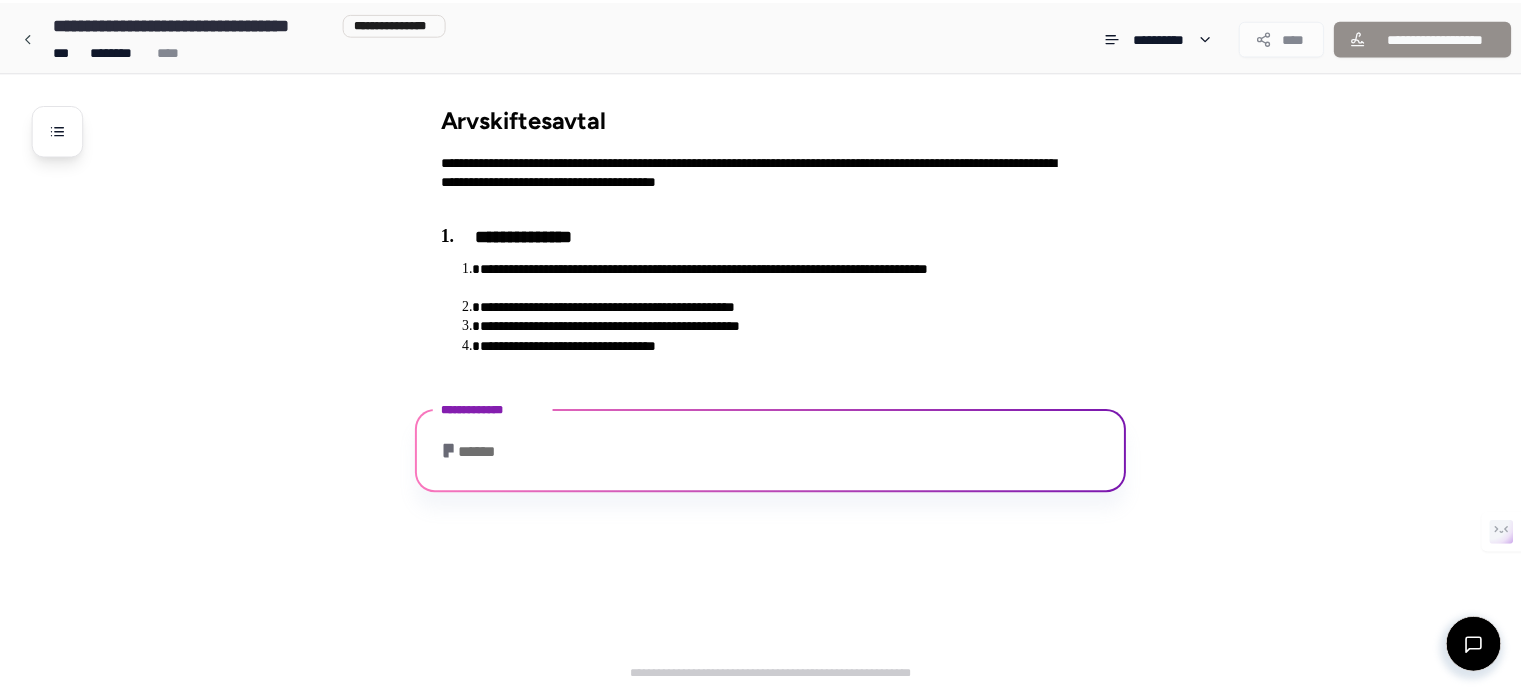 scroll, scrollTop: 12, scrollLeft: 0, axis: vertical 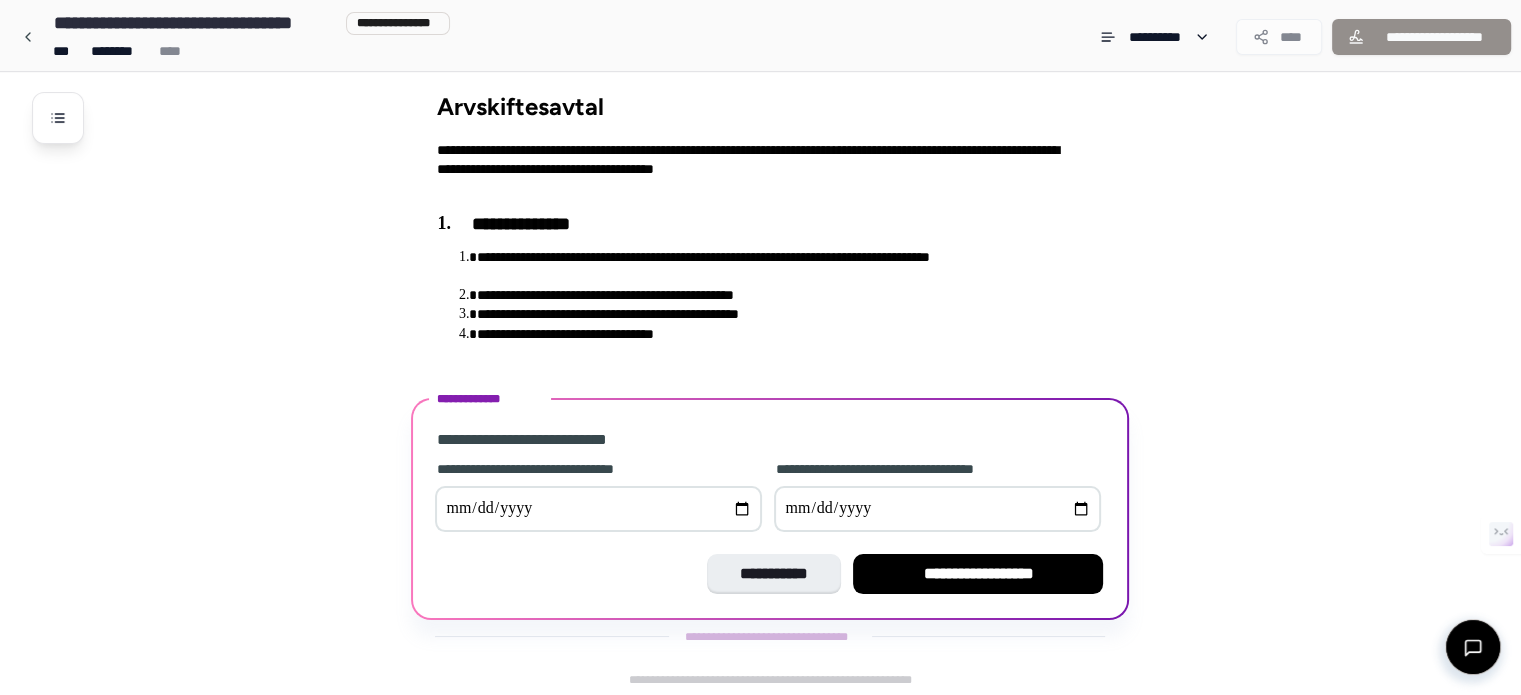 click at bounding box center [598, 509] 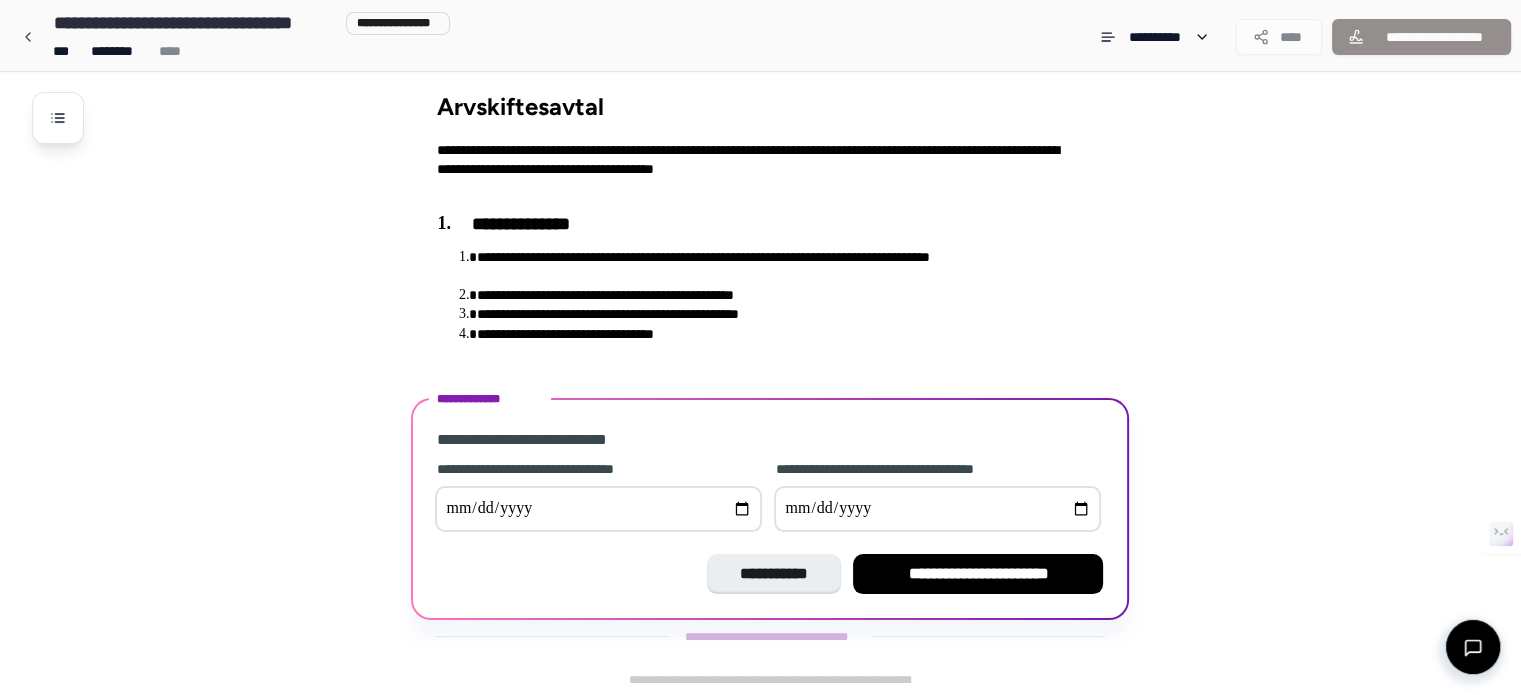 type on "**********" 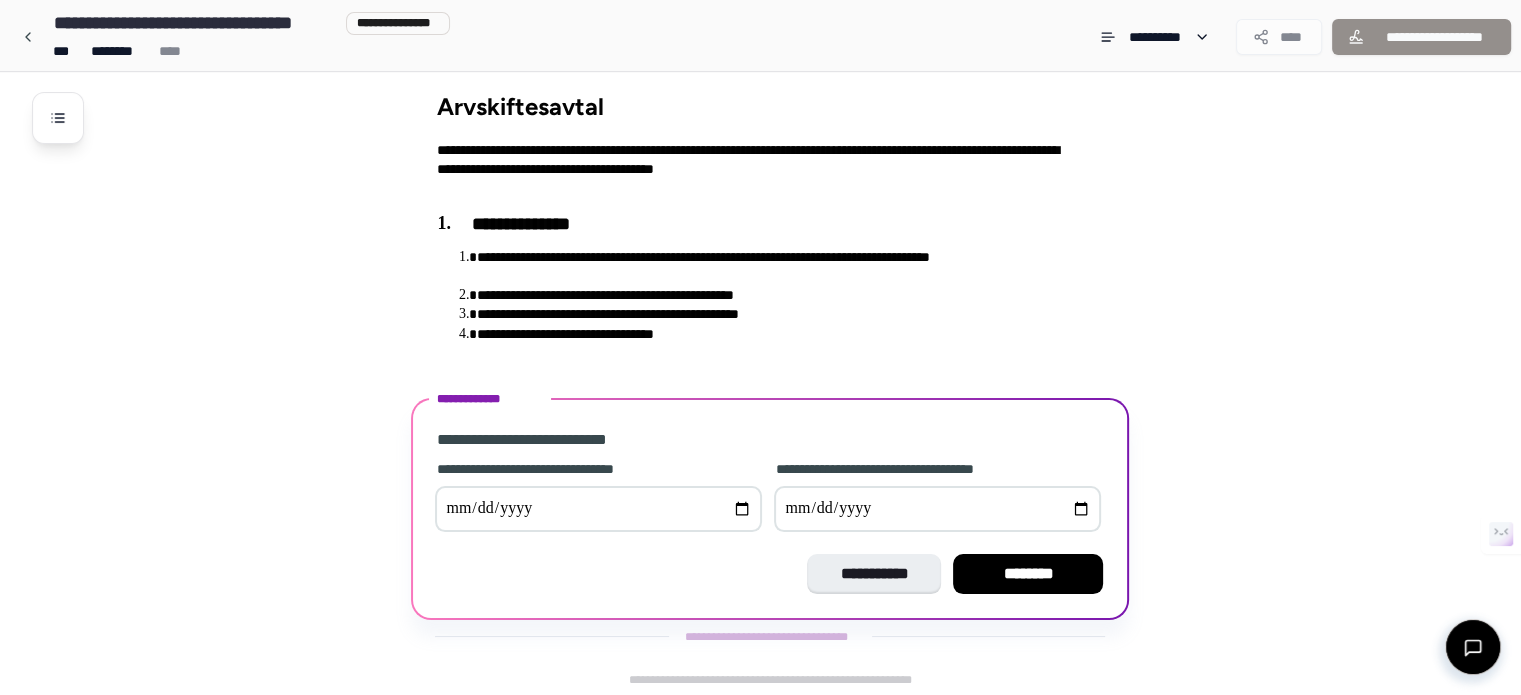 type on "**********" 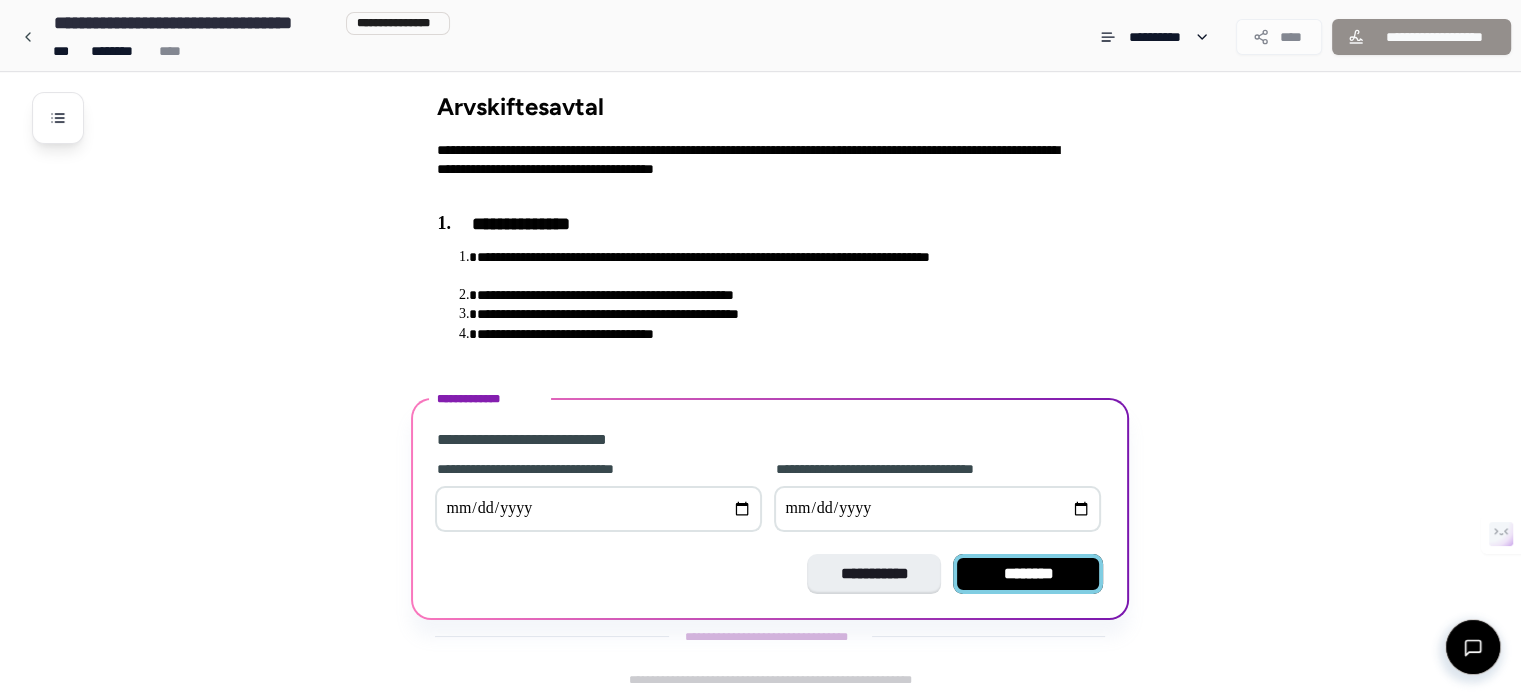 click on "********" at bounding box center (1028, 574) 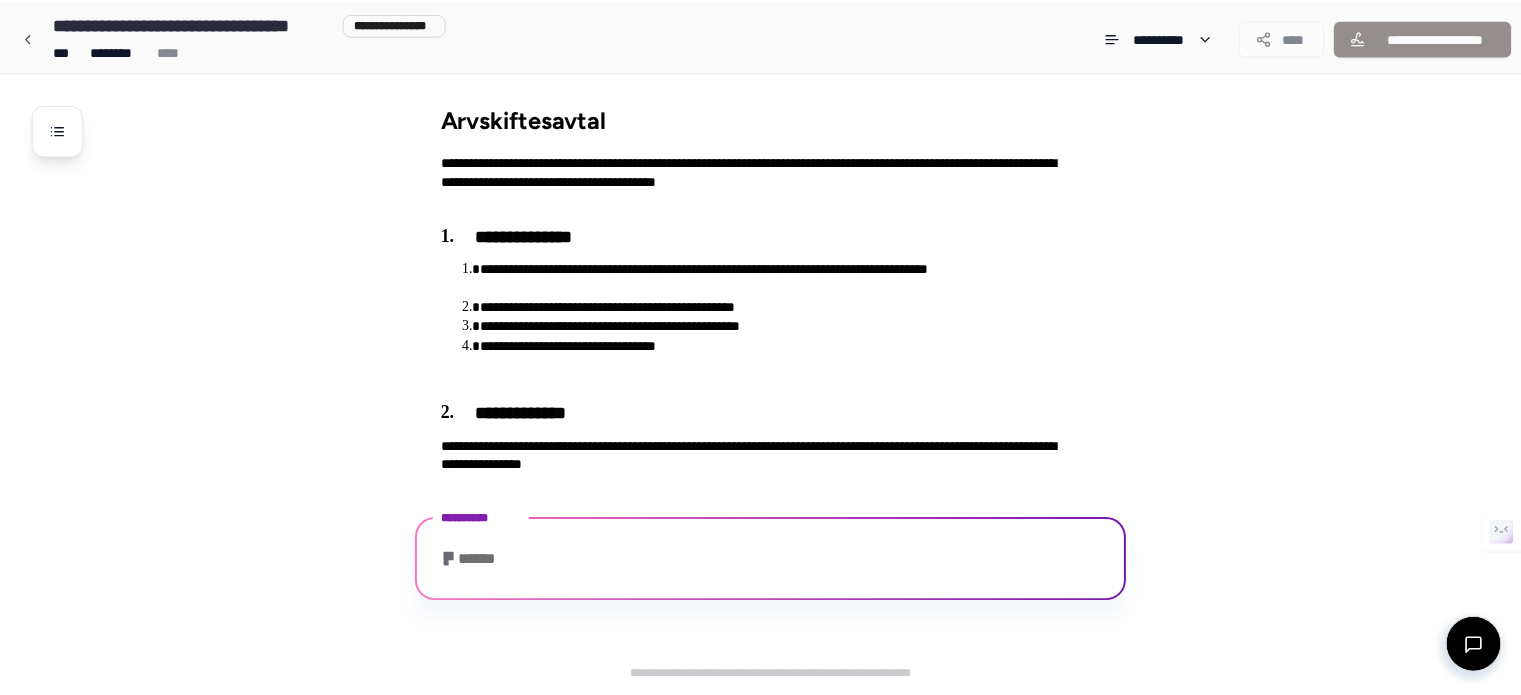 scroll, scrollTop: 25, scrollLeft: 0, axis: vertical 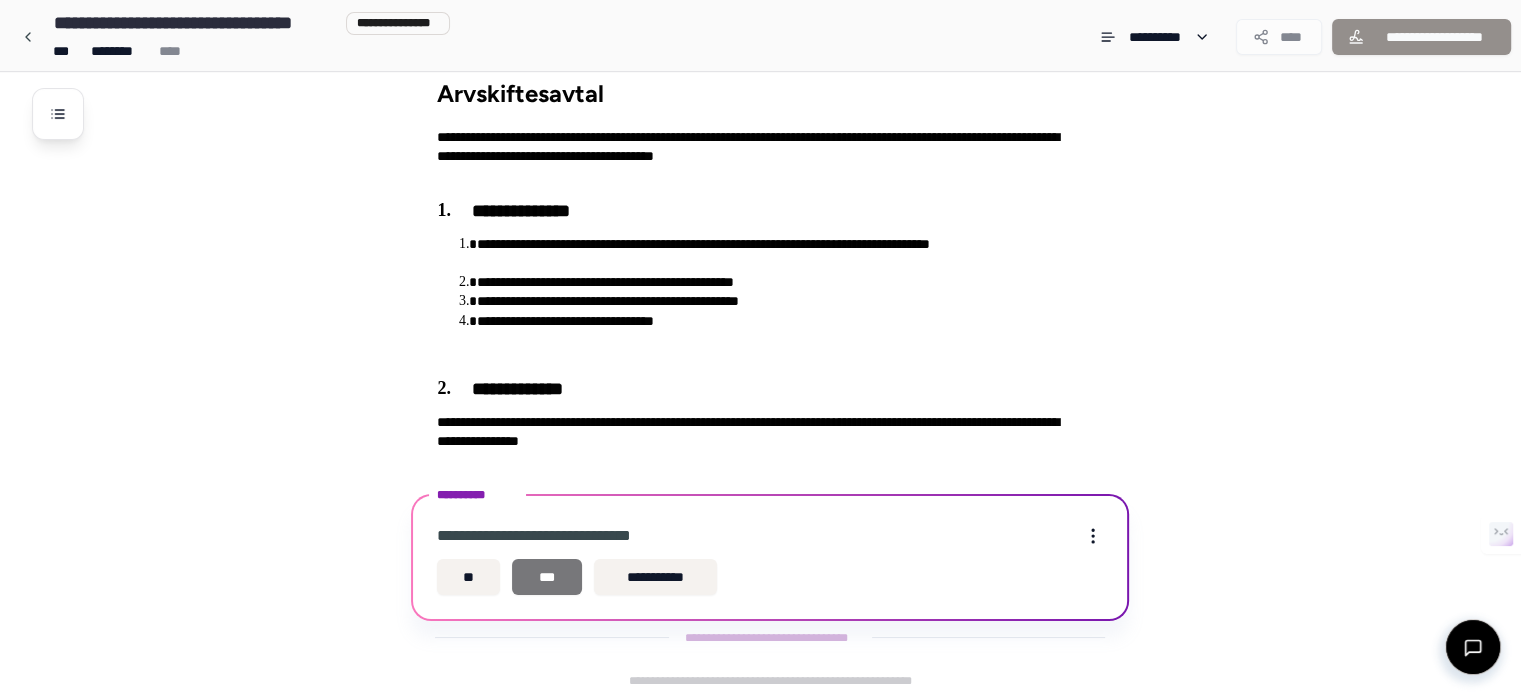 click on "***" at bounding box center (547, 577) 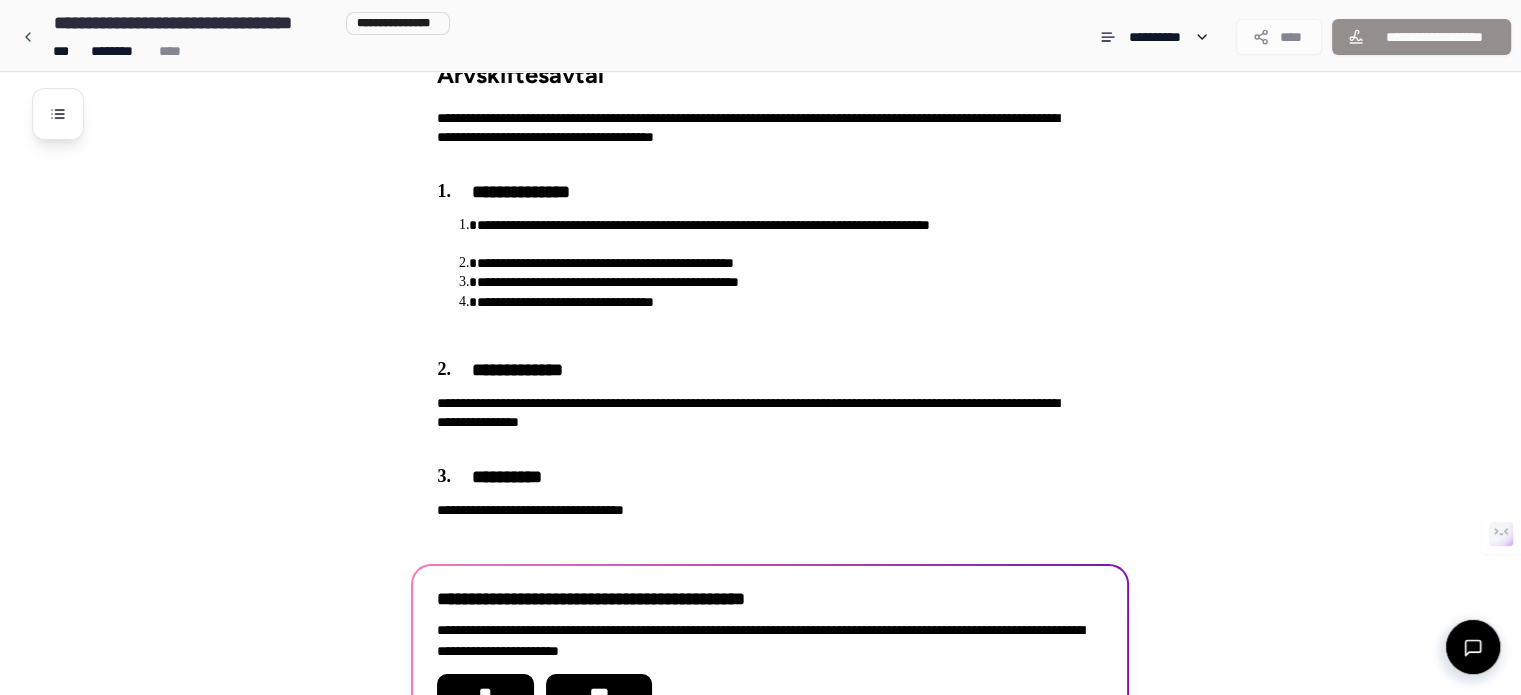 scroll, scrollTop: 162, scrollLeft: 0, axis: vertical 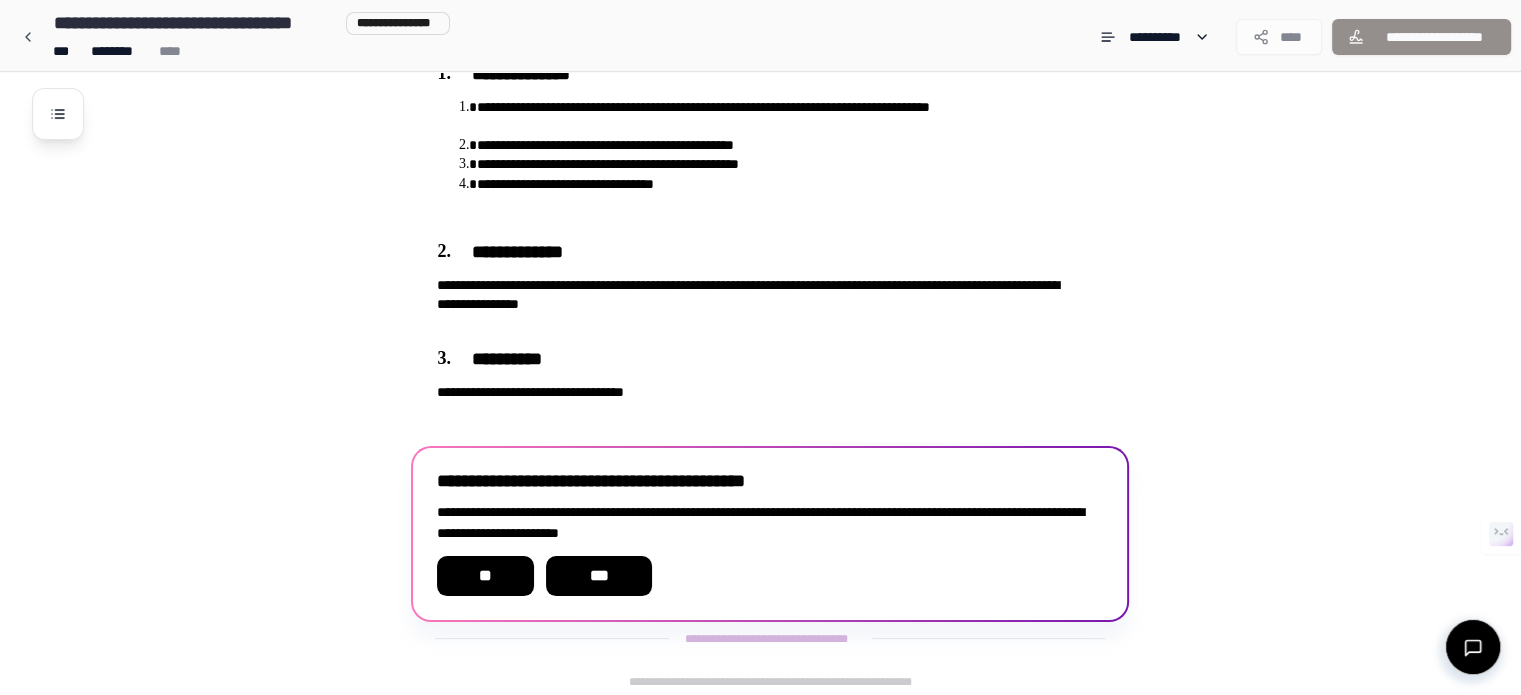 click at bounding box center [1473, 647] 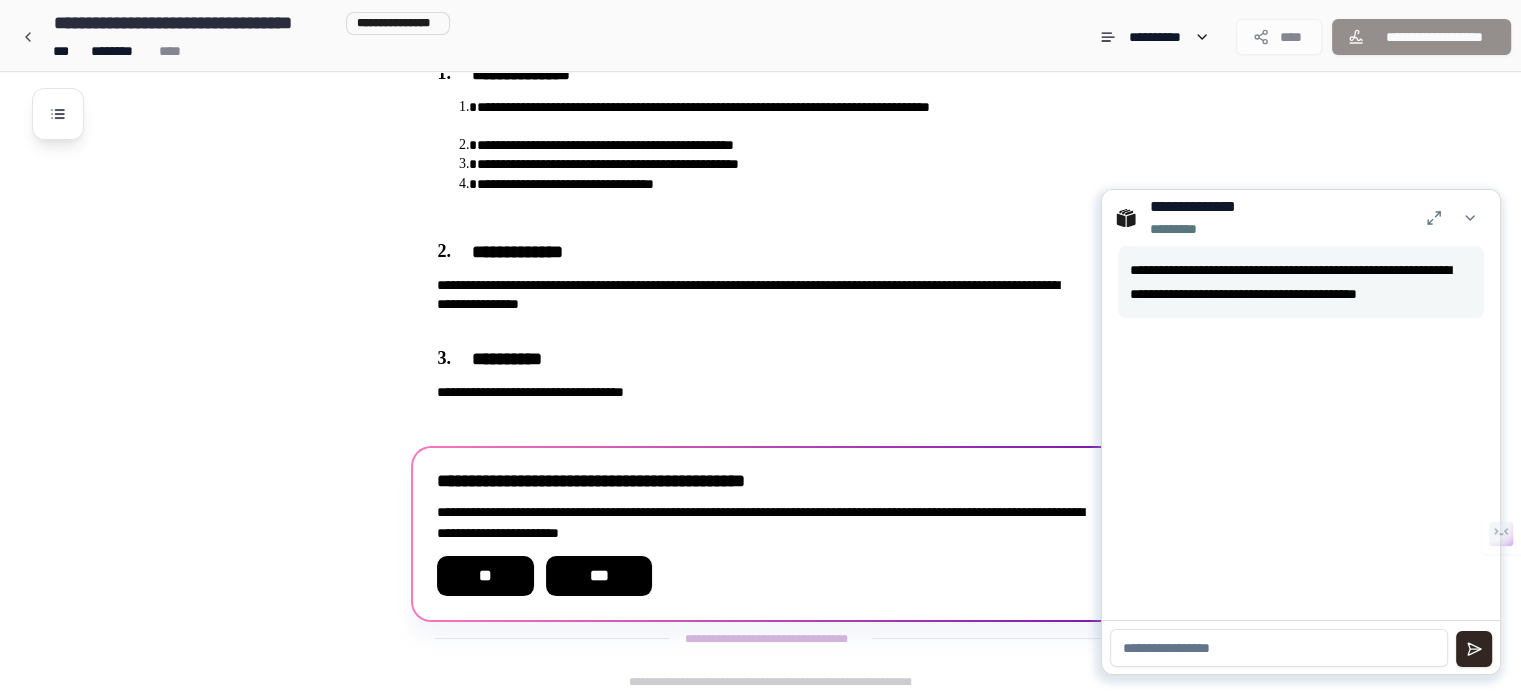 click at bounding box center [1279, 648] 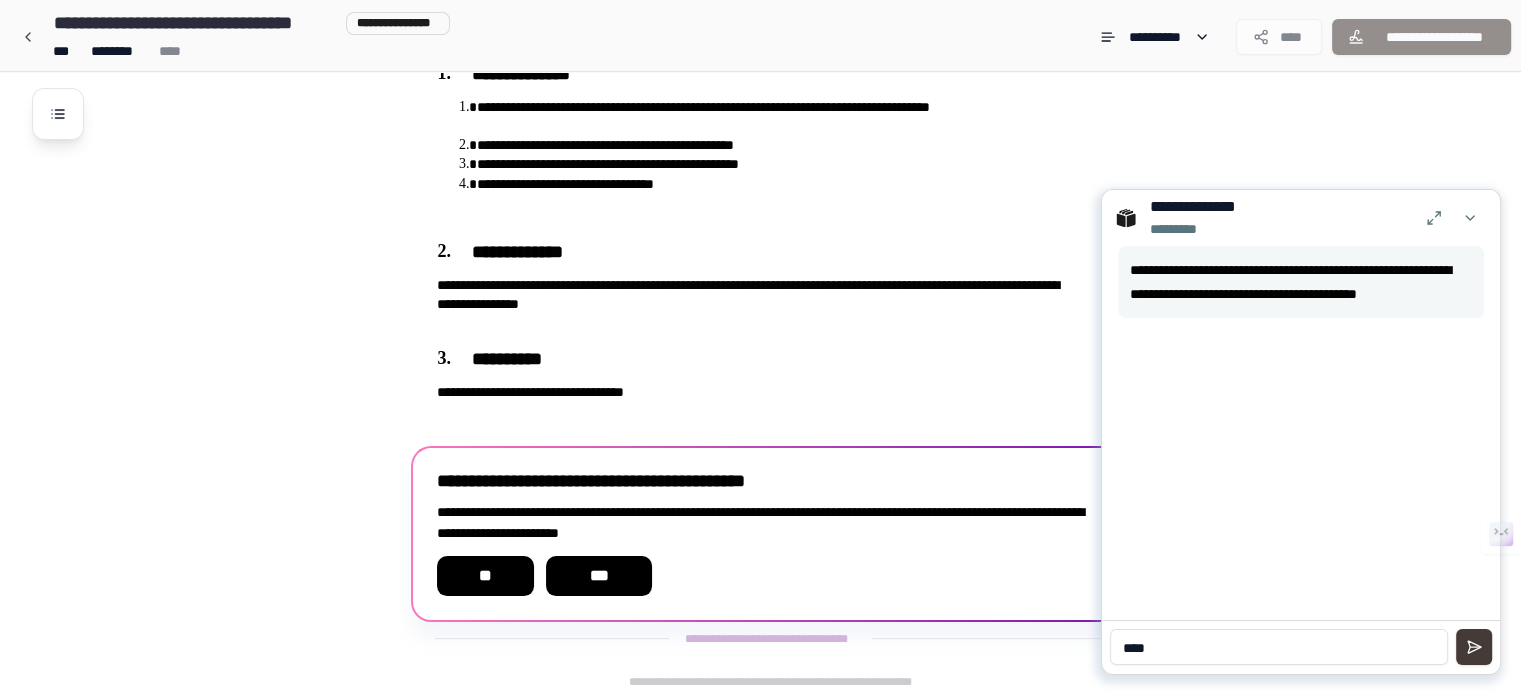 type on "****" 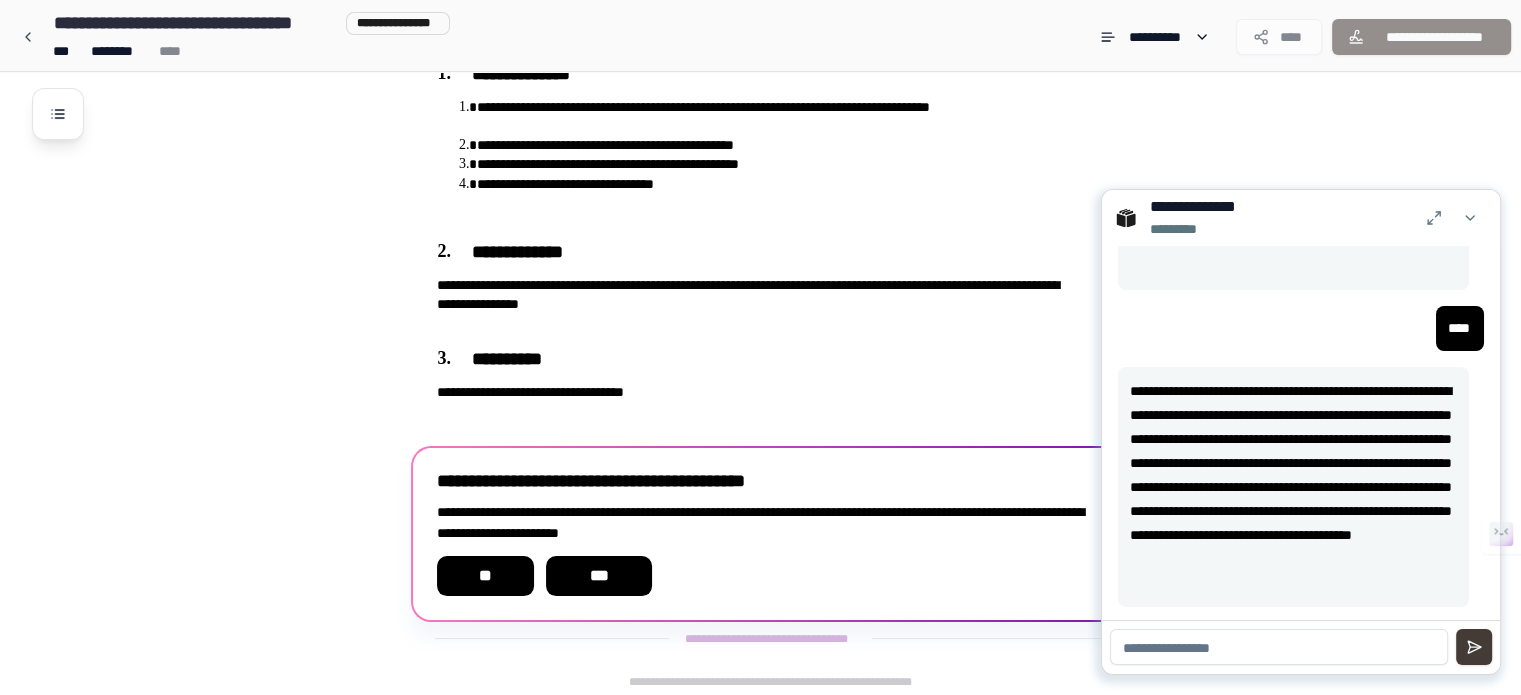 scroll, scrollTop: 53, scrollLeft: 0, axis: vertical 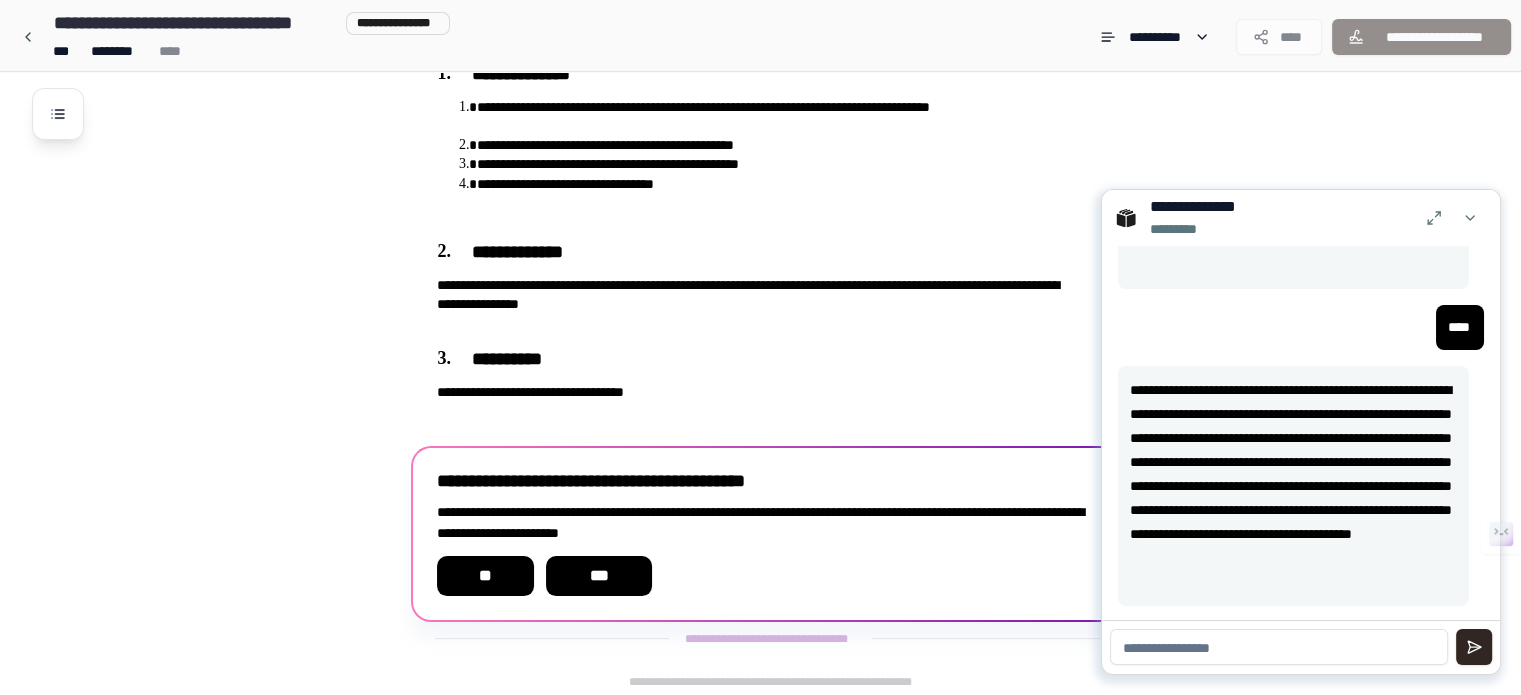 click at bounding box center [1279, 647] 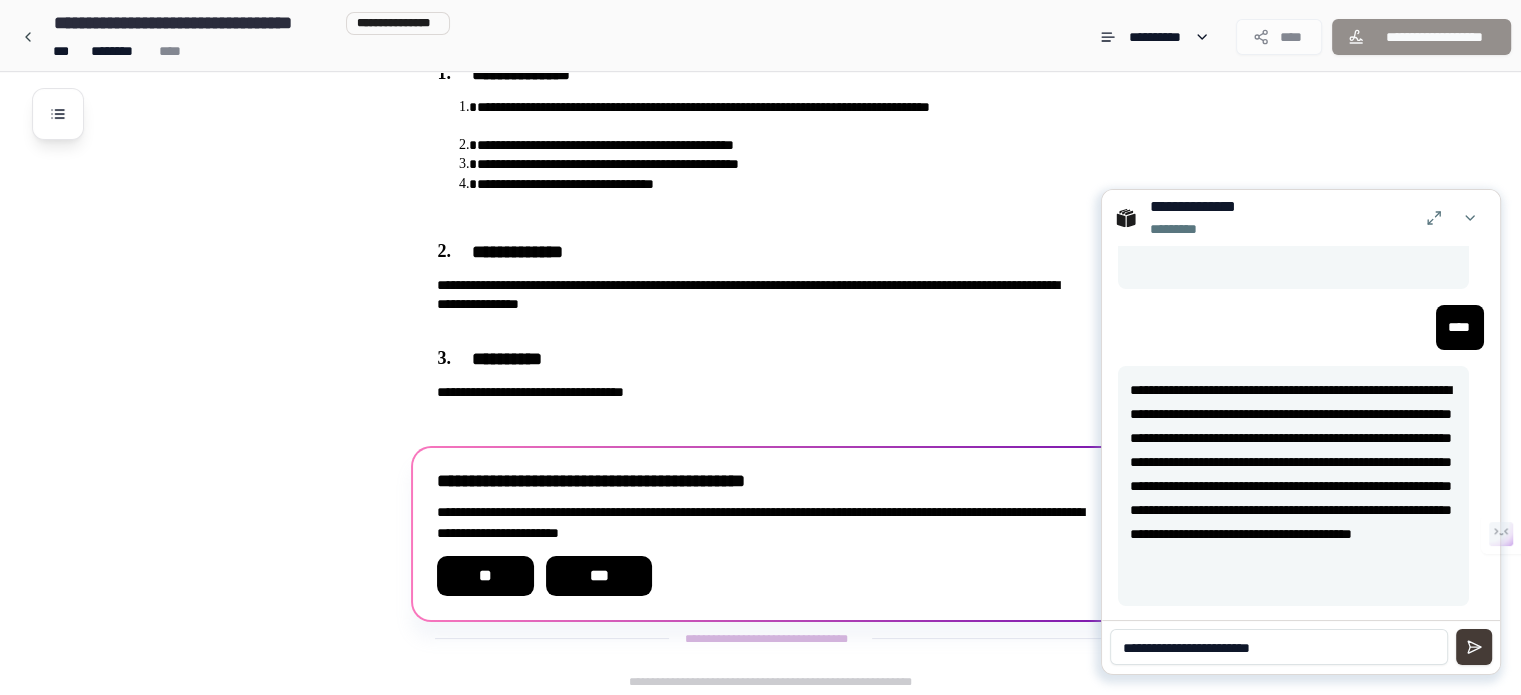 type on "**********" 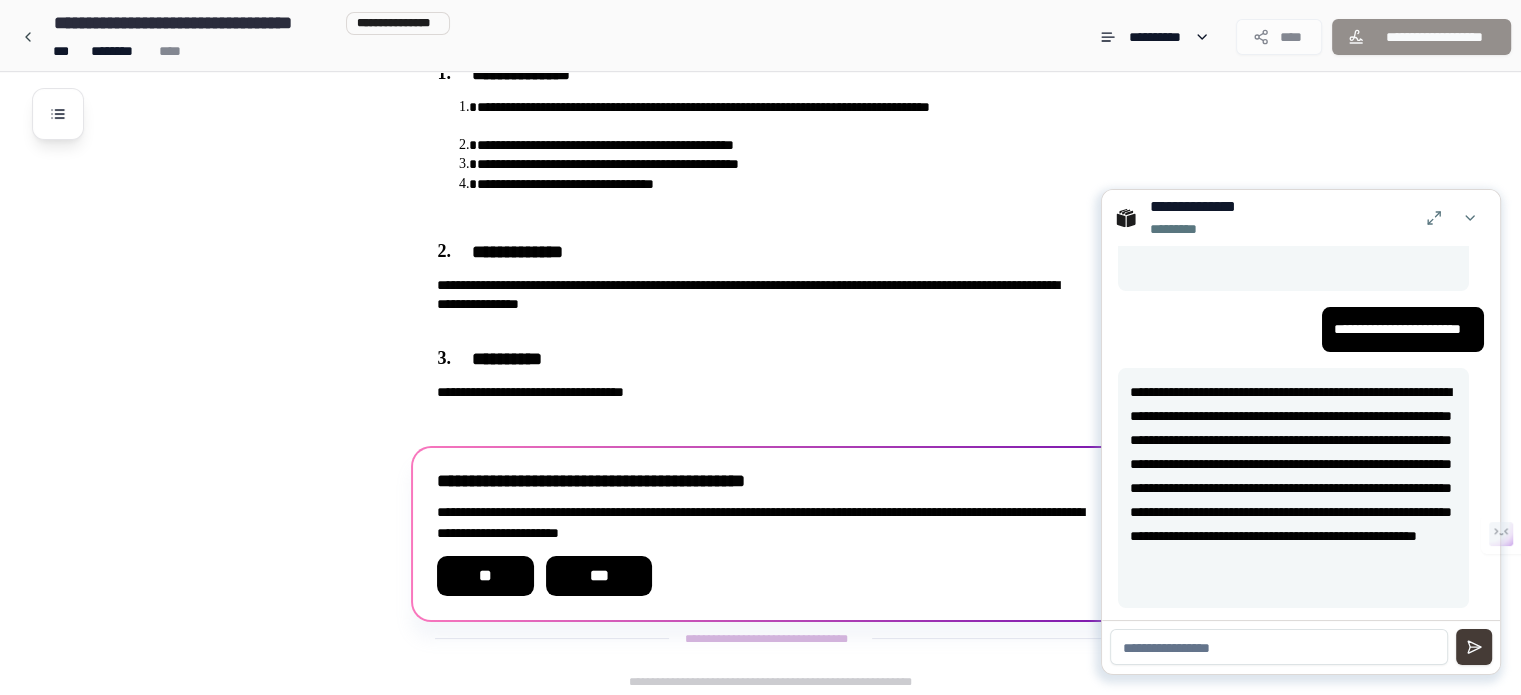 scroll, scrollTop: 370, scrollLeft: 0, axis: vertical 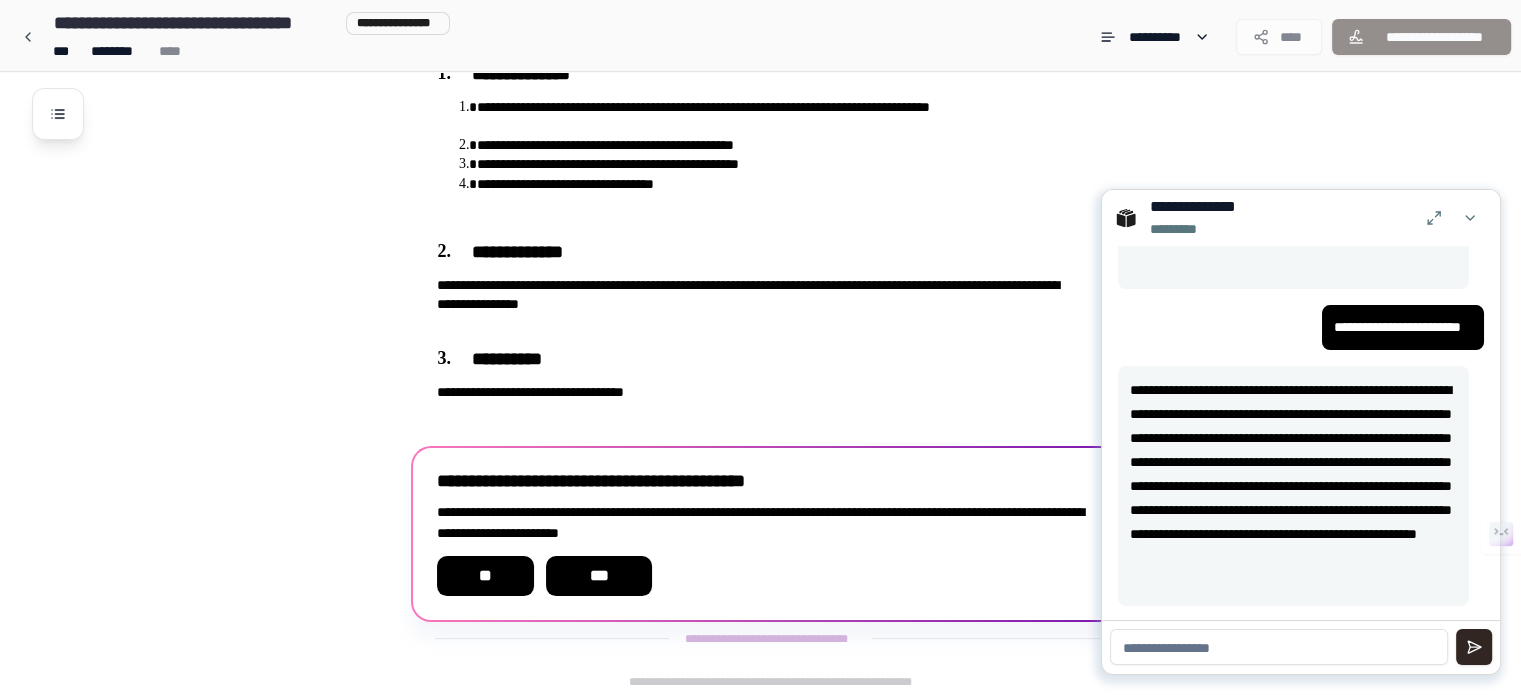 click at bounding box center (1279, 647) 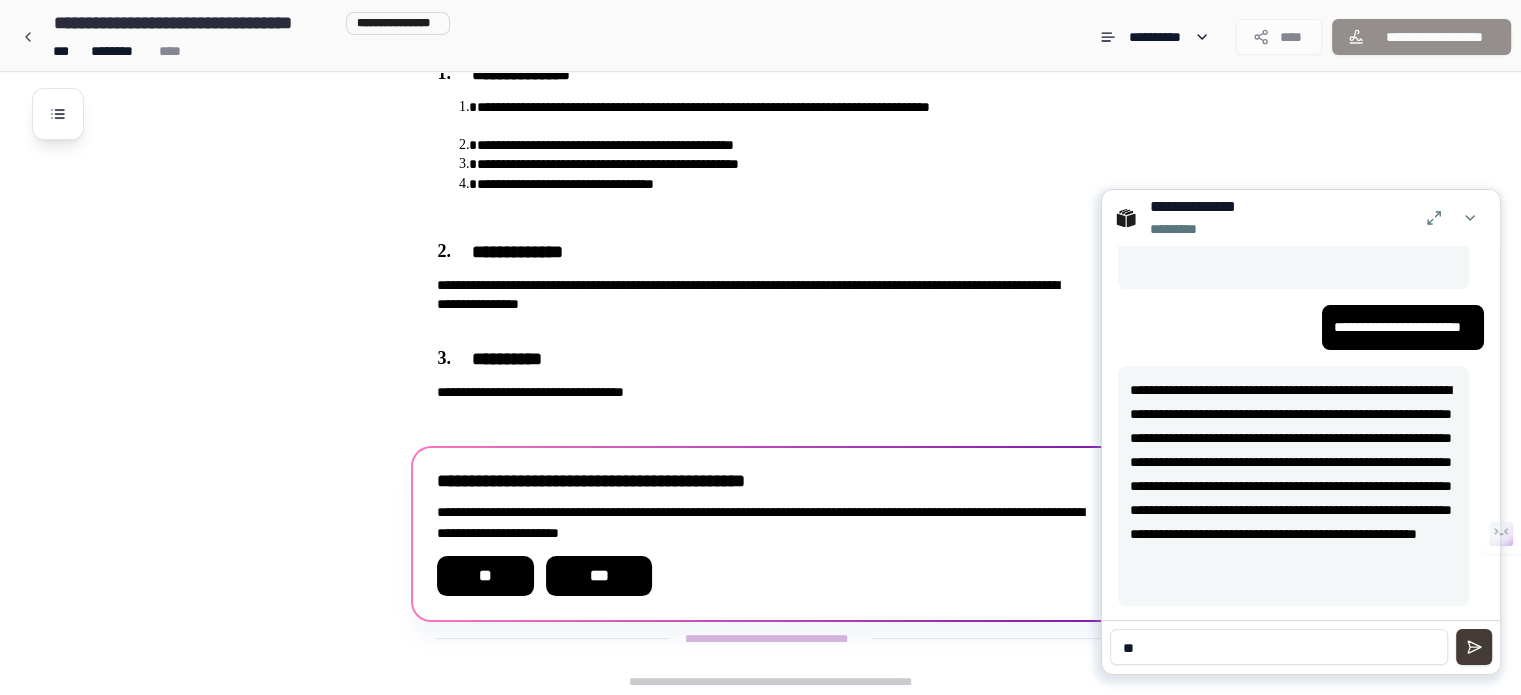 type on "**" 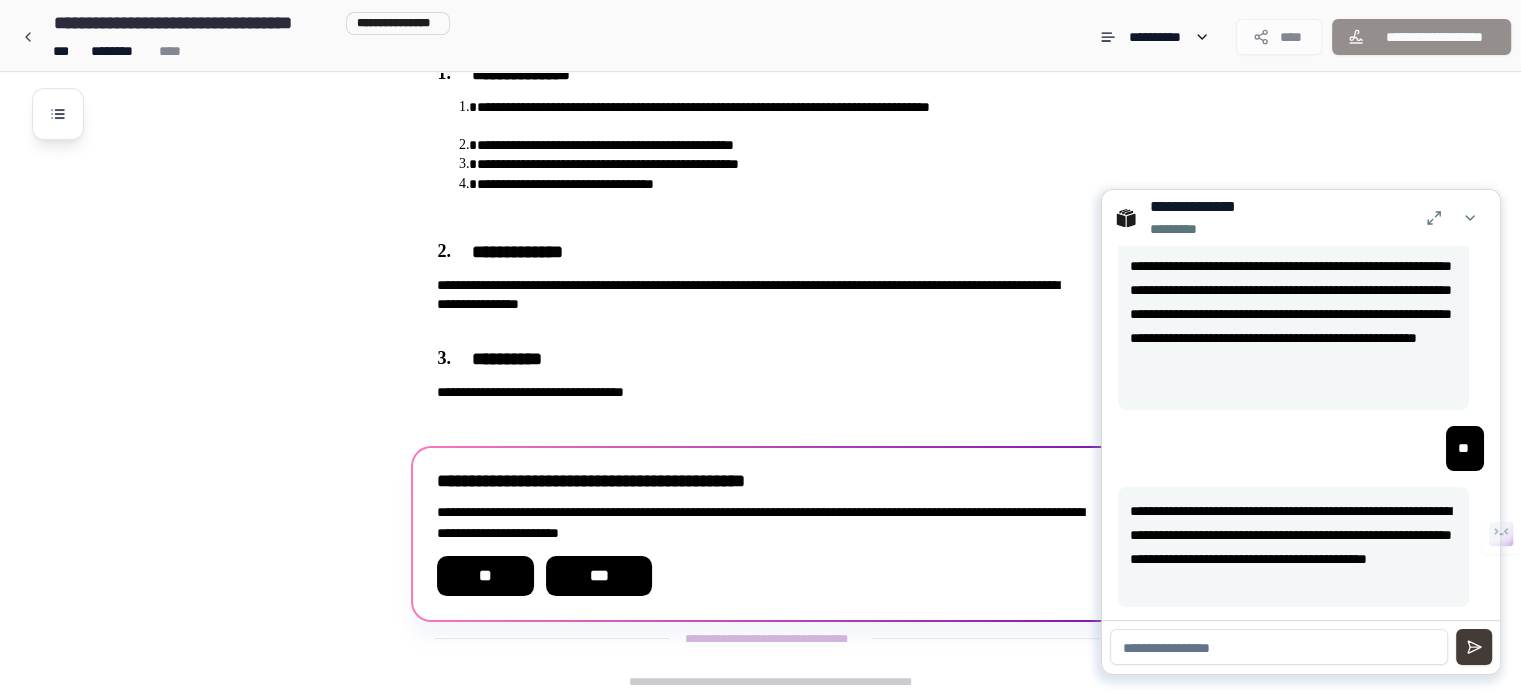 scroll, scrollTop: 567, scrollLeft: 0, axis: vertical 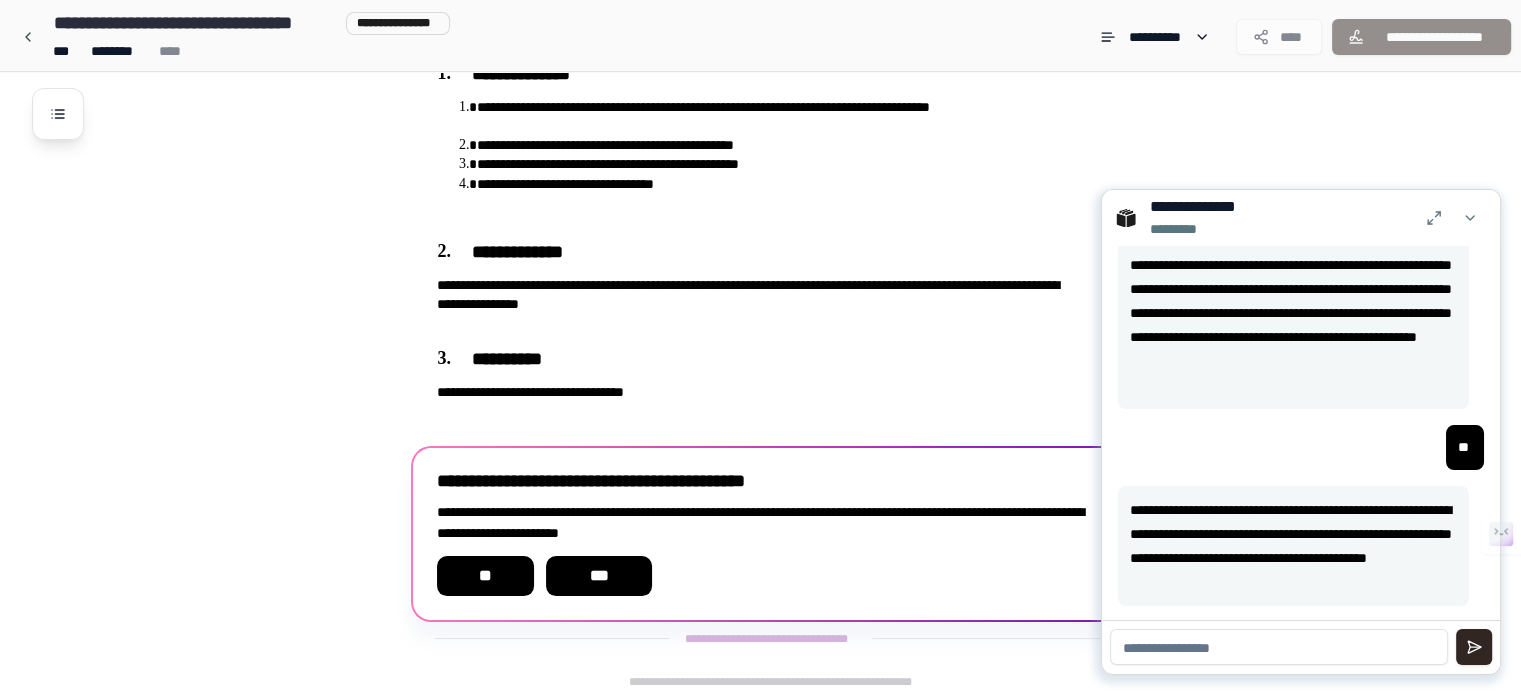 click at bounding box center [1279, 647] 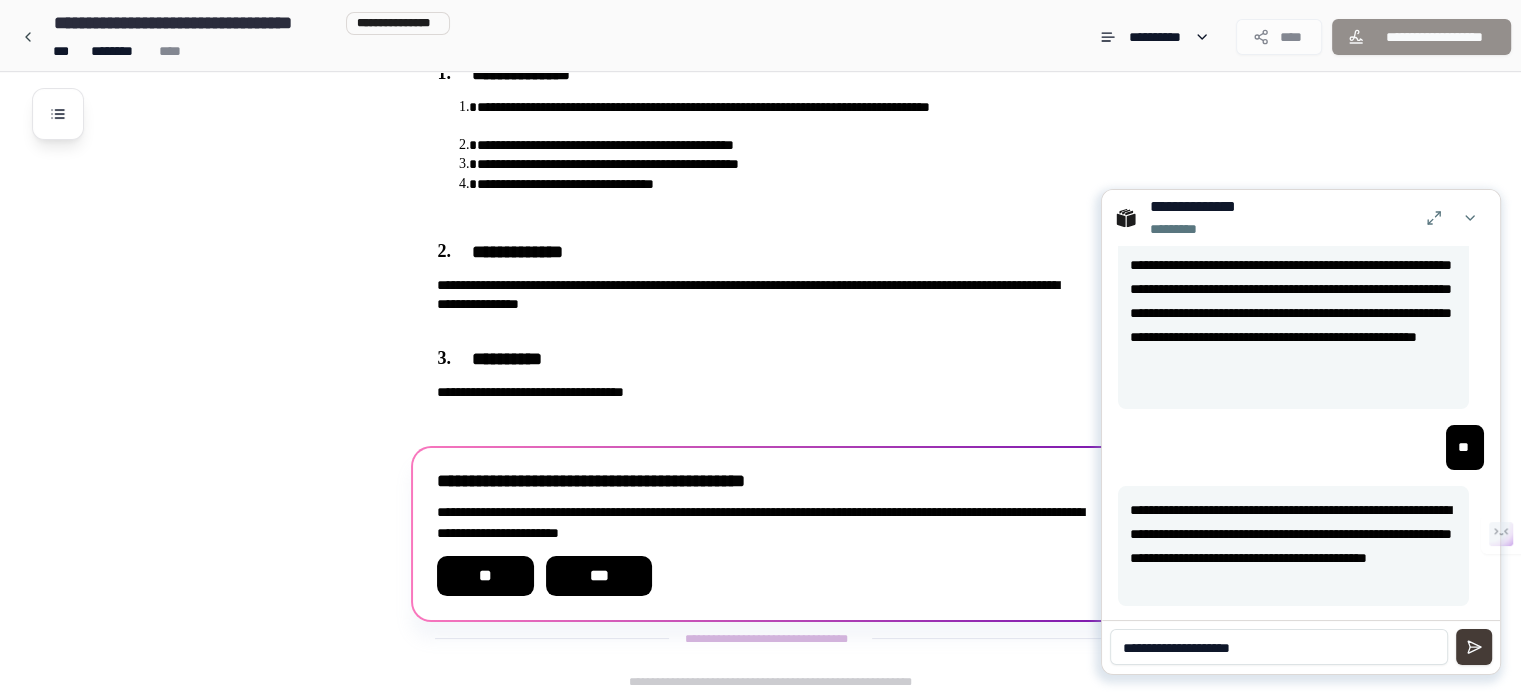 type on "**********" 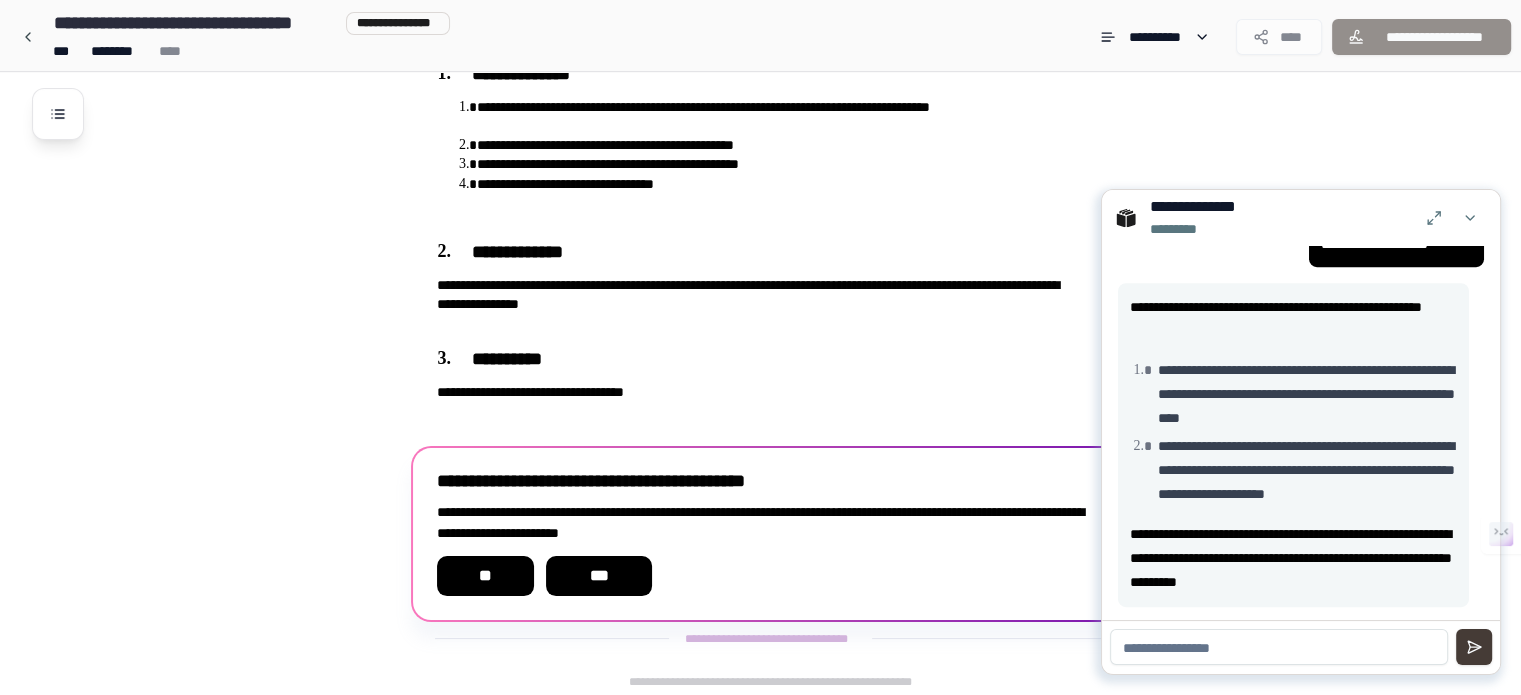 scroll, scrollTop: 968, scrollLeft: 0, axis: vertical 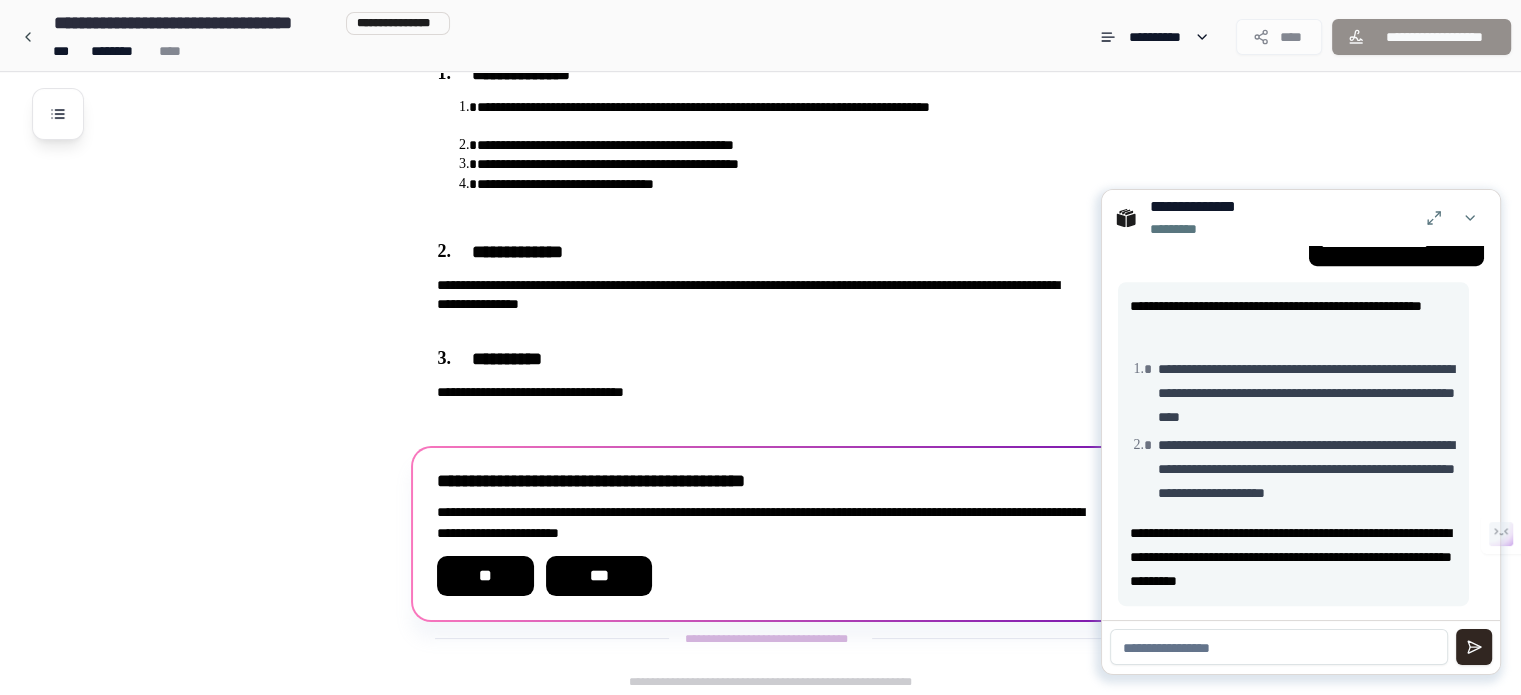 click at bounding box center (1279, 647) 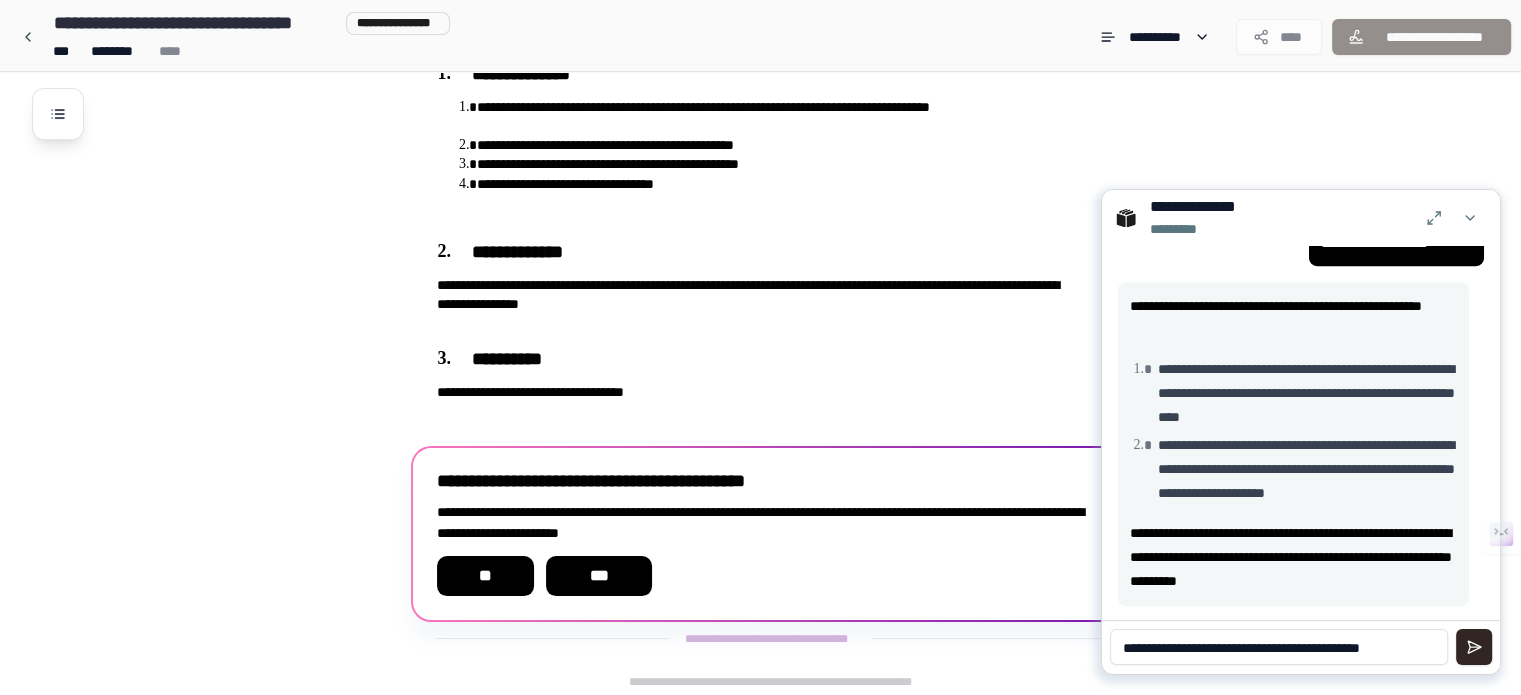 type on "**********" 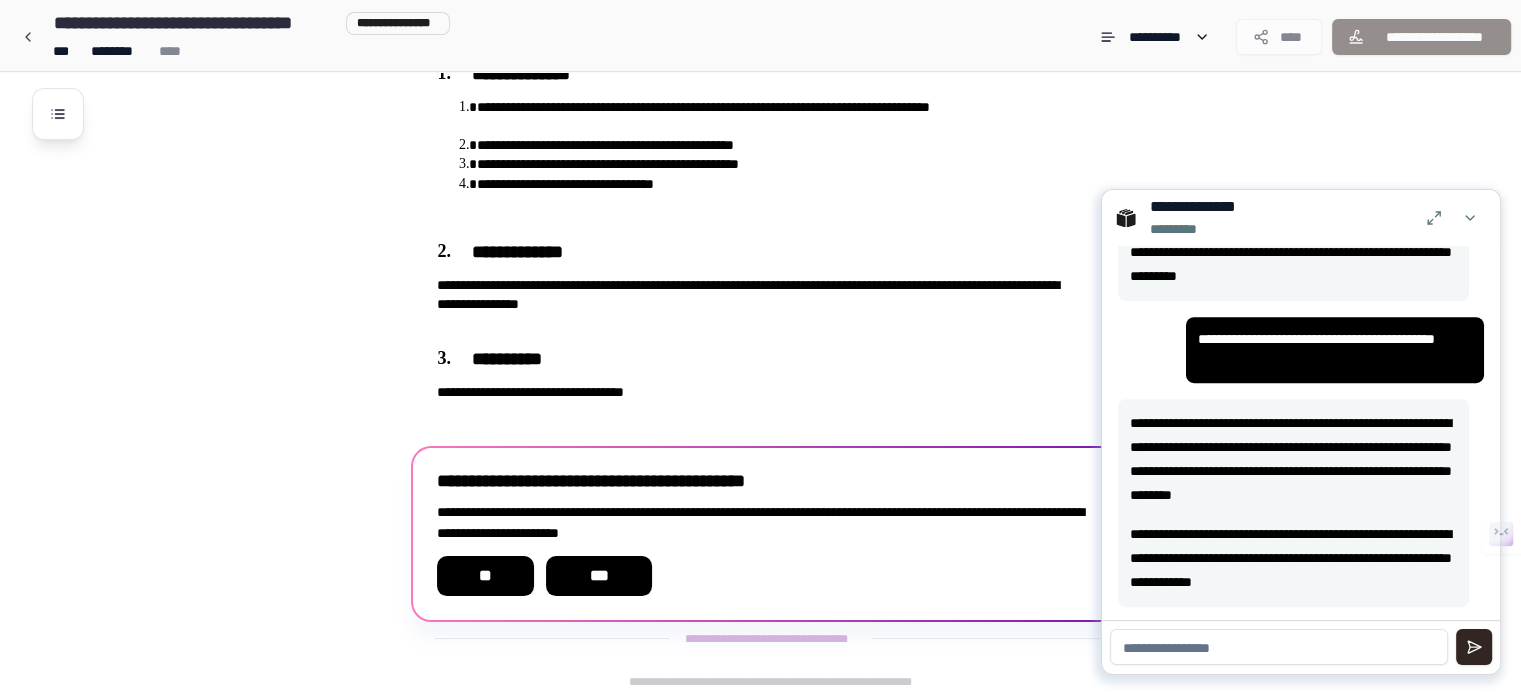 scroll, scrollTop: 1274, scrollLeft: 0, axis: vertical 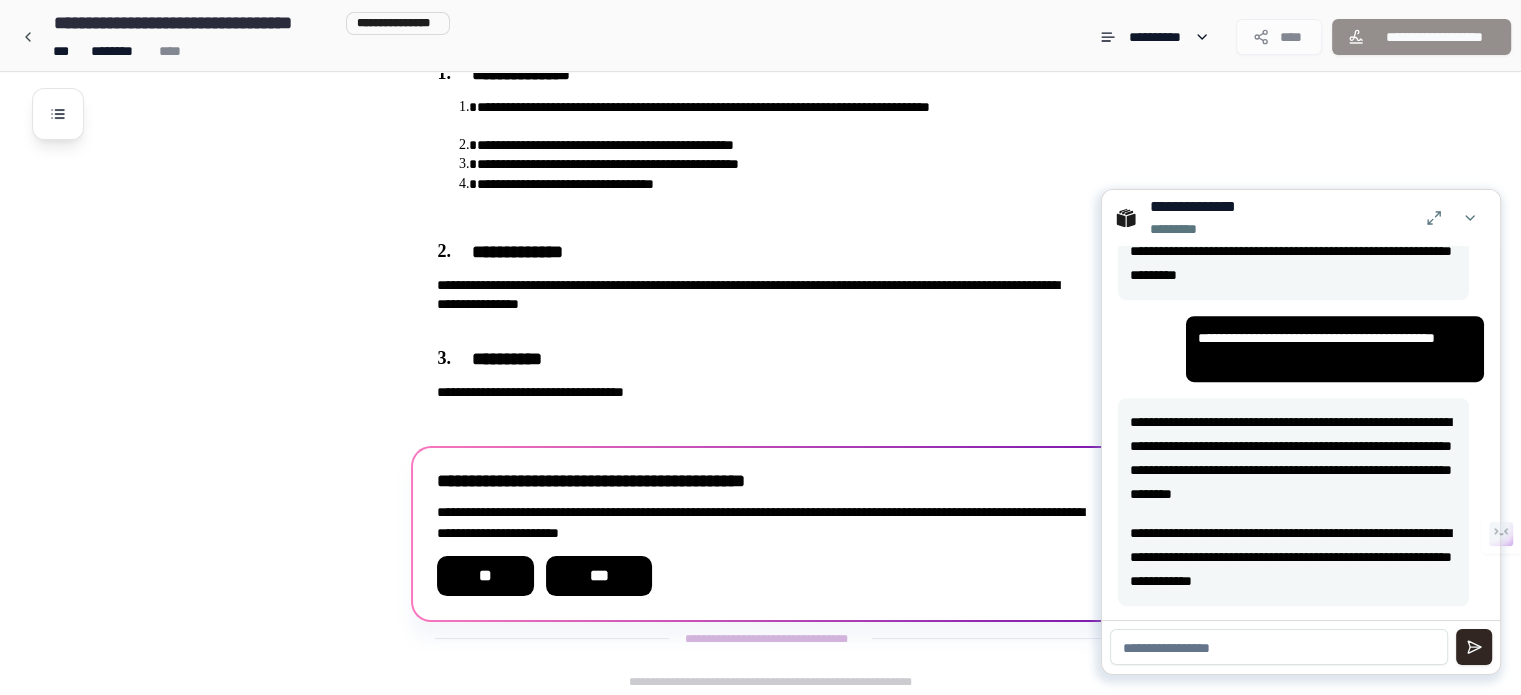 click at bounding box center [1279, 647] 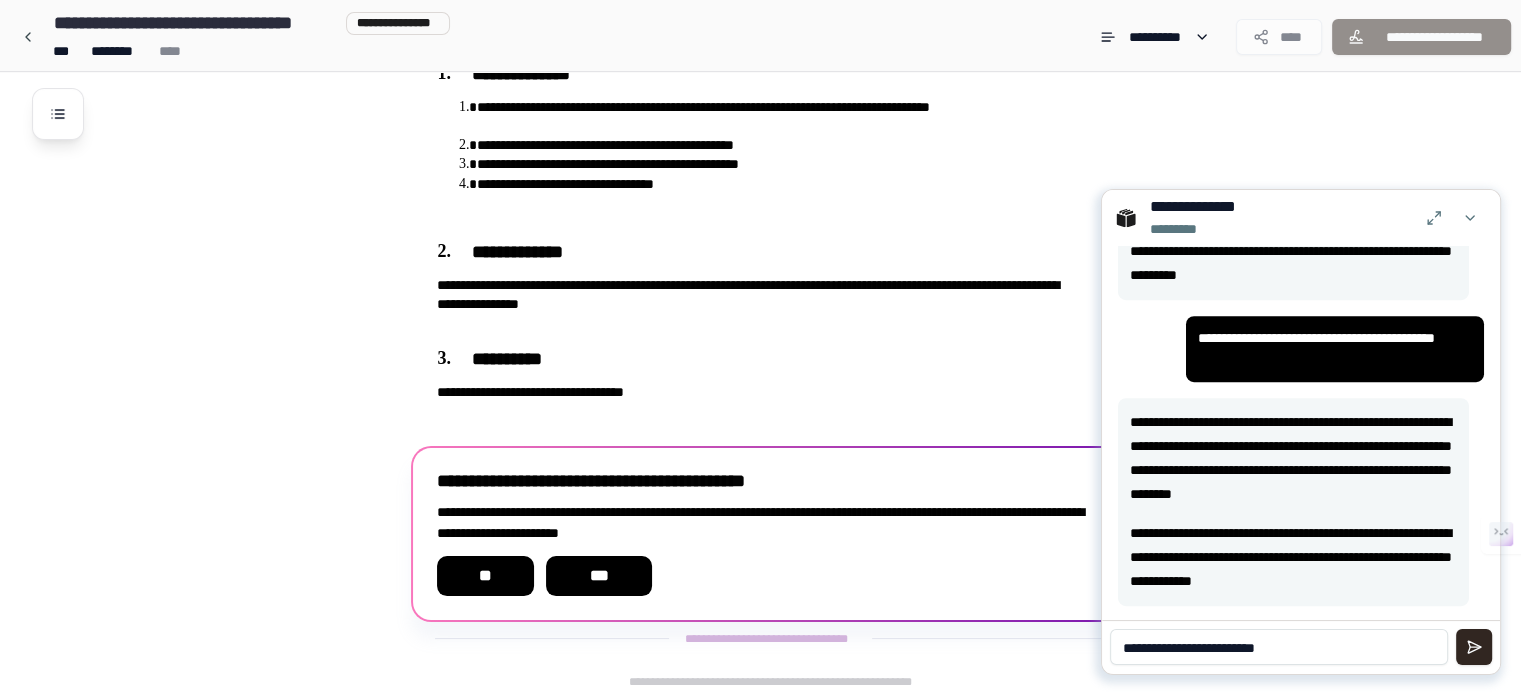 type on "**********" 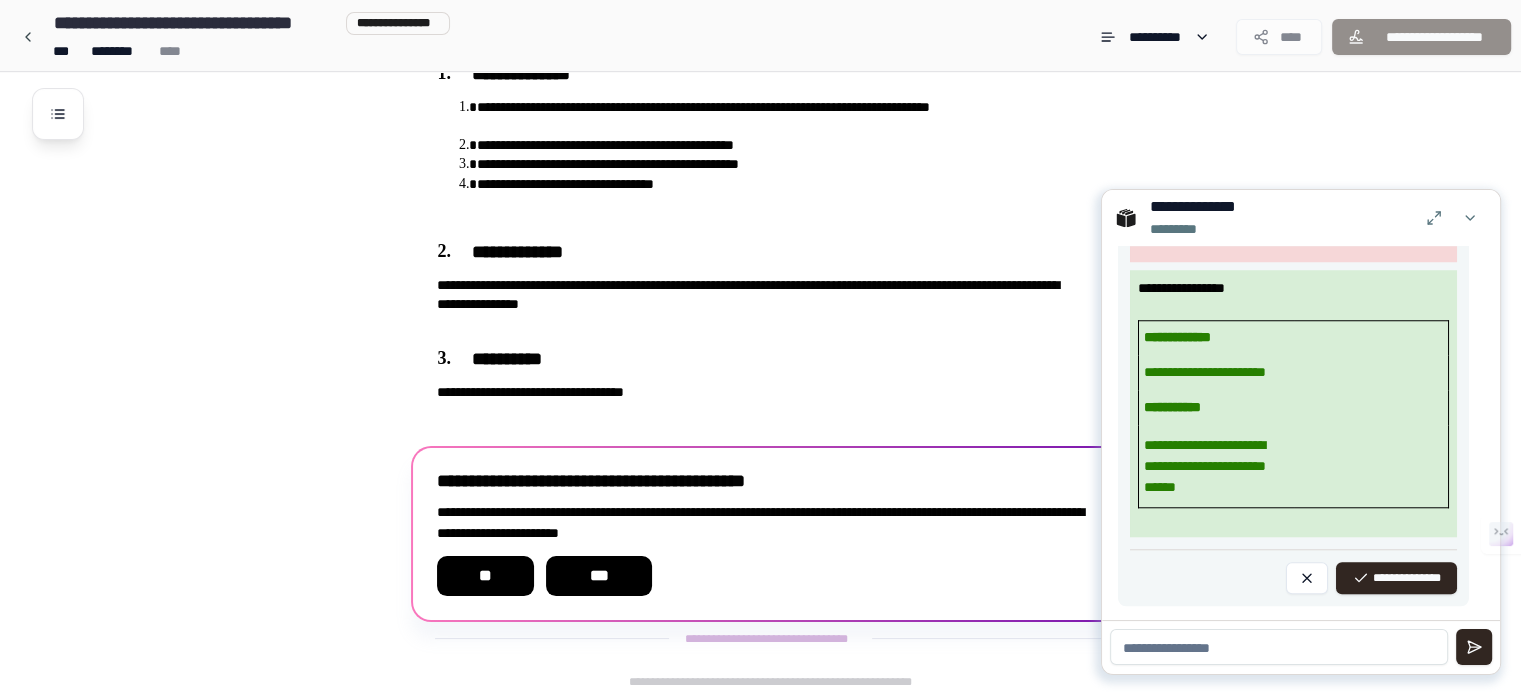 scroll, scrollTop: 1866, scrollLeft: 0, axis: vertical 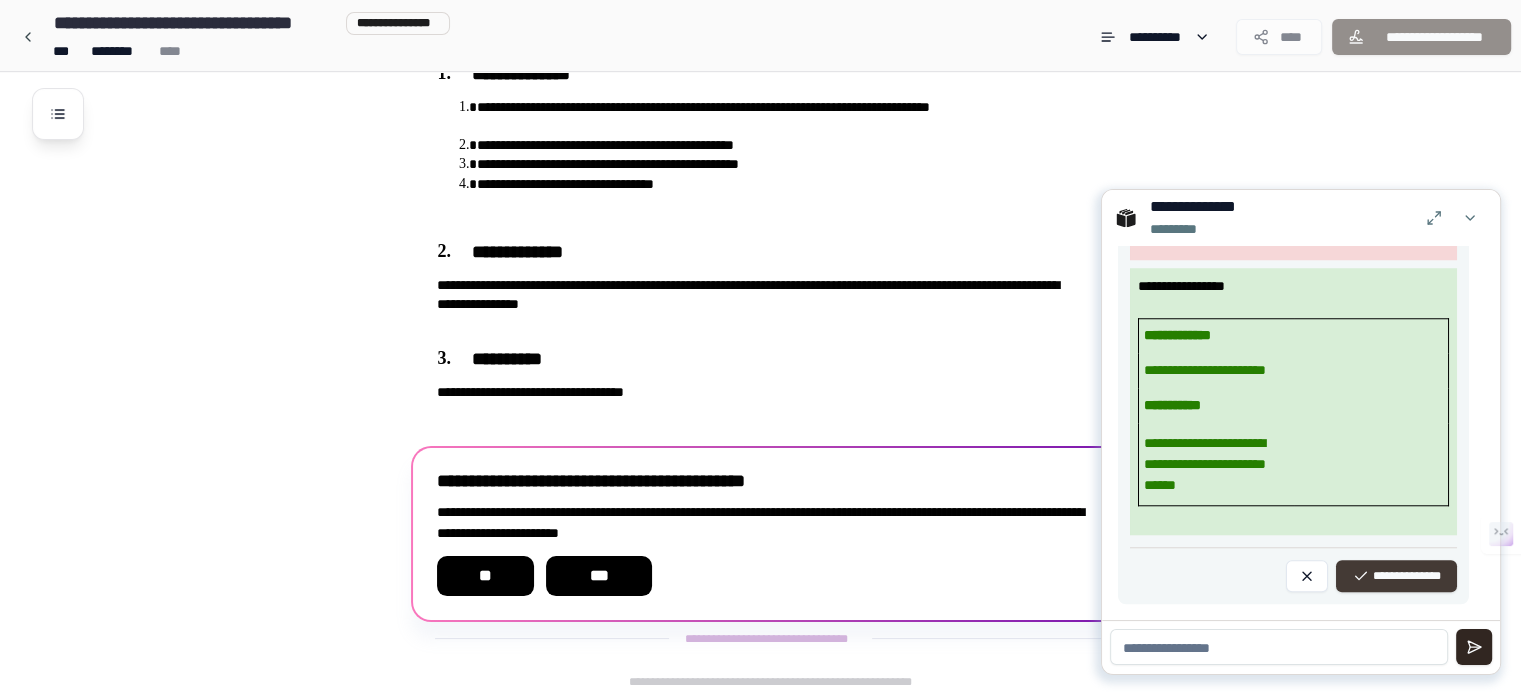 click on "**********" at bounding box center (1396, 576) 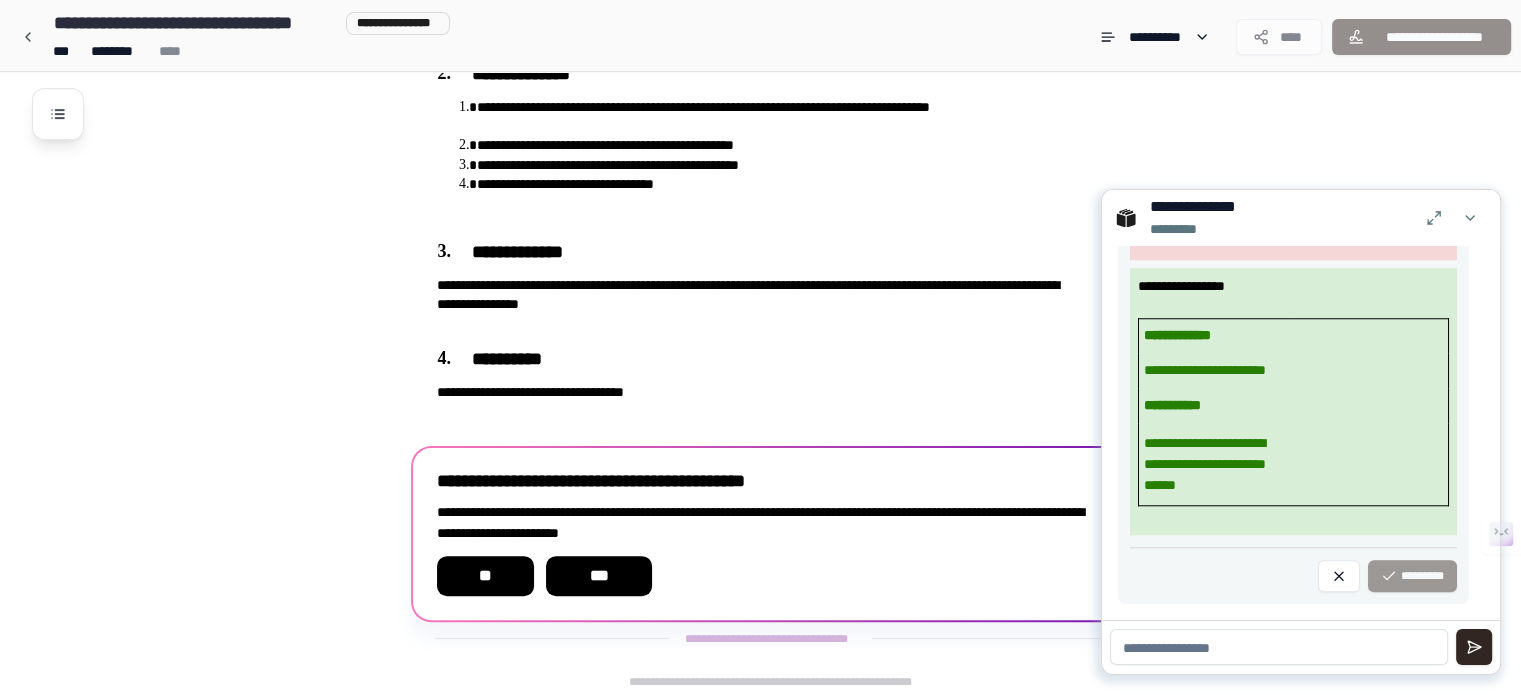 scroll, scrollTop: 1471, scrollLeft: 0, axis: vertical 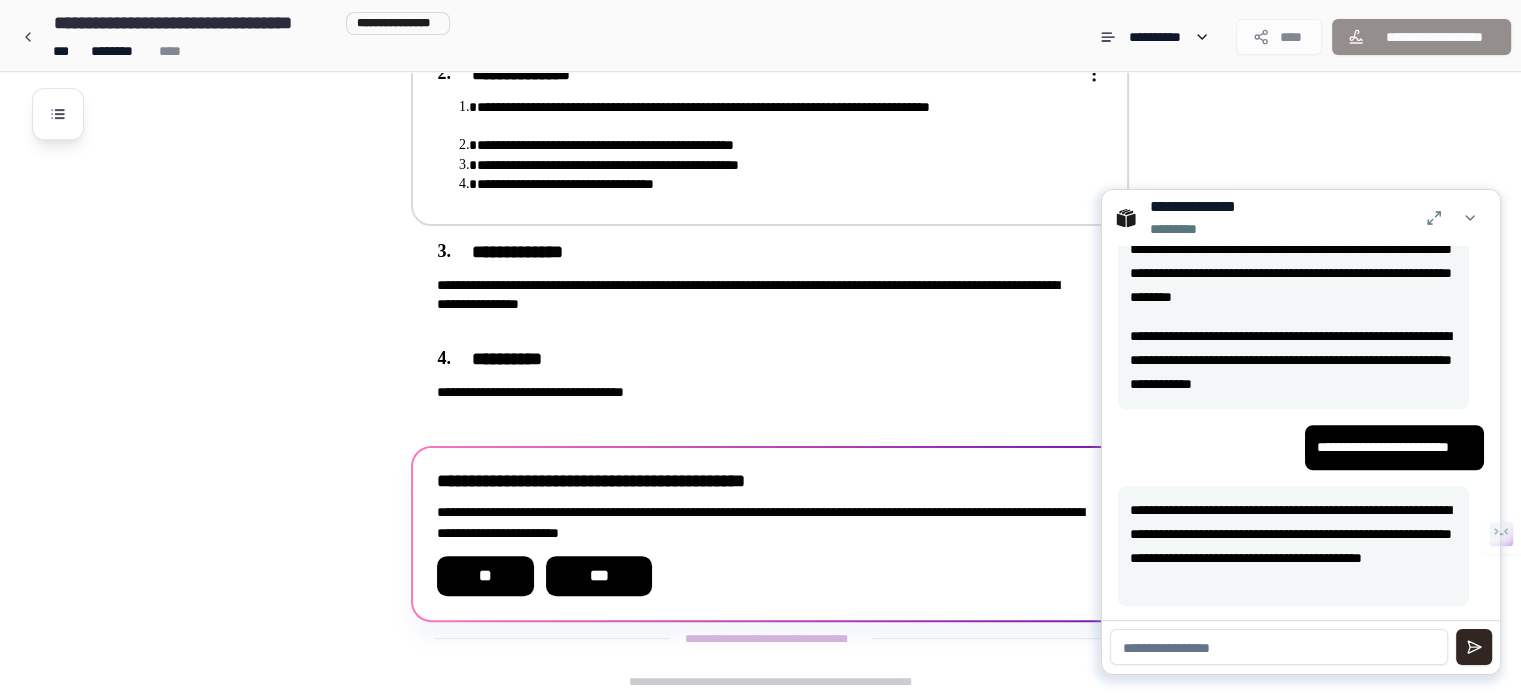 click on "**********" at bounding box center [756, 136] 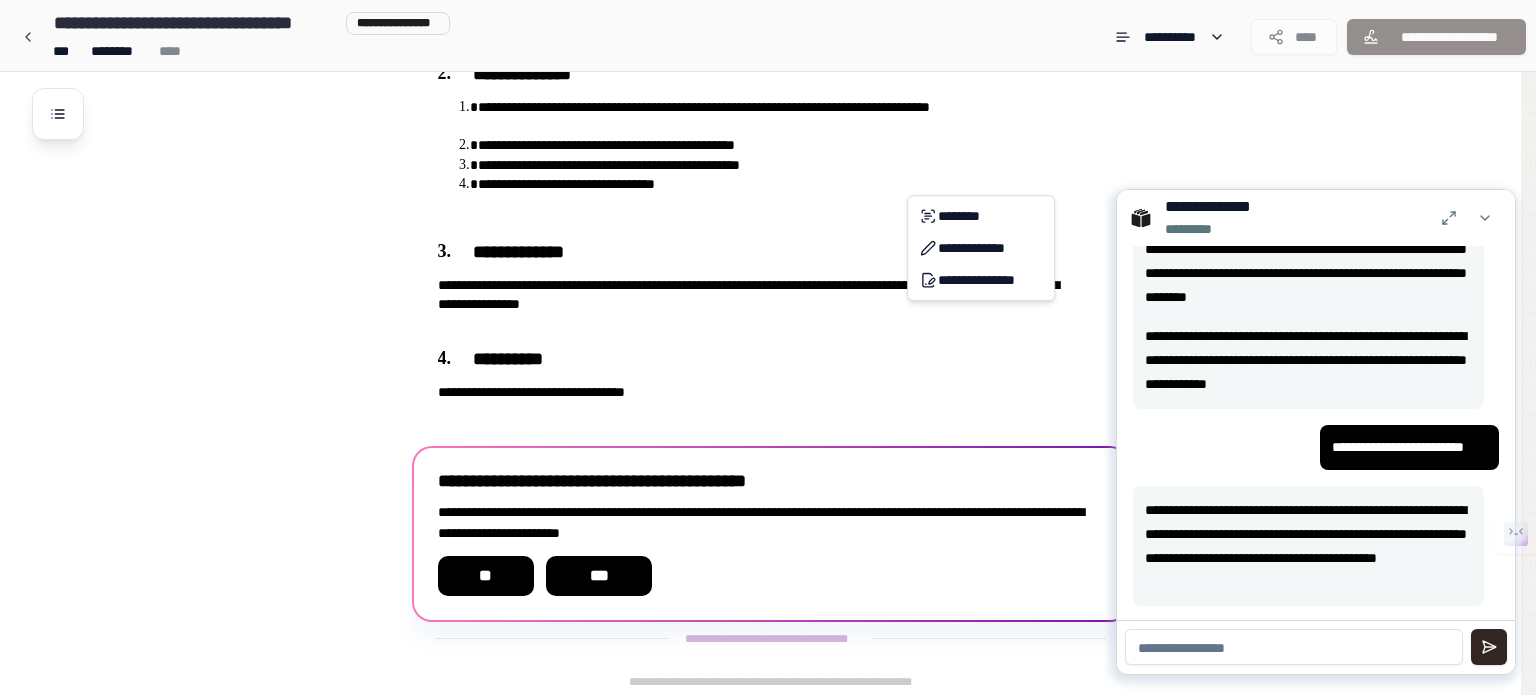 click on "**********" at bounding box center [768, 139] 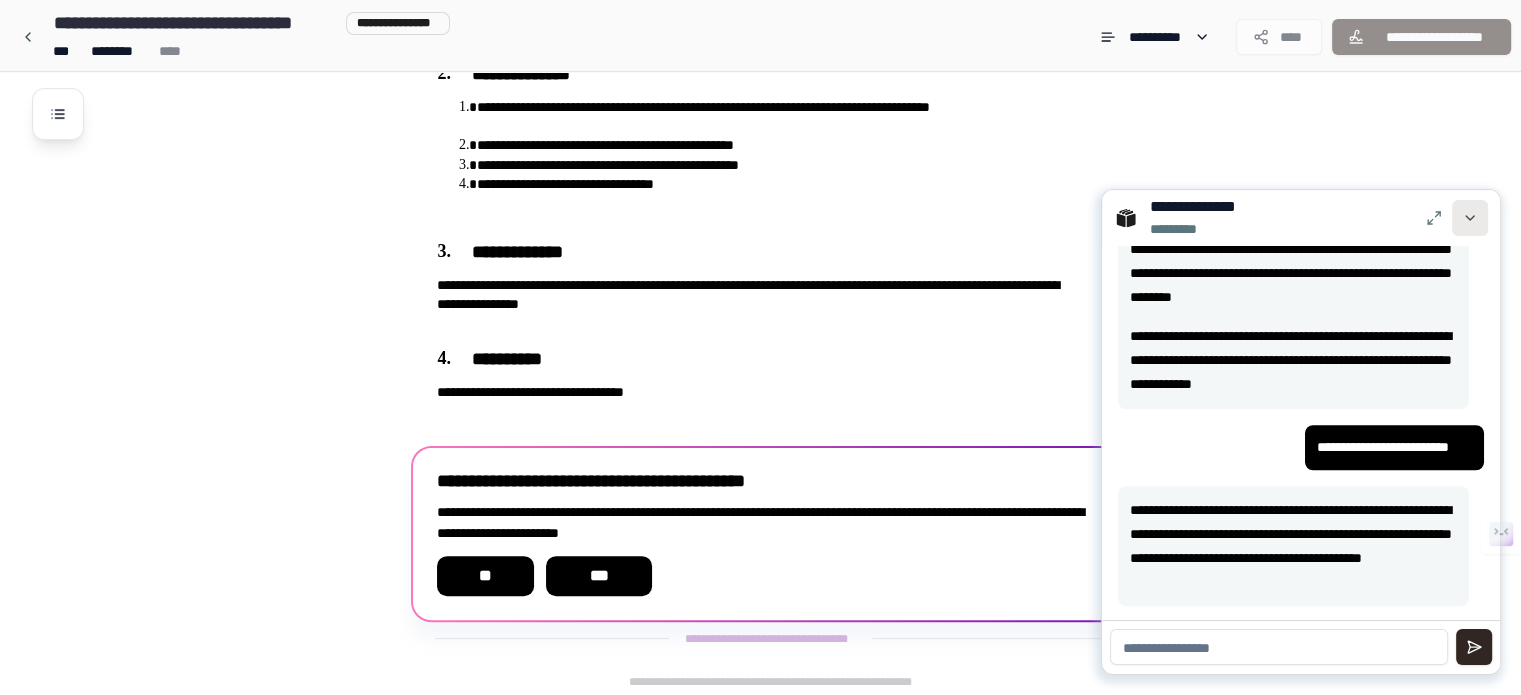 click at bounding box center (1470, 218) 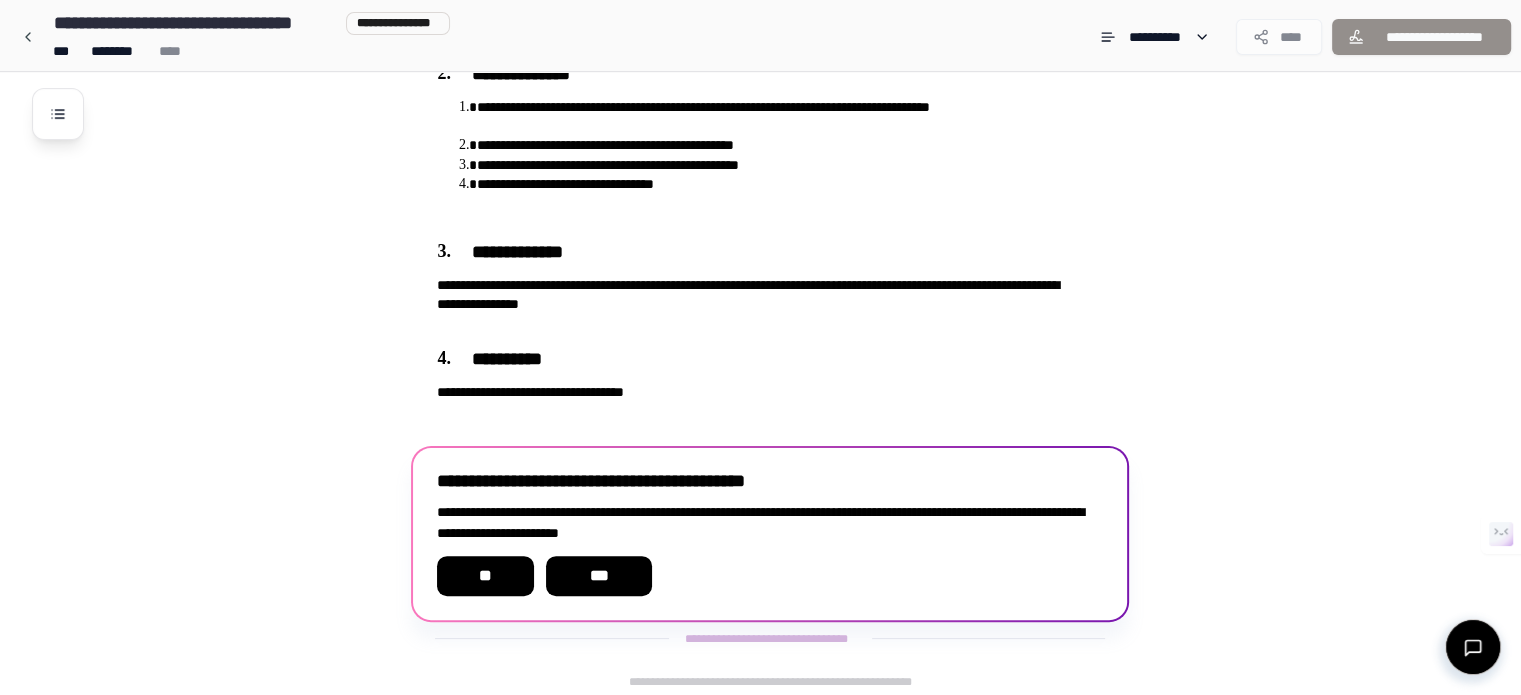 click on "**********" at bounding box center (786, 177) 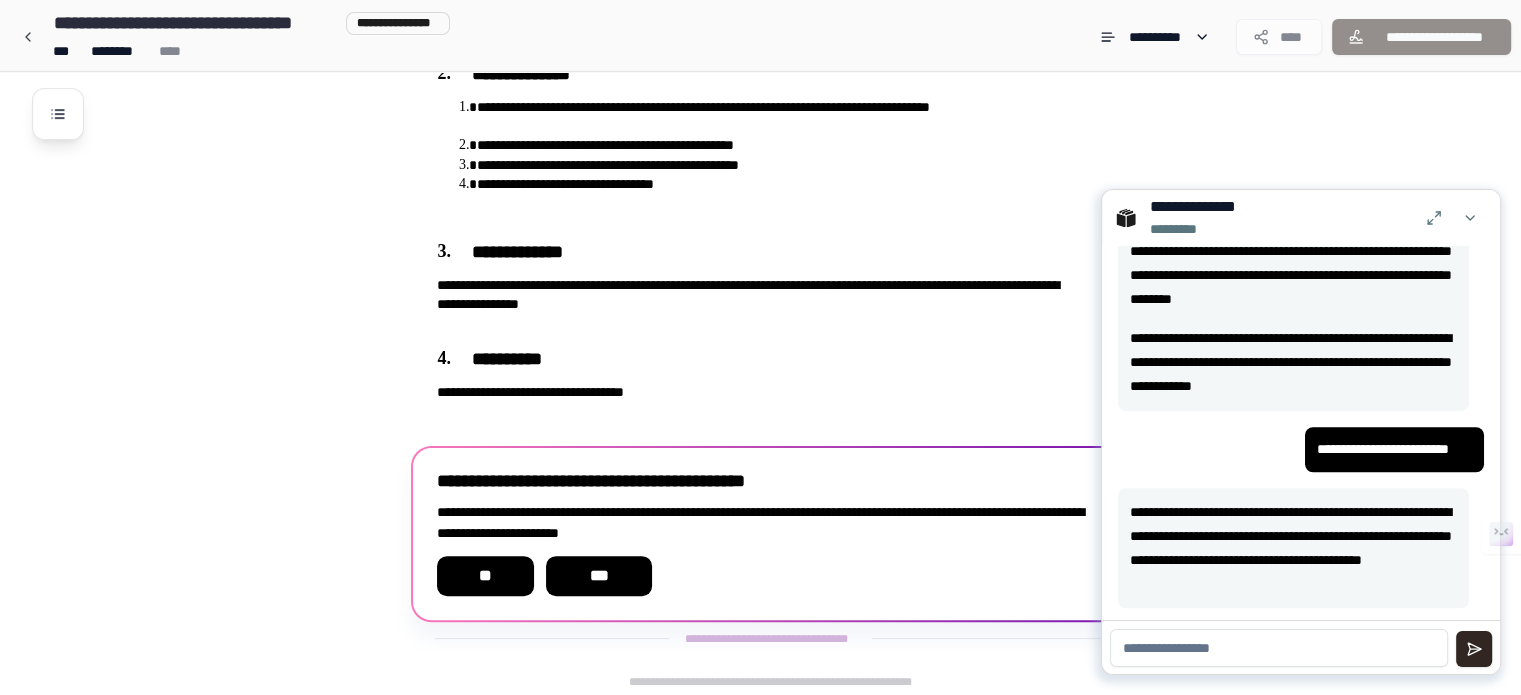 scroll, scrollTop: 1471, scrollLeft: 0, axis: vertical 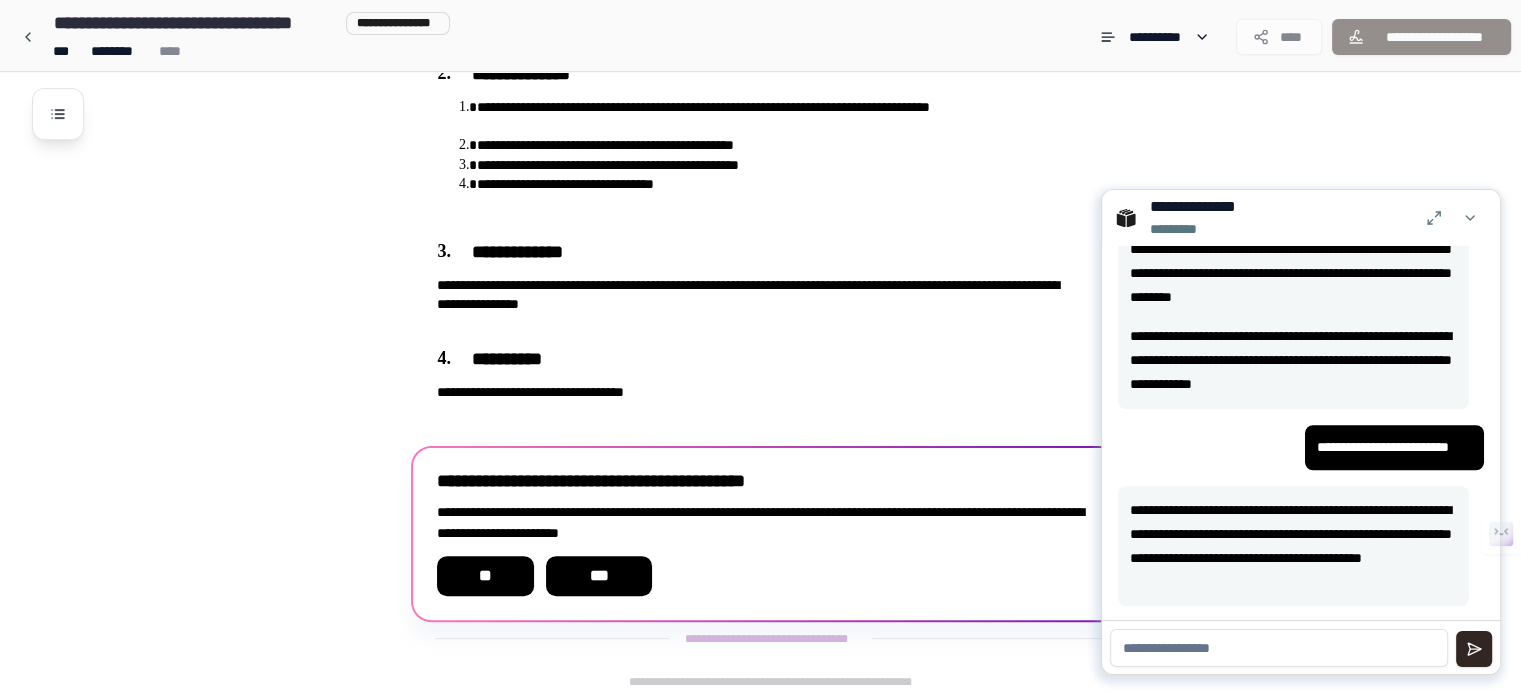 click at bounding box center [1279, 648] 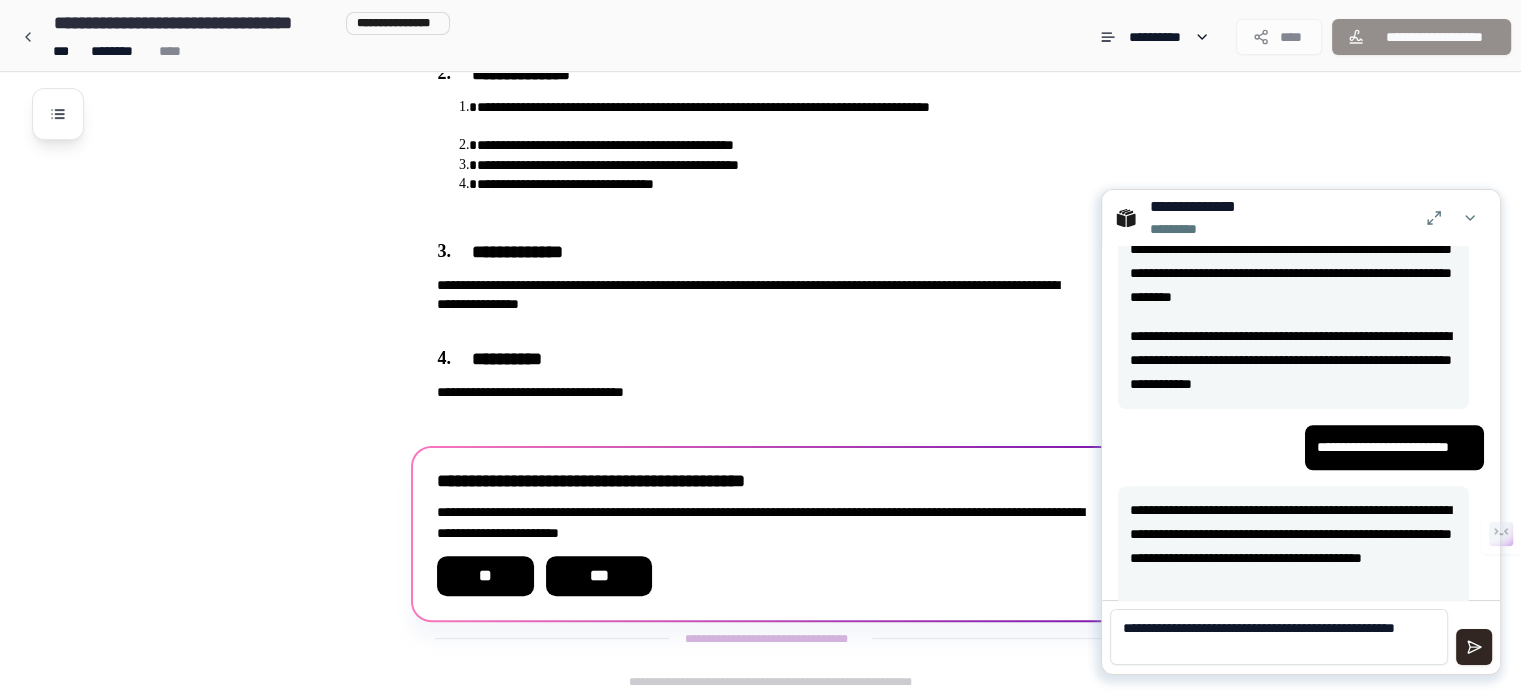 scroll, scrollTop: 0, scrollLeft: 0, axis: both 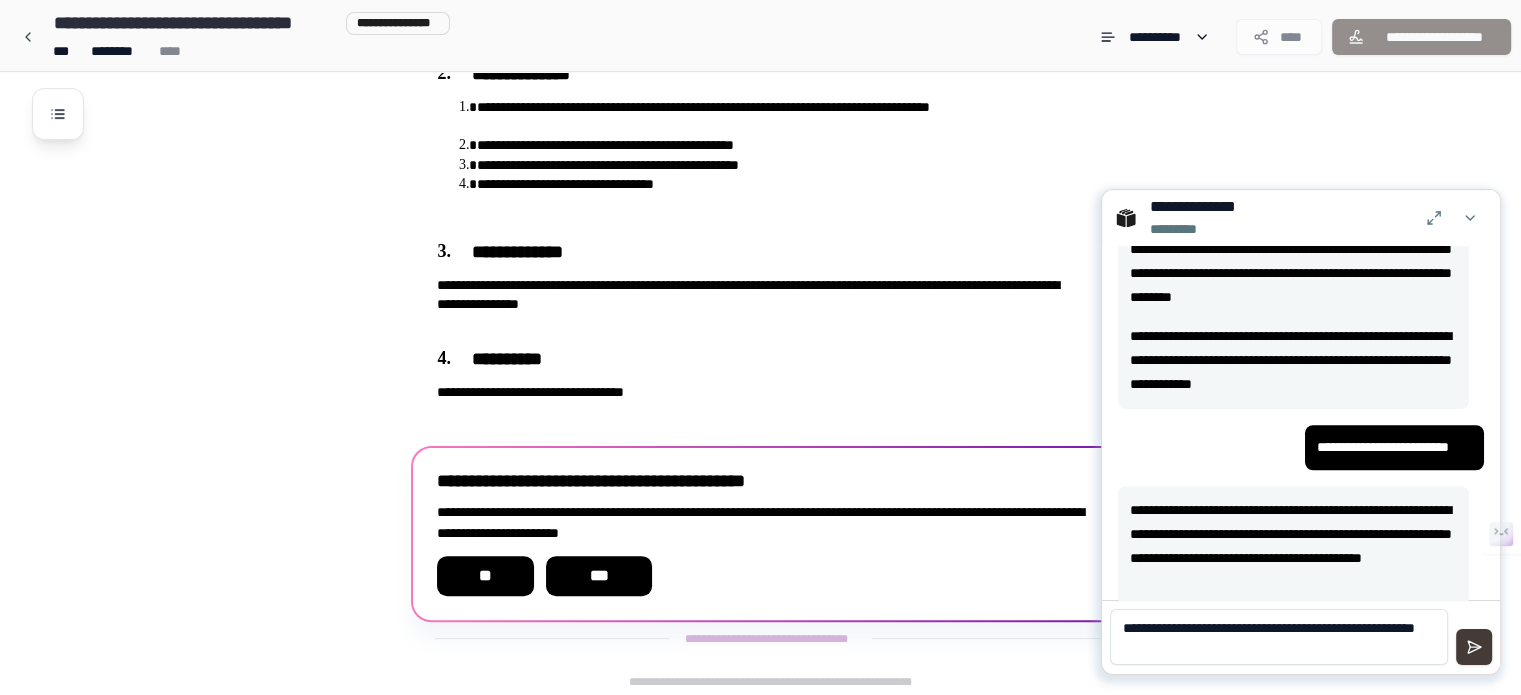 type on "**********" 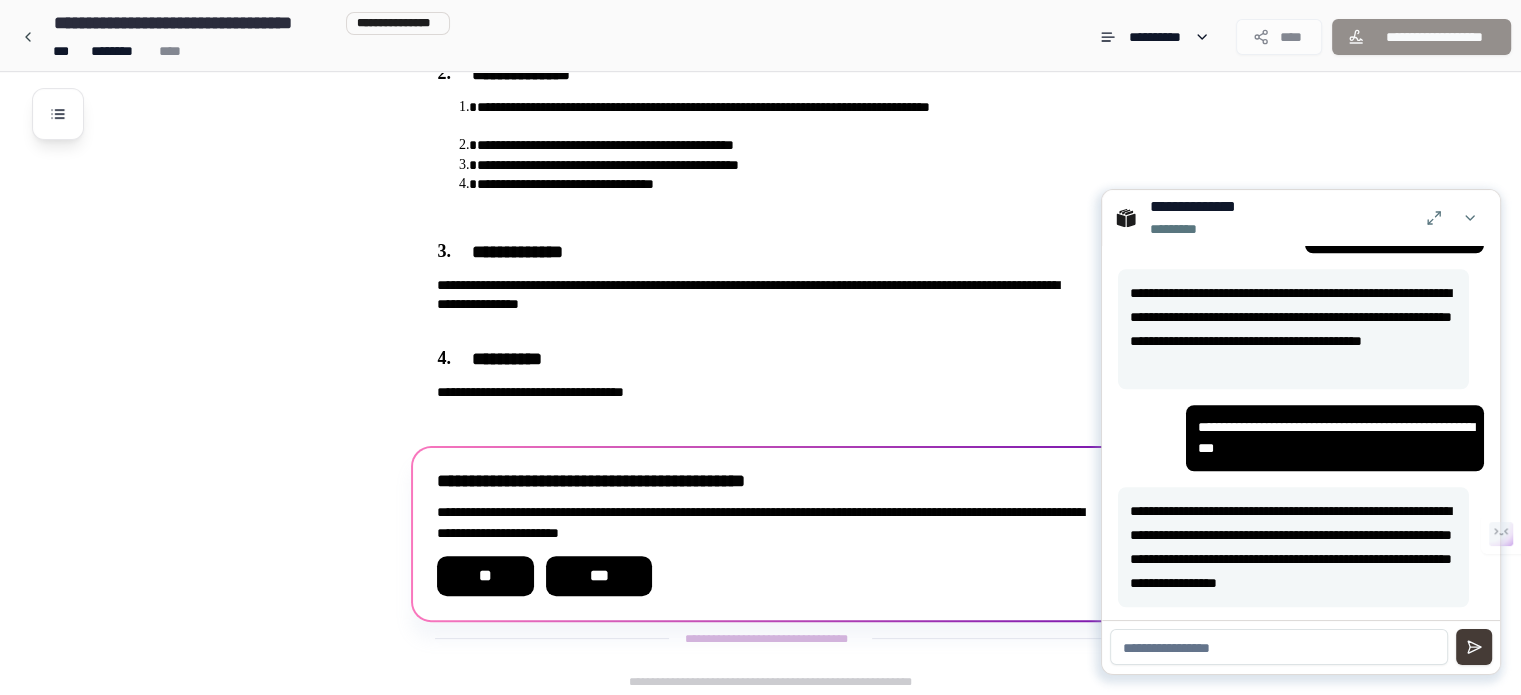 scroll, scrollTop: 1689, scrollLeft: 0, axis: vertical 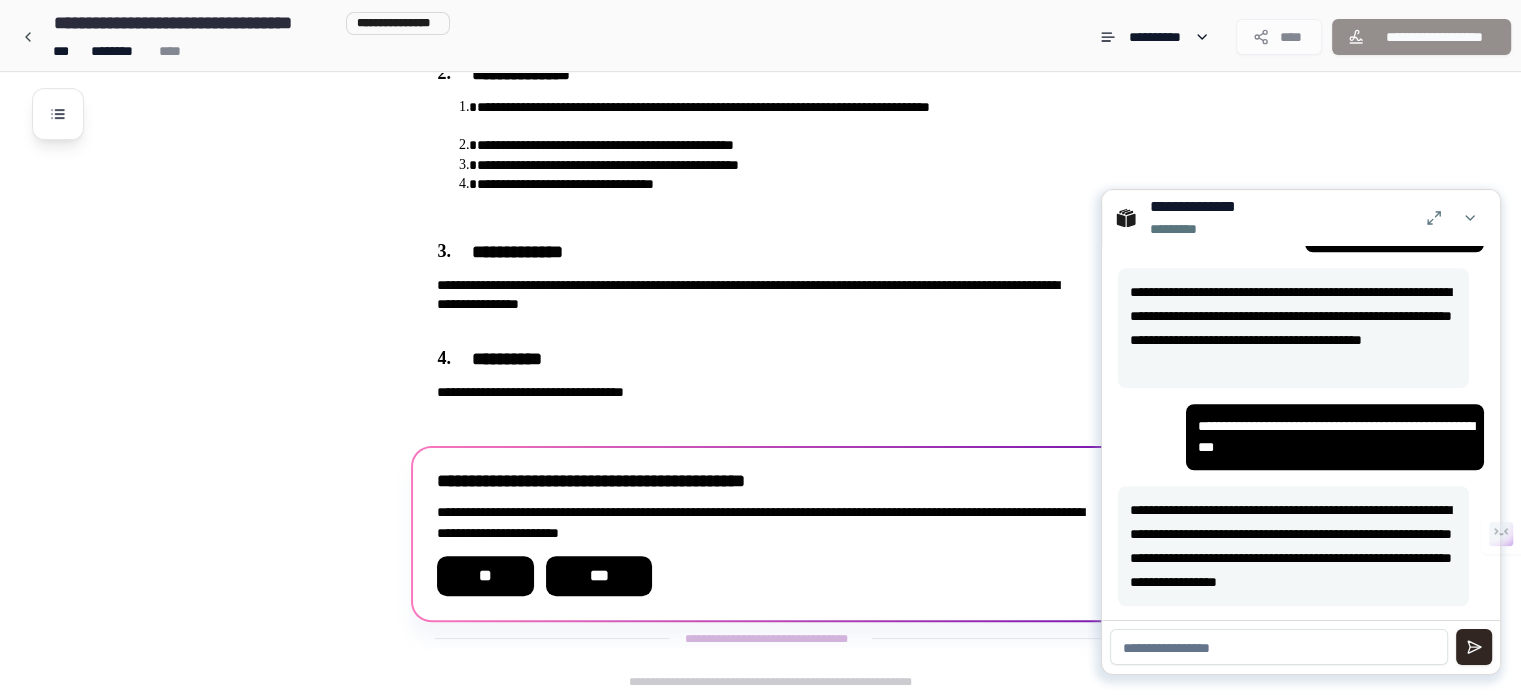 click at bounding box center (1279, 647) 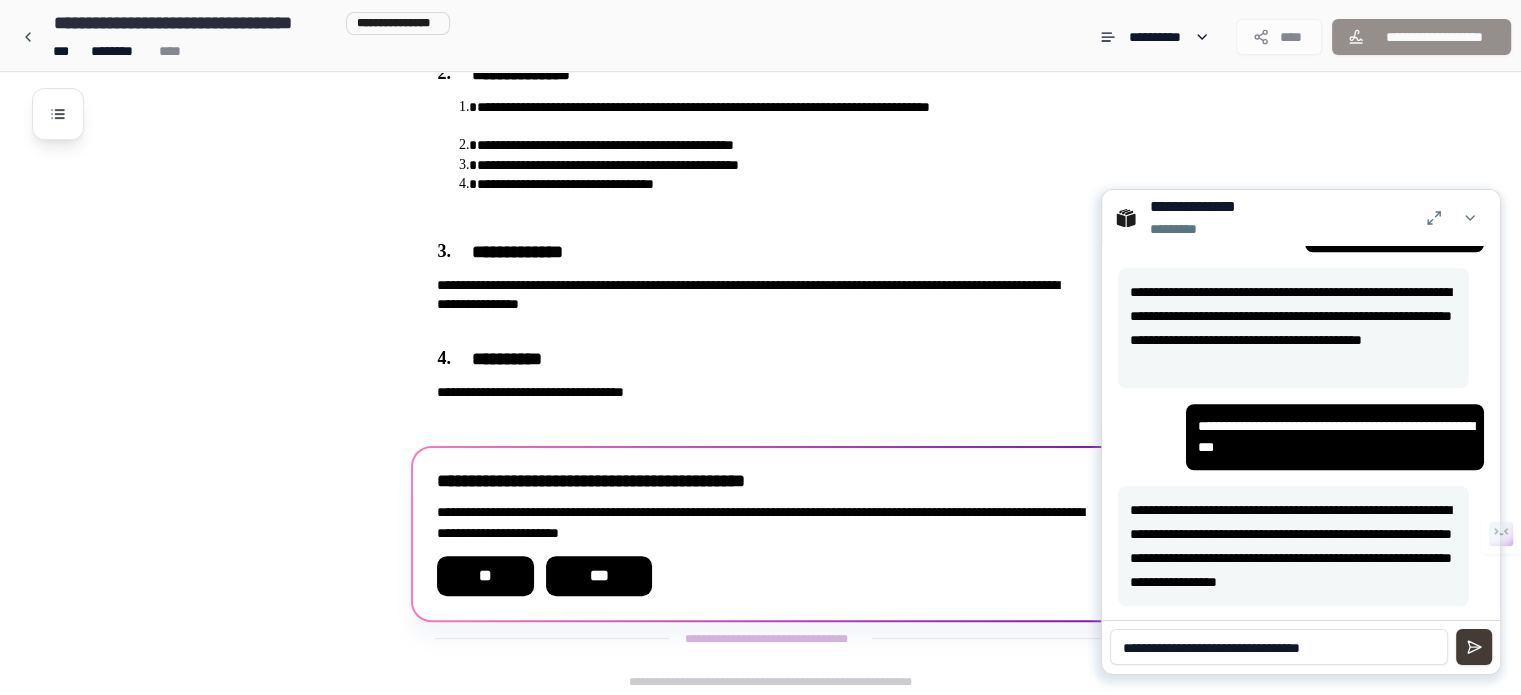 type on "**********" 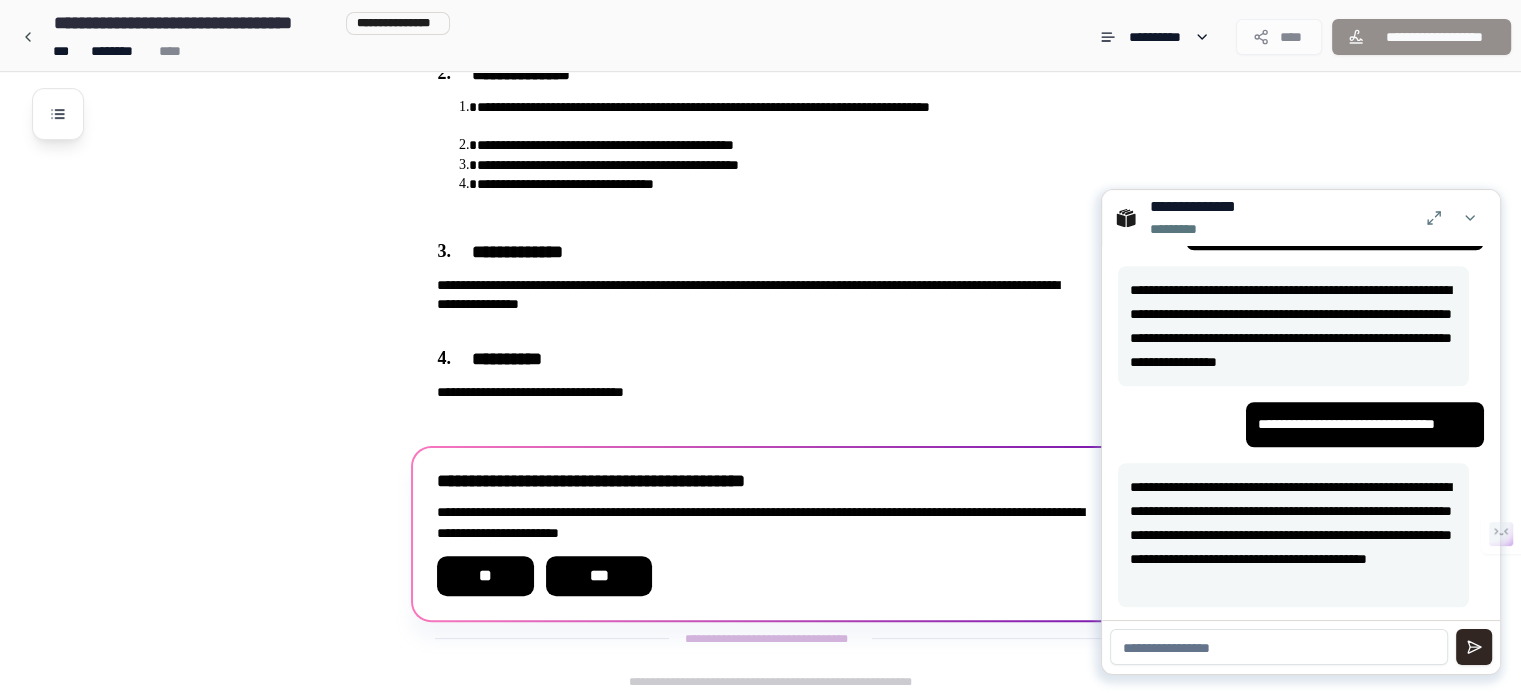 scroll, scrollTop: 1910, scrollLeft: 0, axis: vertical 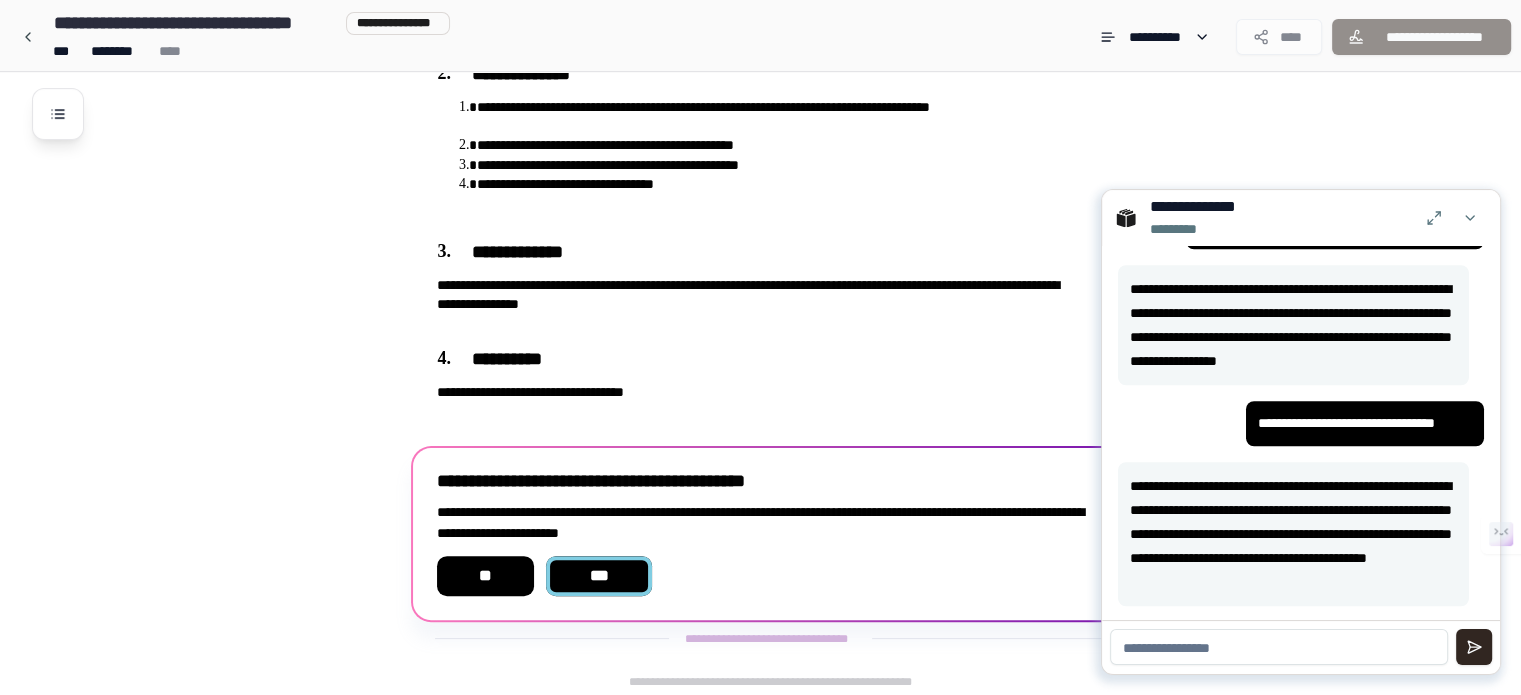 click on "***" at bounding box center [599, 576] 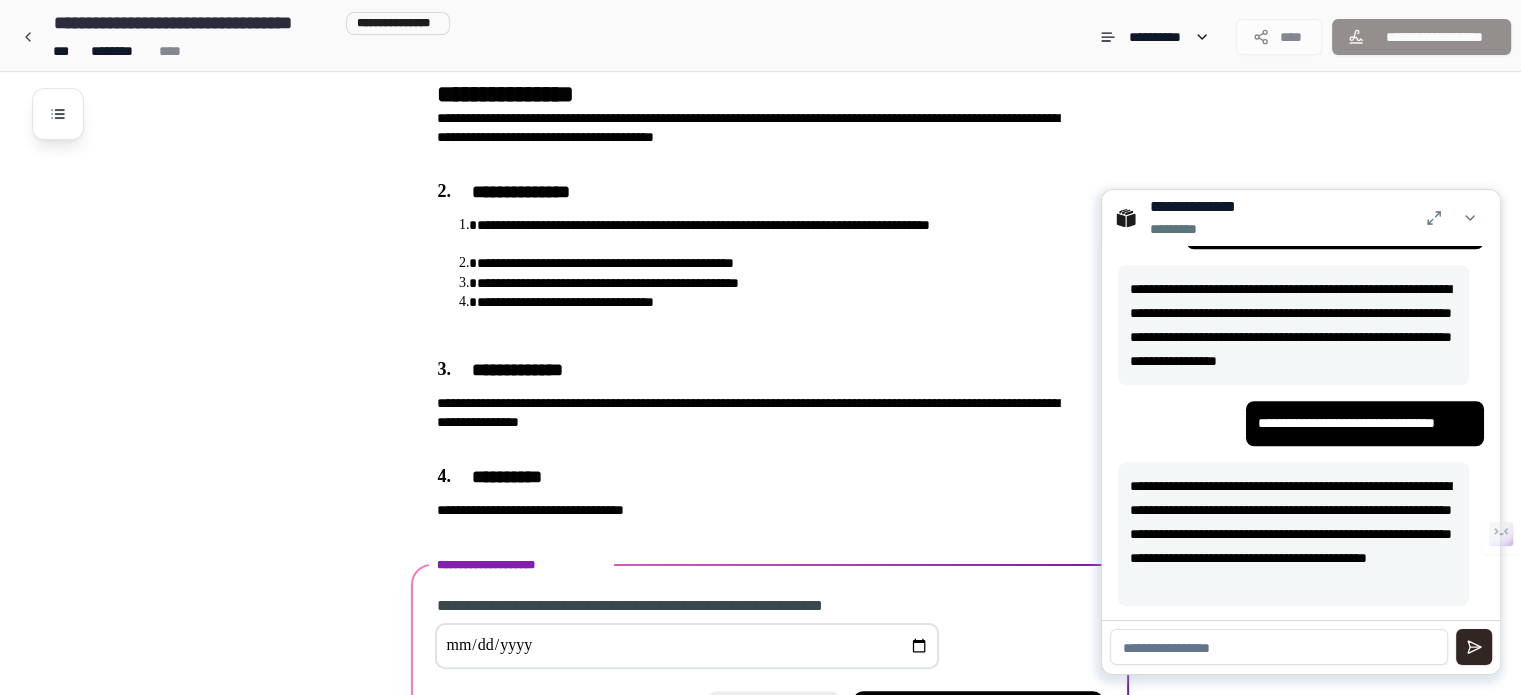 scroll, scrollTop: 435, scrollLeft: 0, axis: vertical 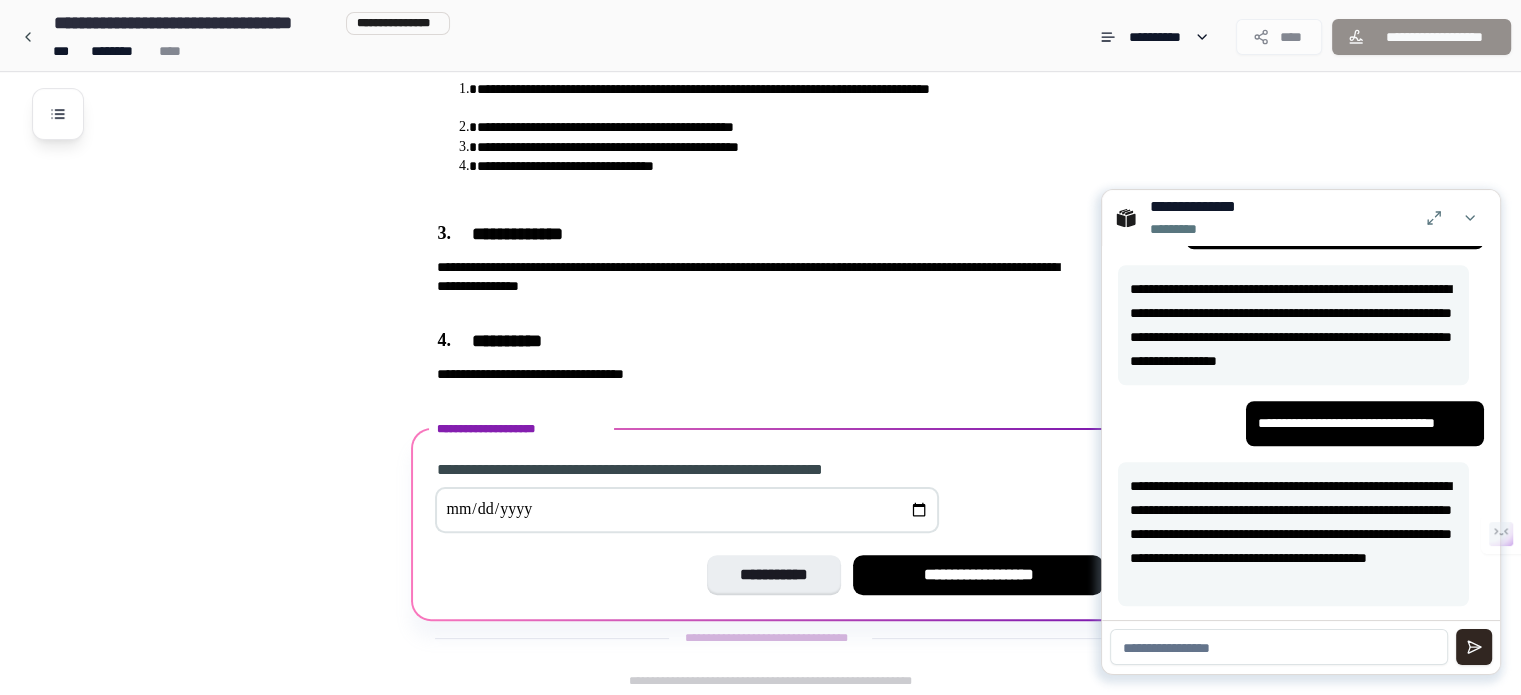 click at bounding box center (1279, 647) 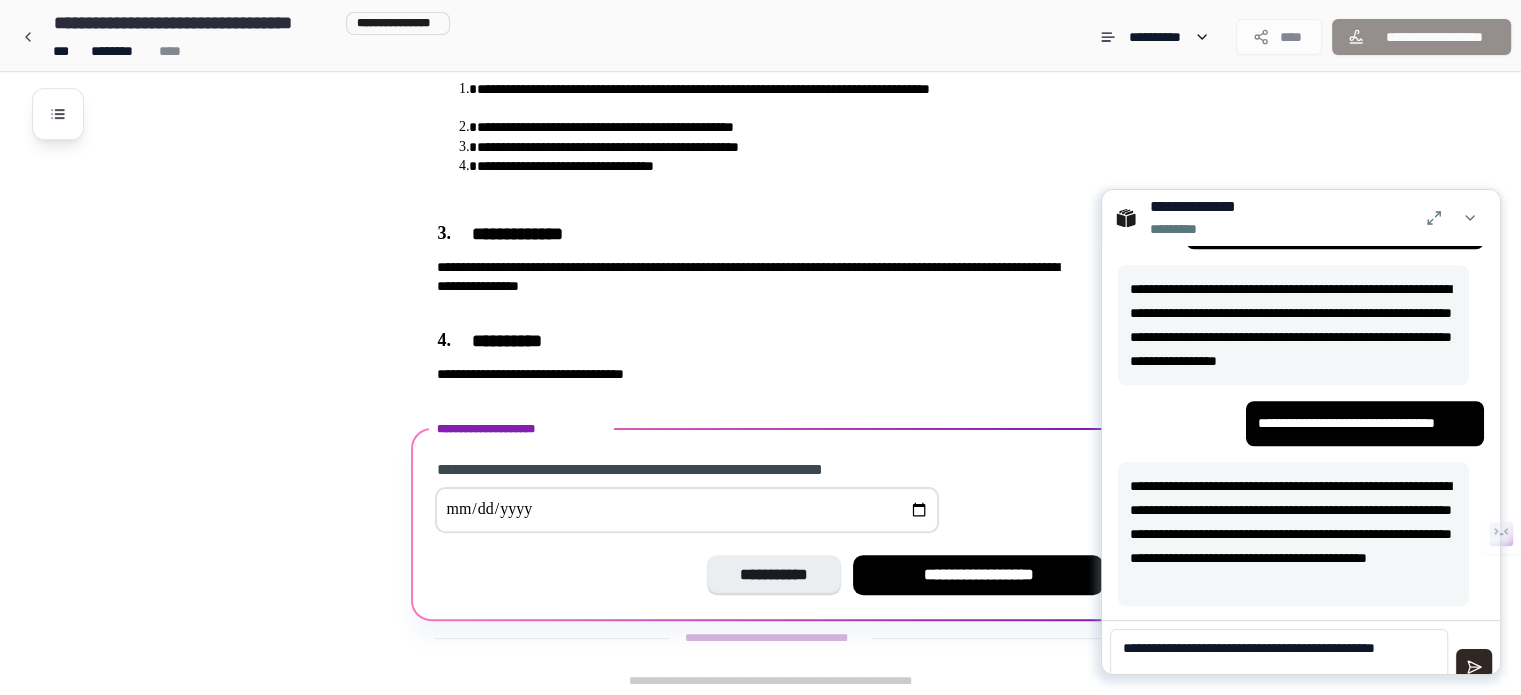 scroll, scrollTop: 0, scrollLeft: 0, axis: both 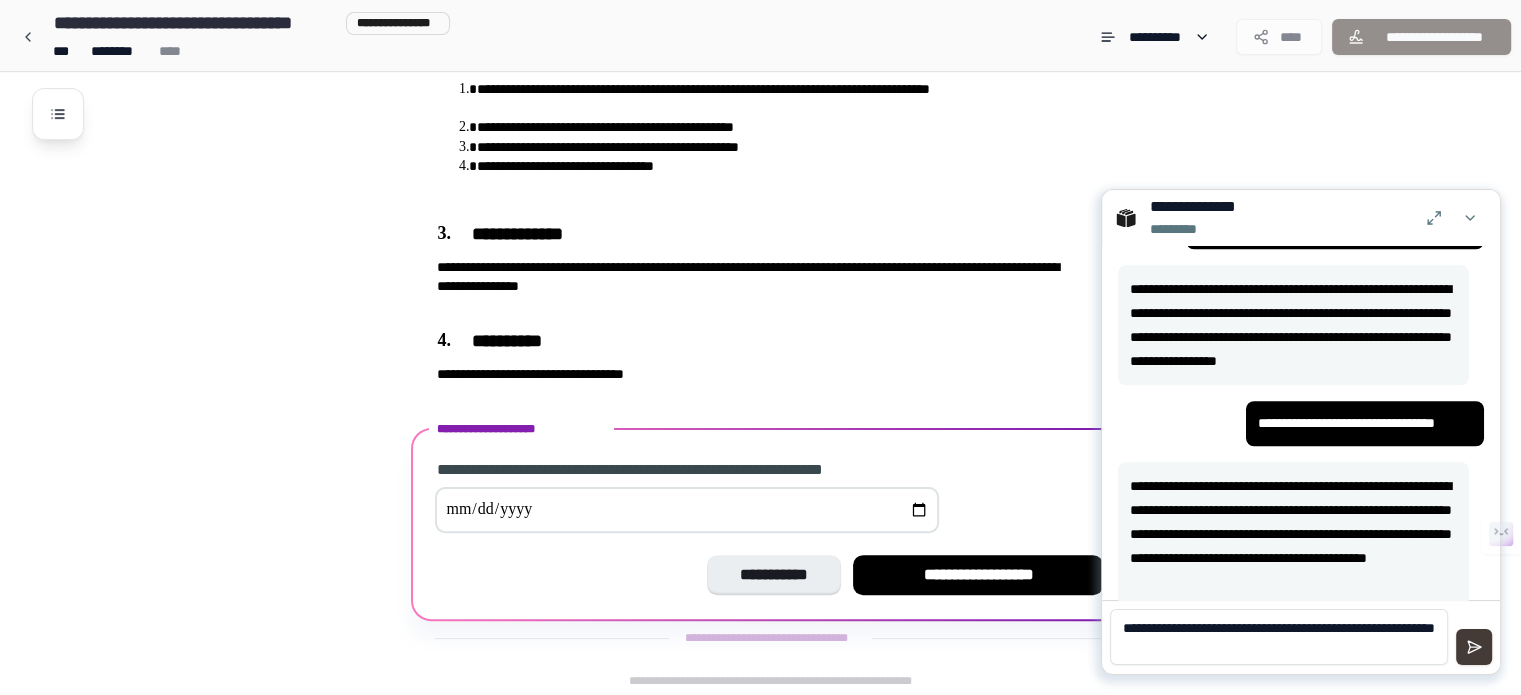 type on "**********" 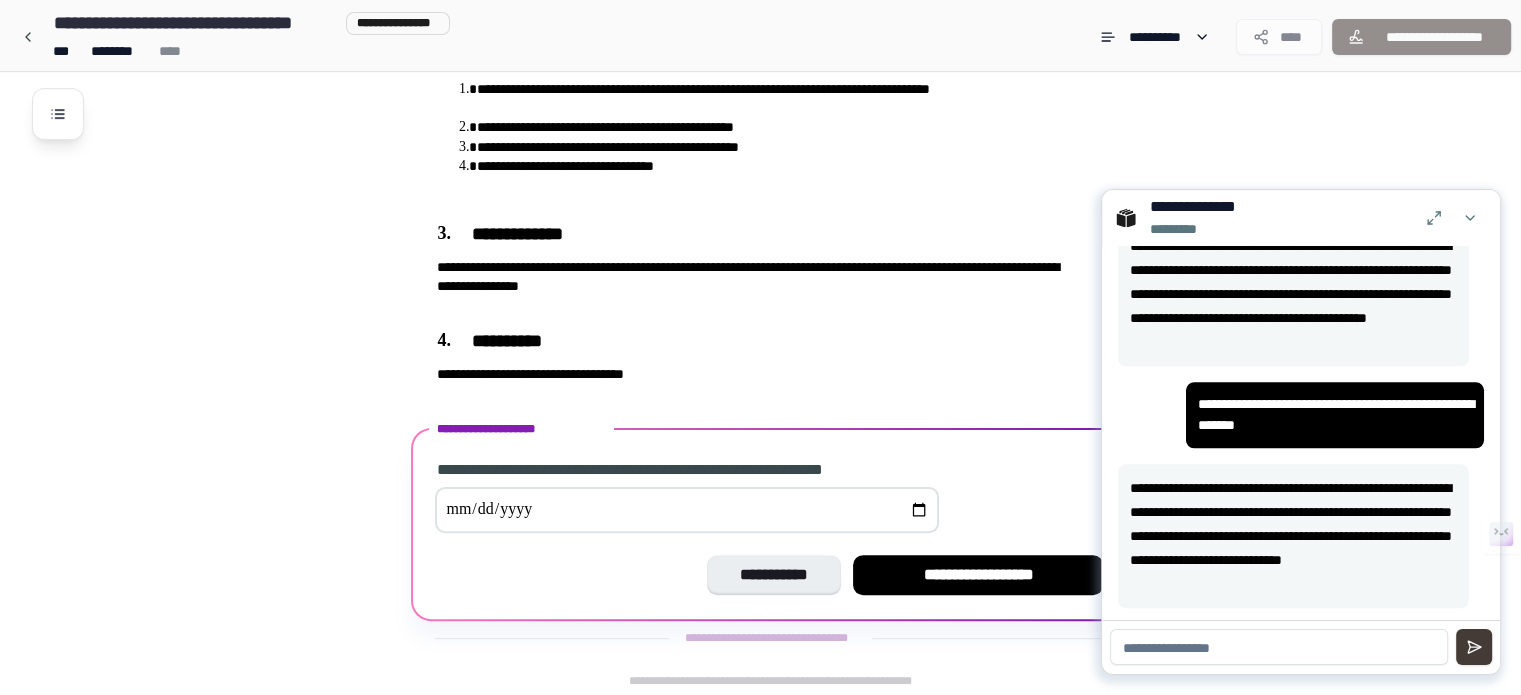 scroll, scrollTop: 2152, scrollLeft: 0, axis: vertical 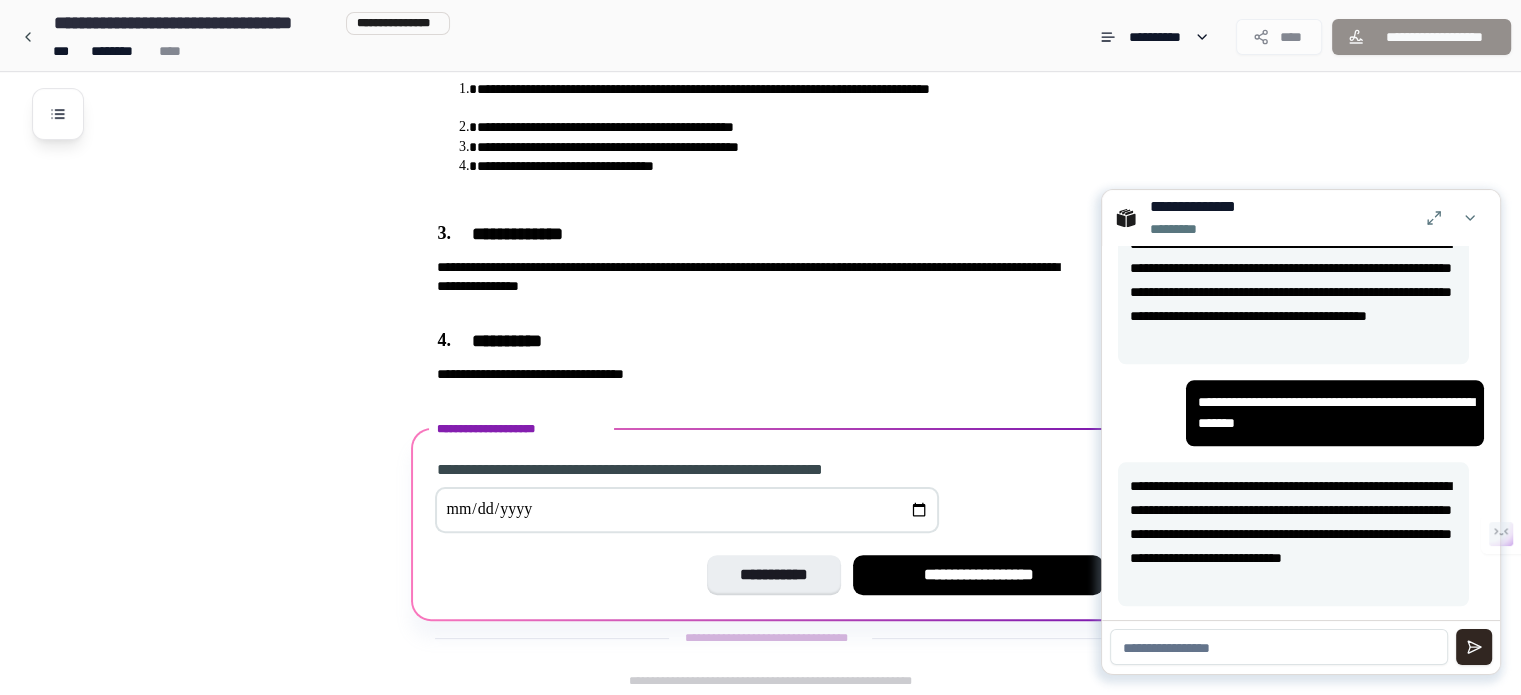 click at bounding box center (687, 510) 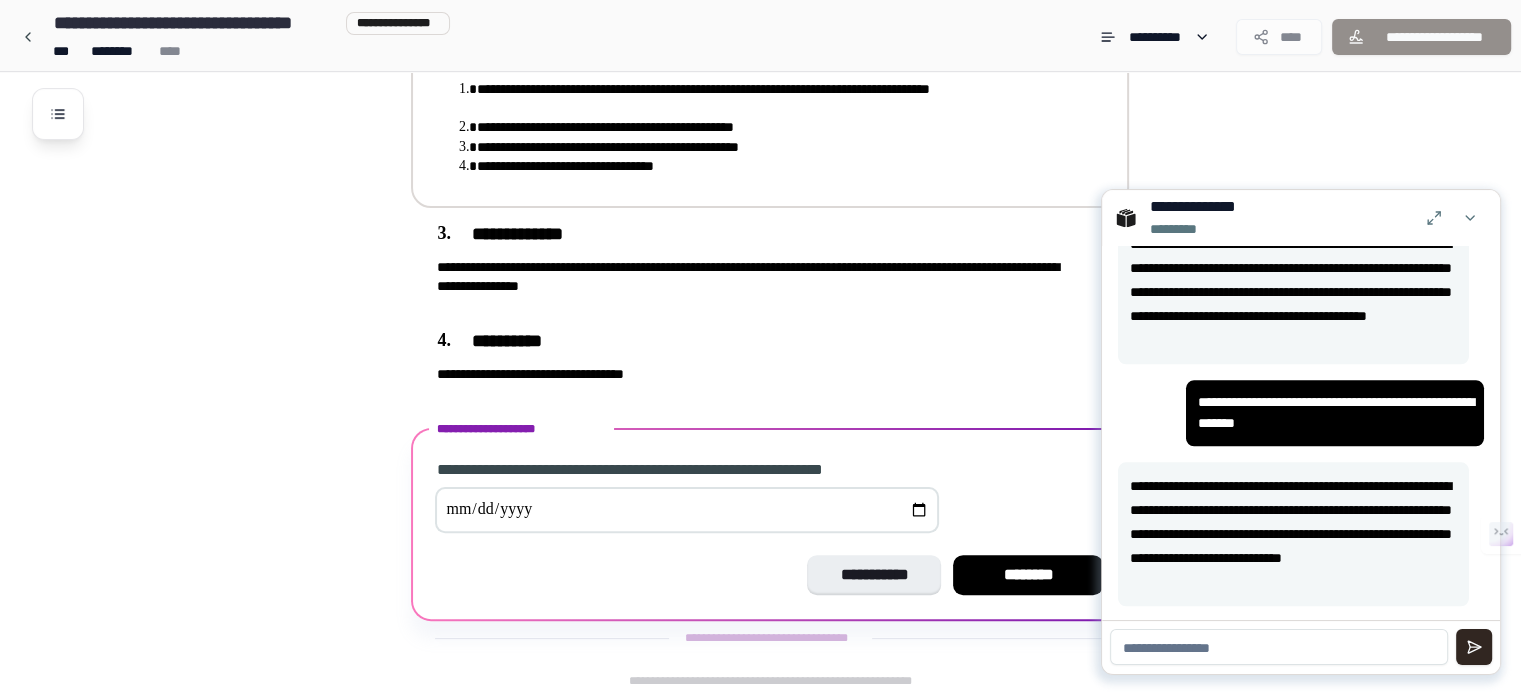 type on "**********" 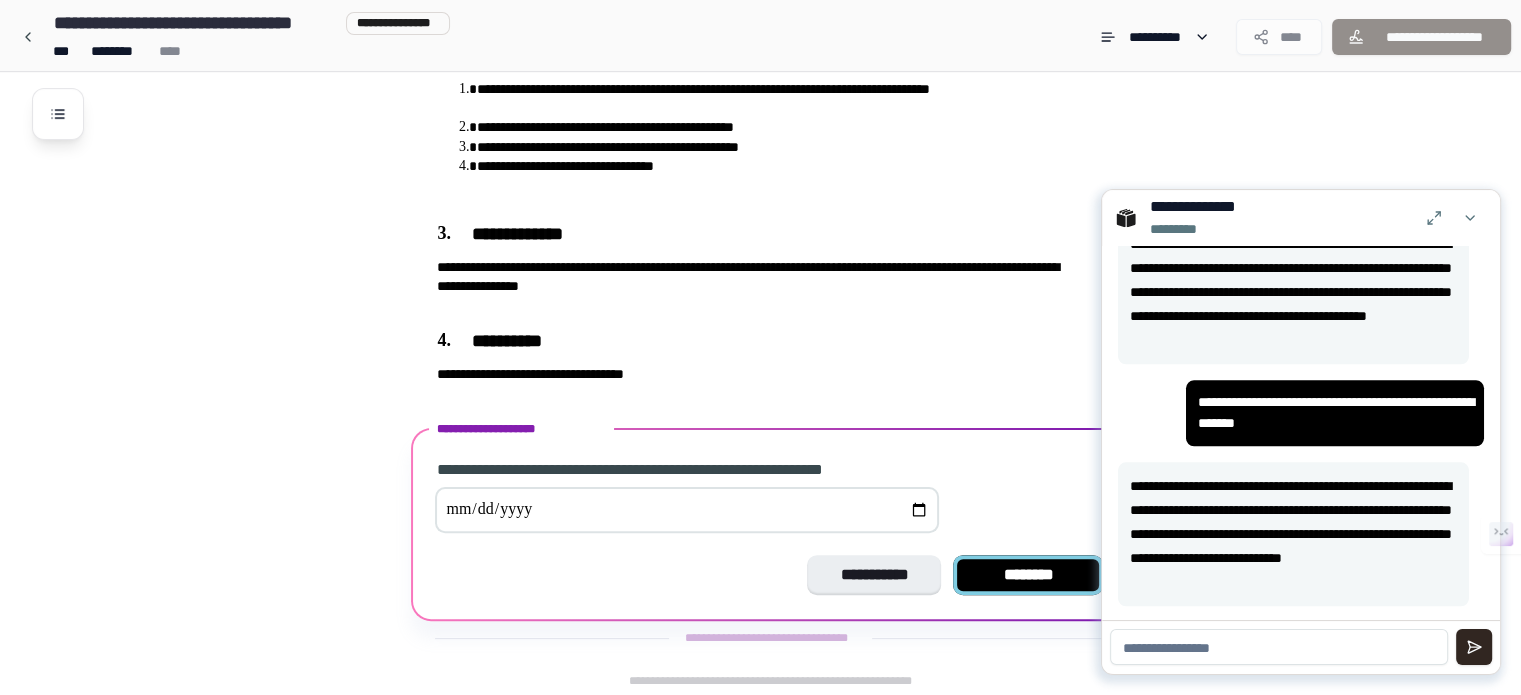 click on "********" at bounding box center [1028, 575] 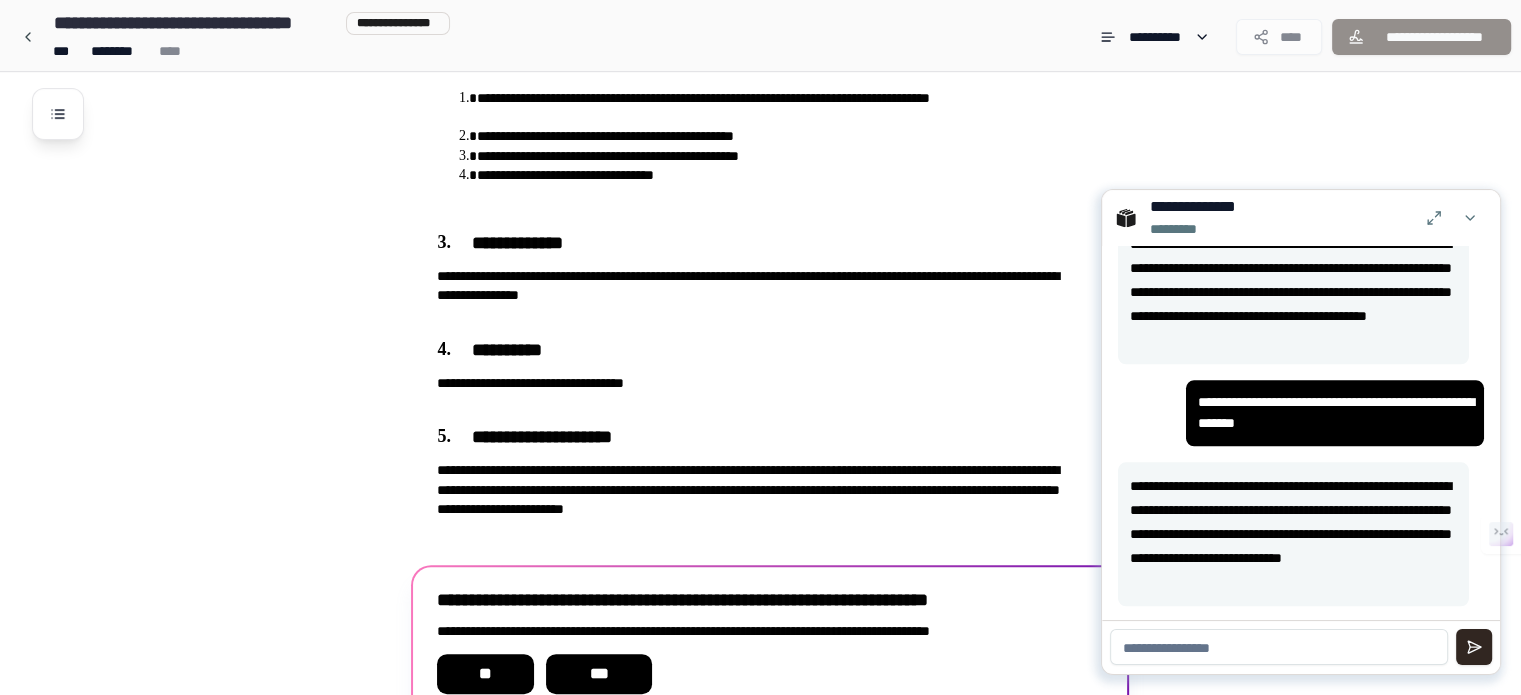 scroll, scrollTop: 524, scrollLeft: 0, axis: vertical 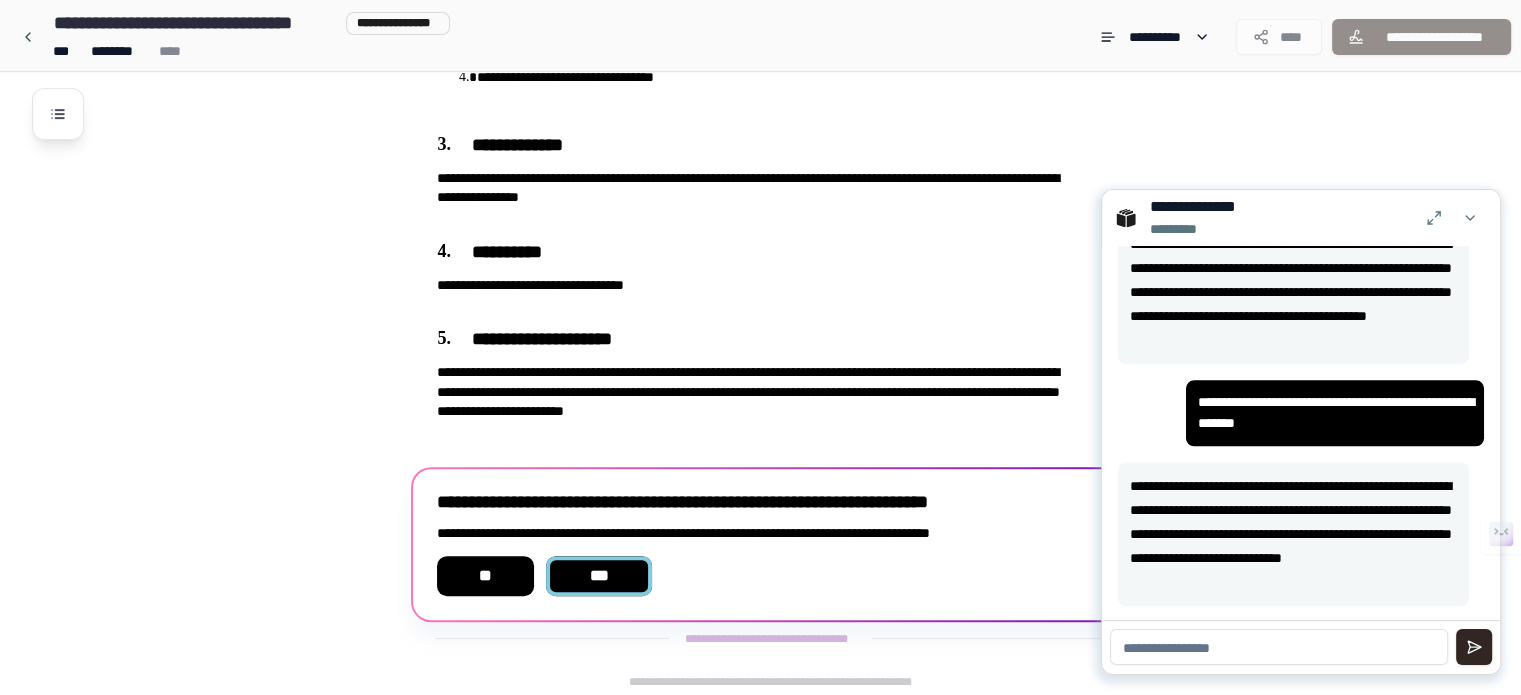 click on "***" at bounding box center (599, 576) 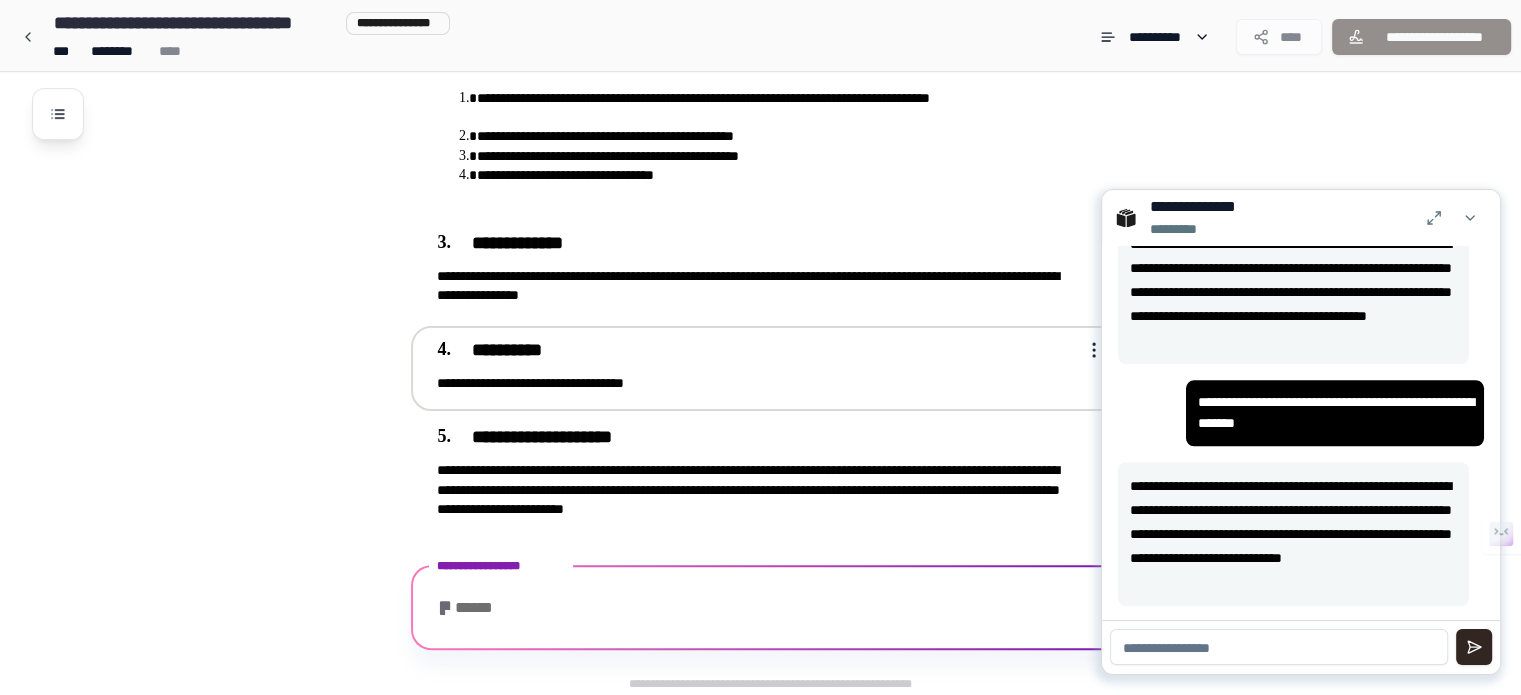 scroll, scrollTop: 896, scrollLeft: 0, axis: vertical 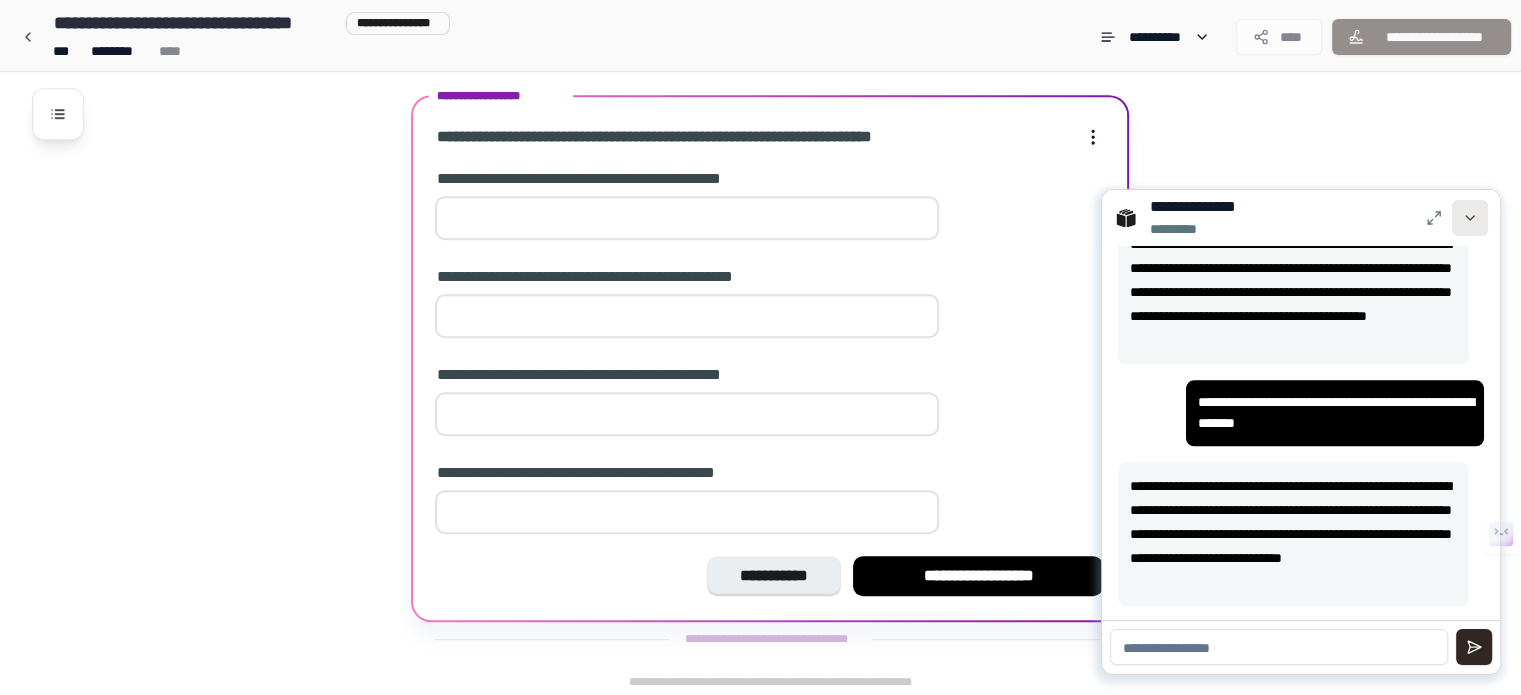 click at bounding box center [1470, 218] 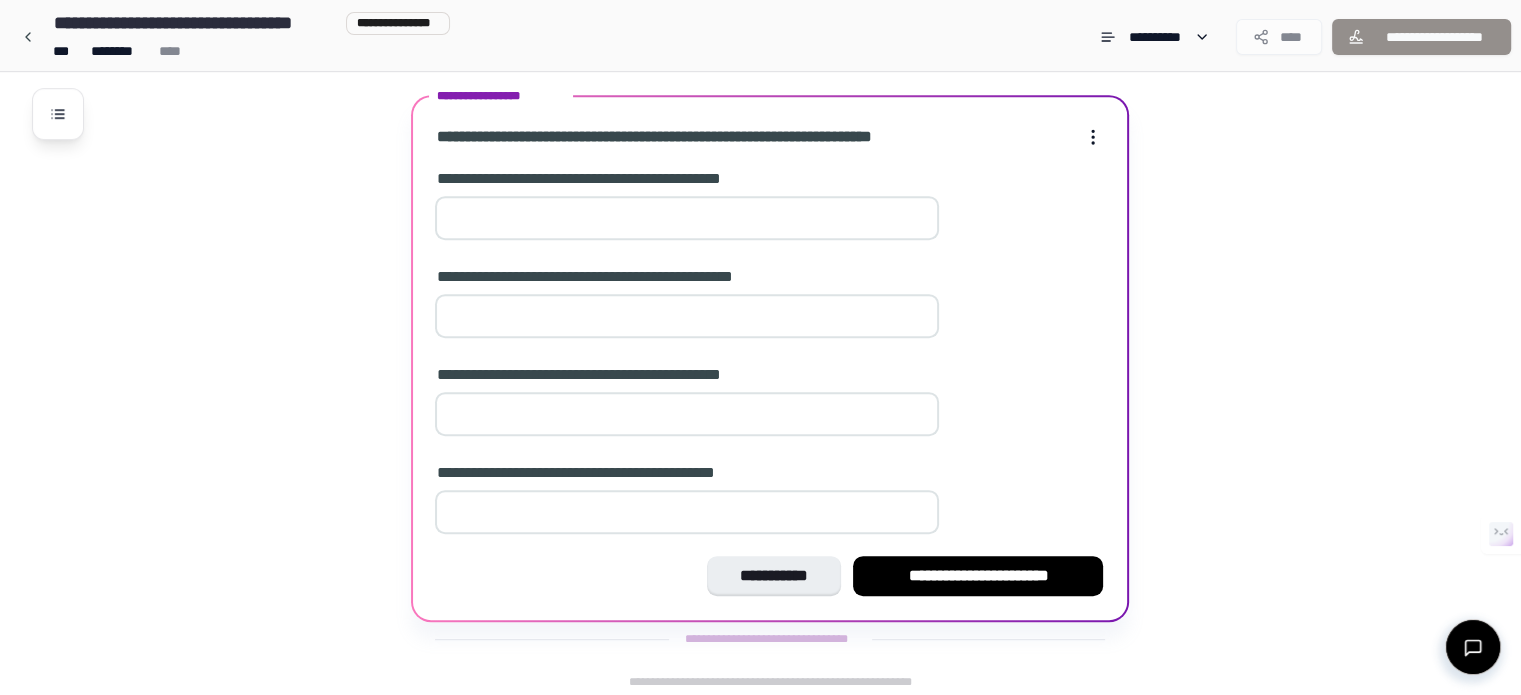 type on "*" 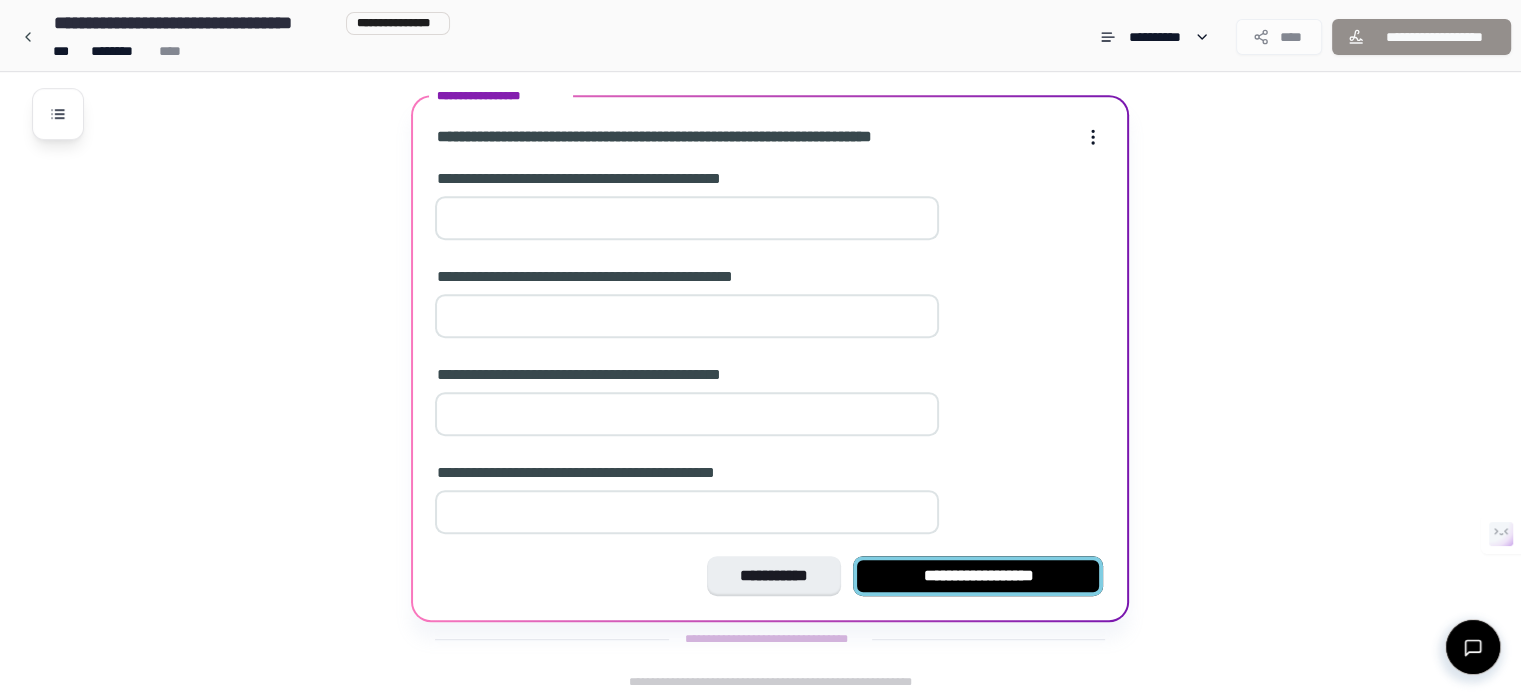 type 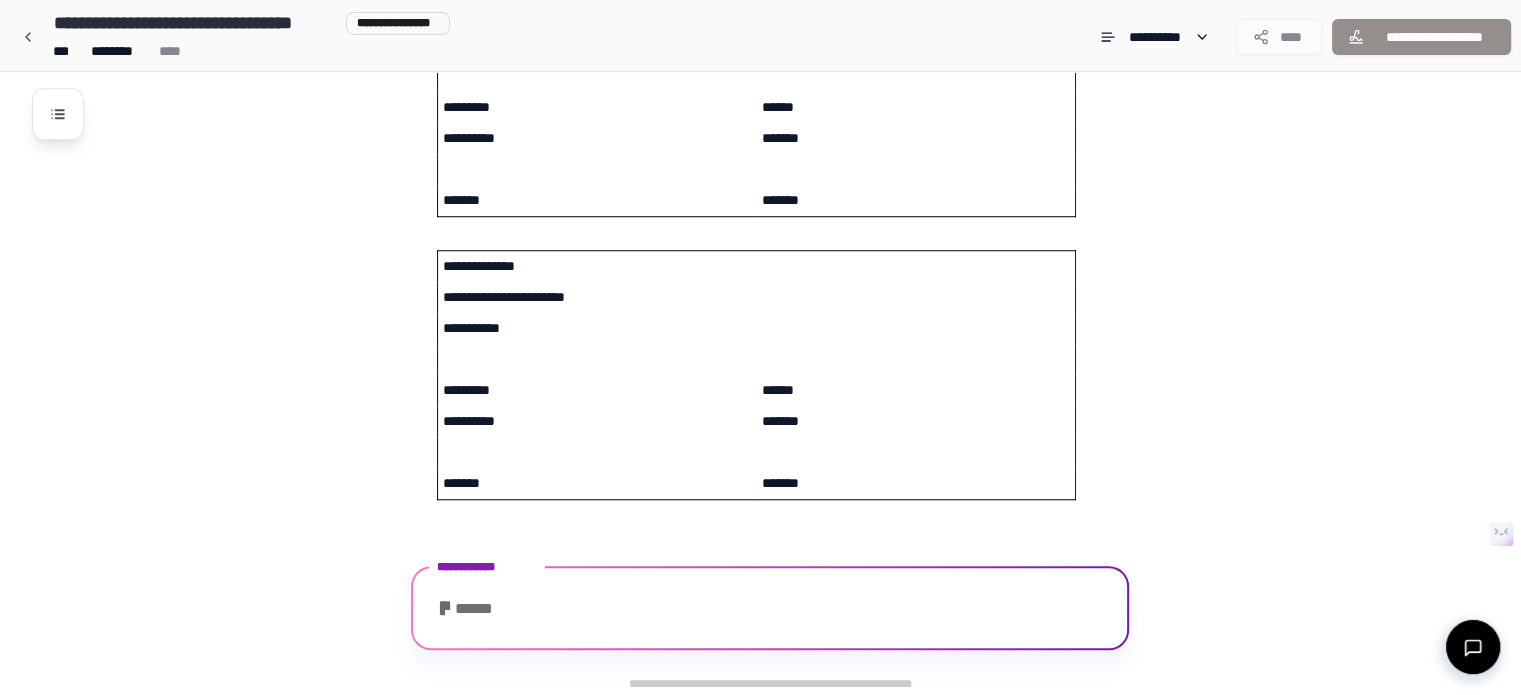 scroll, scrollTop: 1661, scrollLeft: 0, axis: vertical 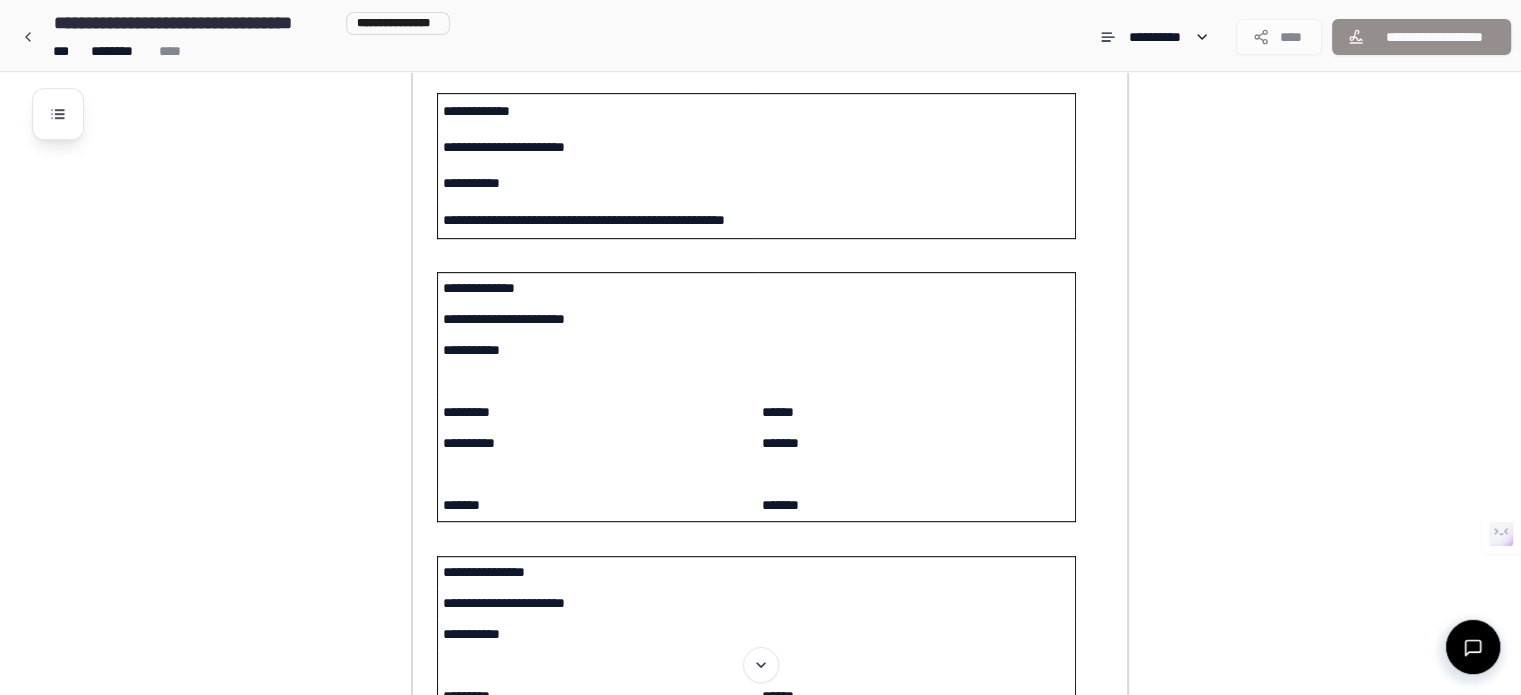 click on "*******" at bounding box center [916, 506] 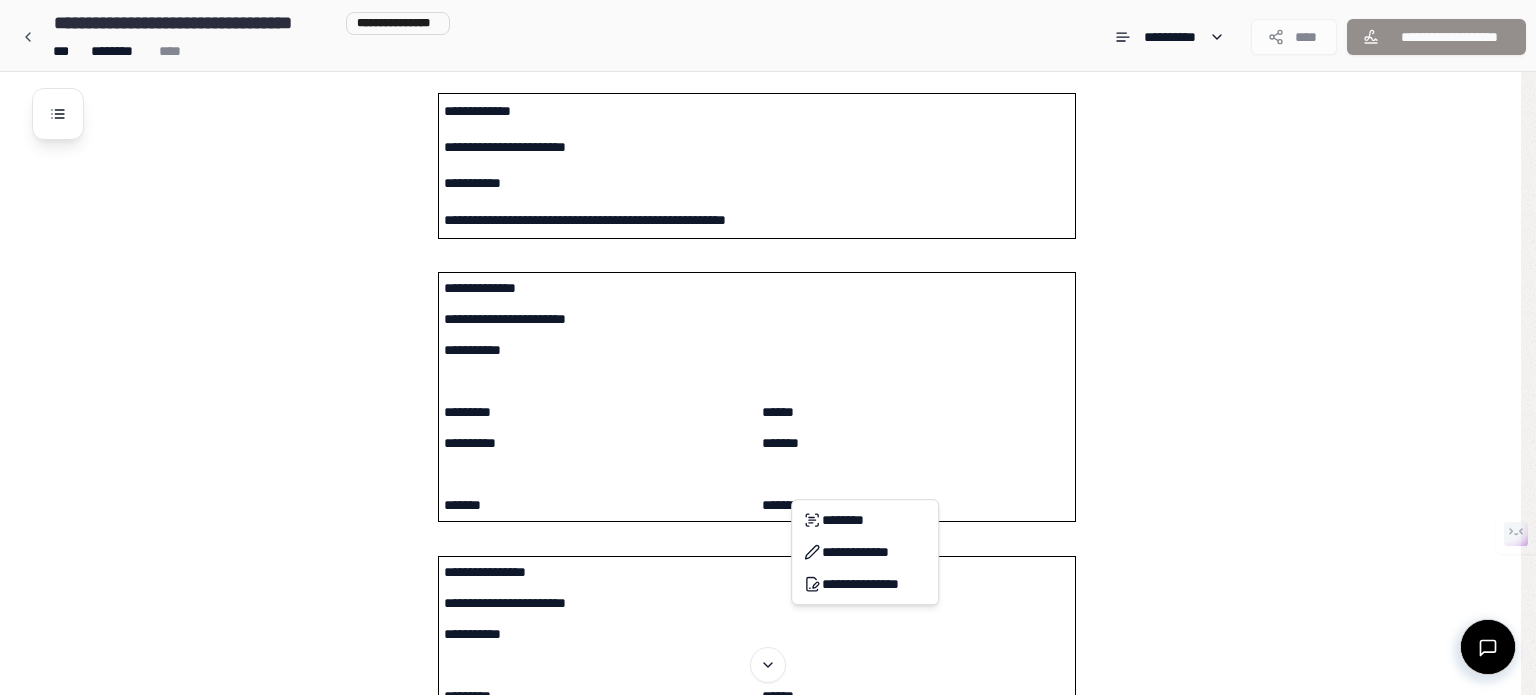 click on "**********" at bounding box center (768, 224) 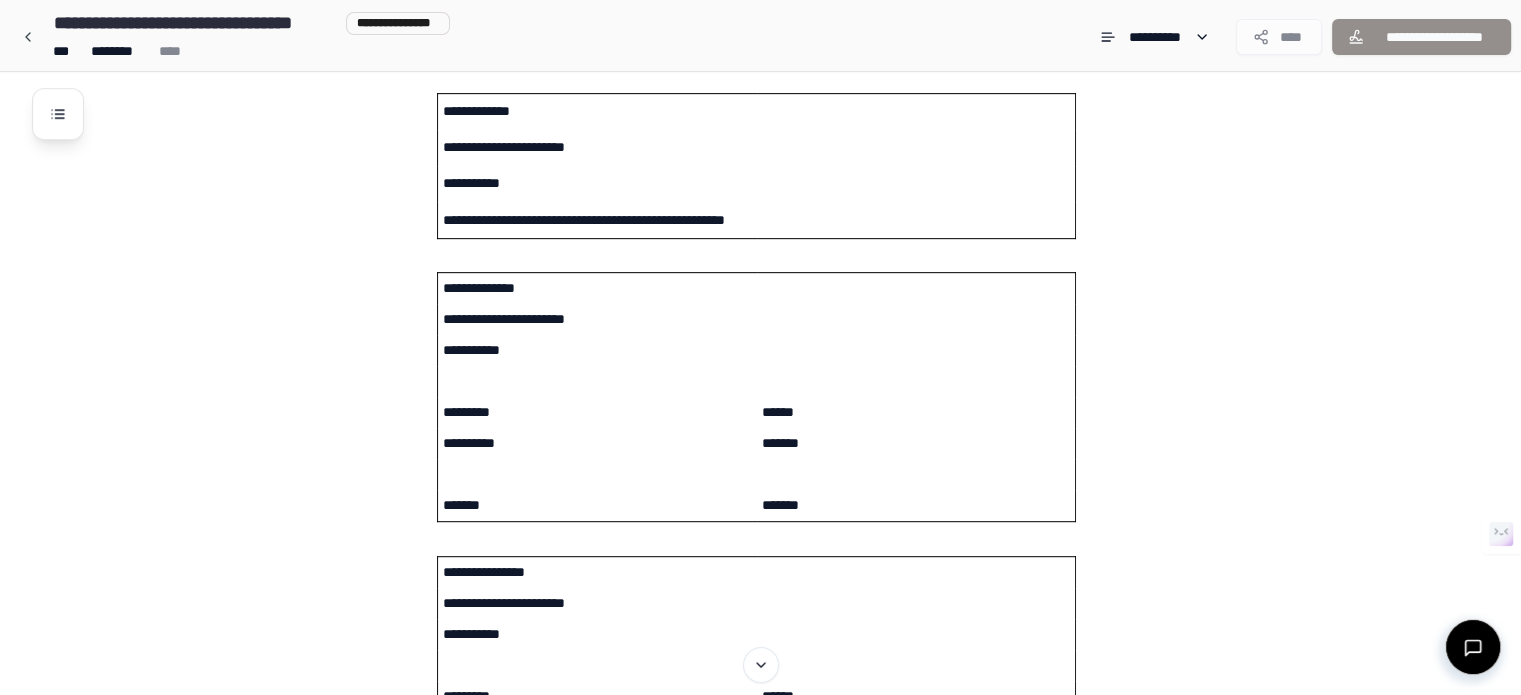 click at bounding box center (1473, 647) 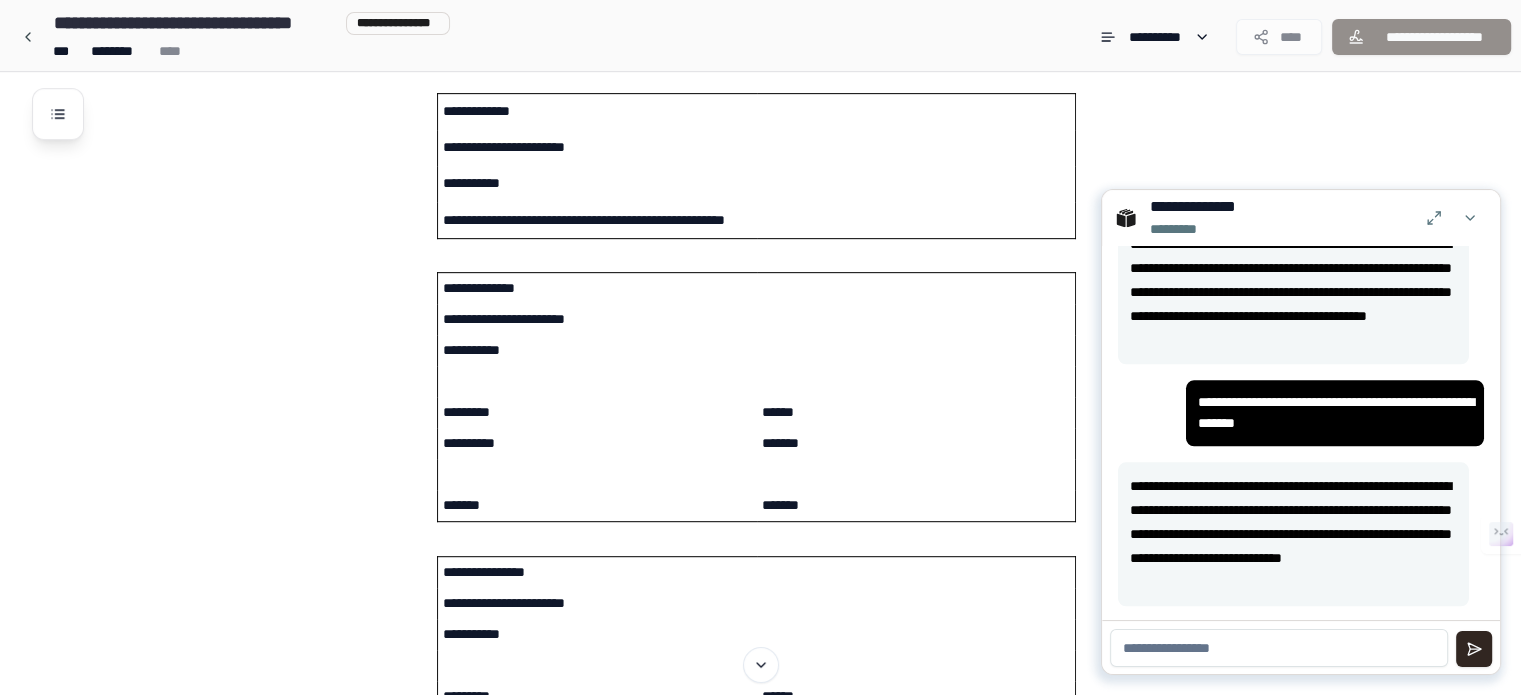 scroll, scrollTop: 2152, scrollLeft: 0, axis: vertical 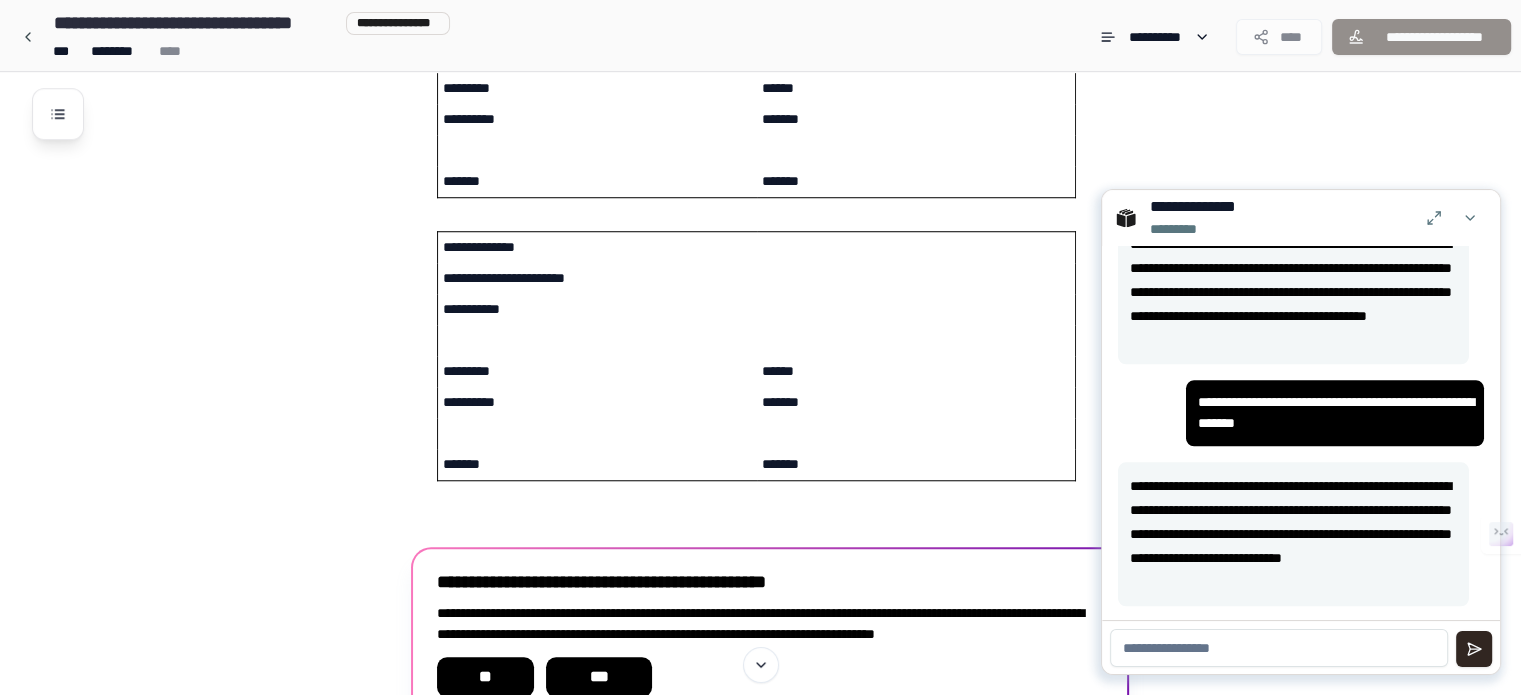 click at bounding box center [1279, 648] 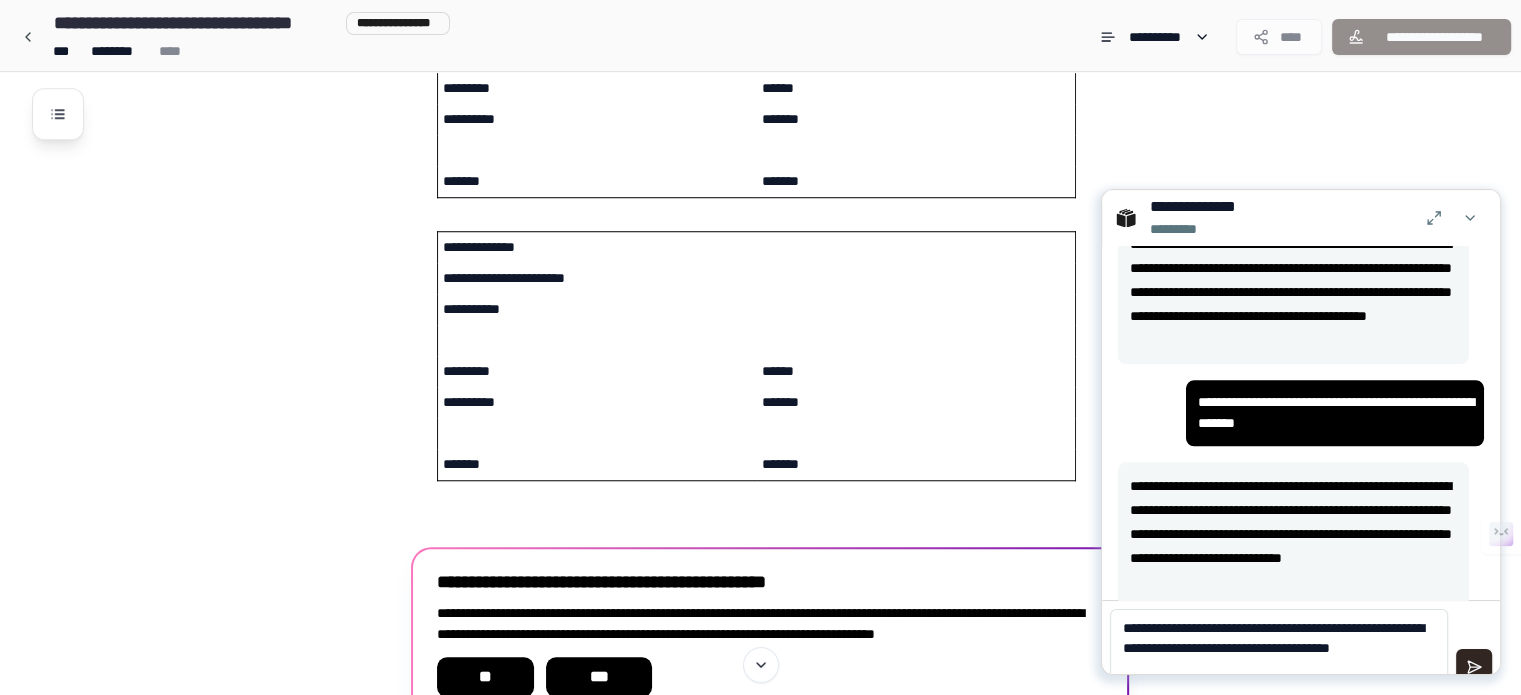 scroll, scrollTop: 0, scrollLeft: 0, axis: both 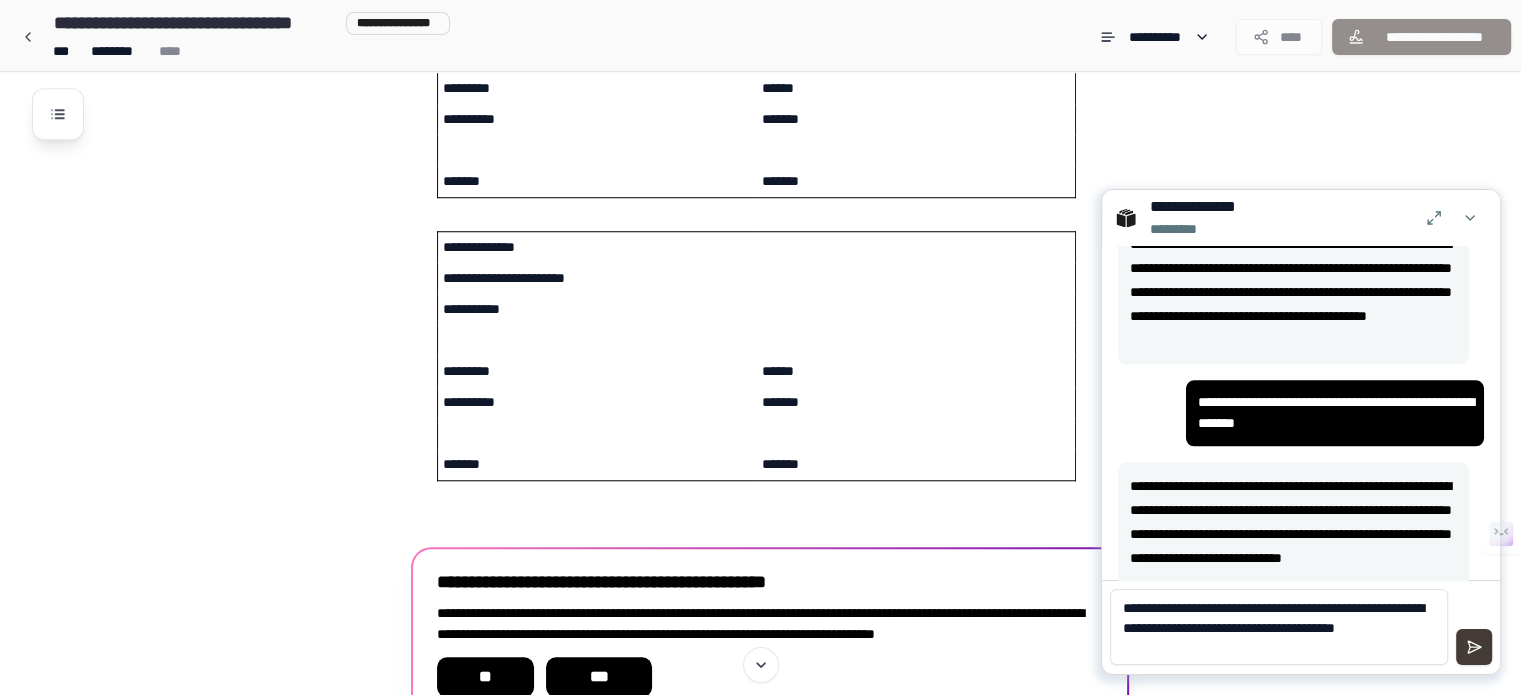 type on "**********" 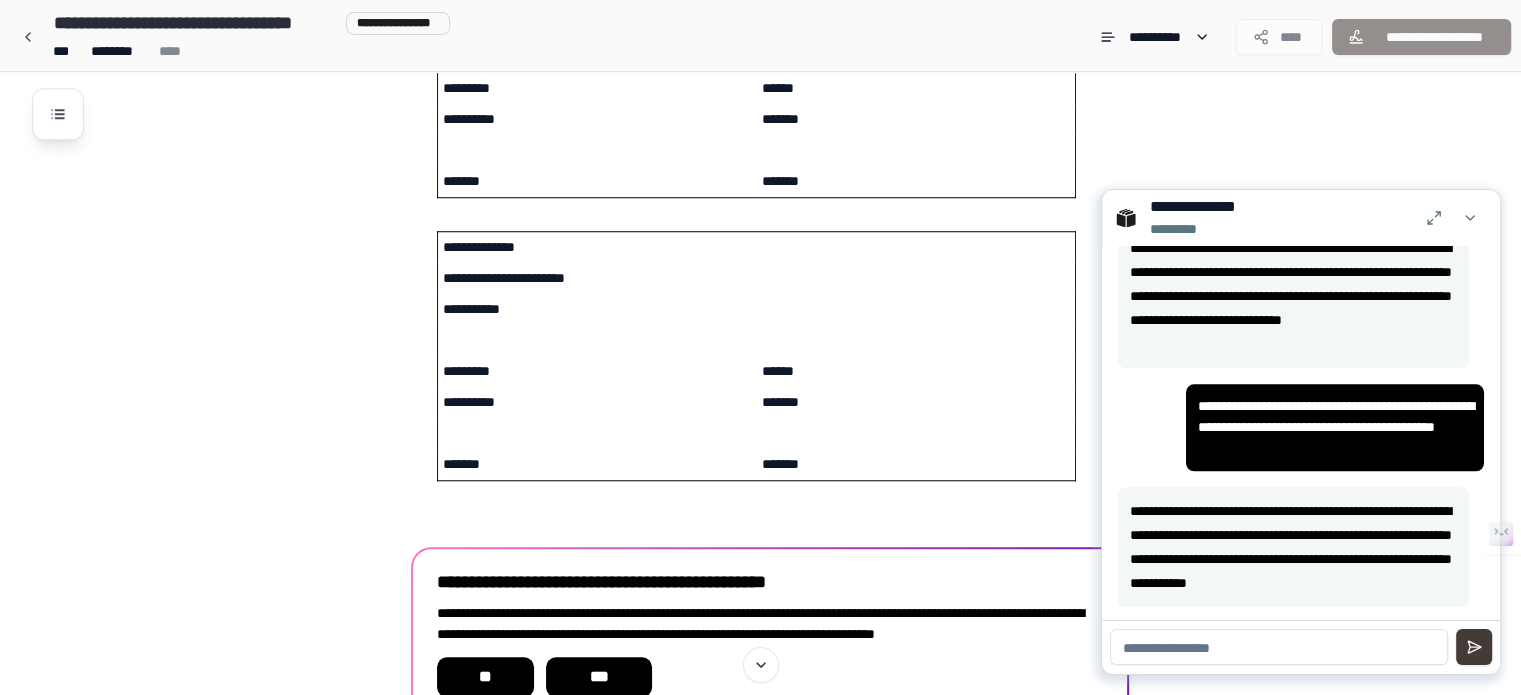 scroll, scrollTop: 2391, scrollLeft: 0, axis: vertical 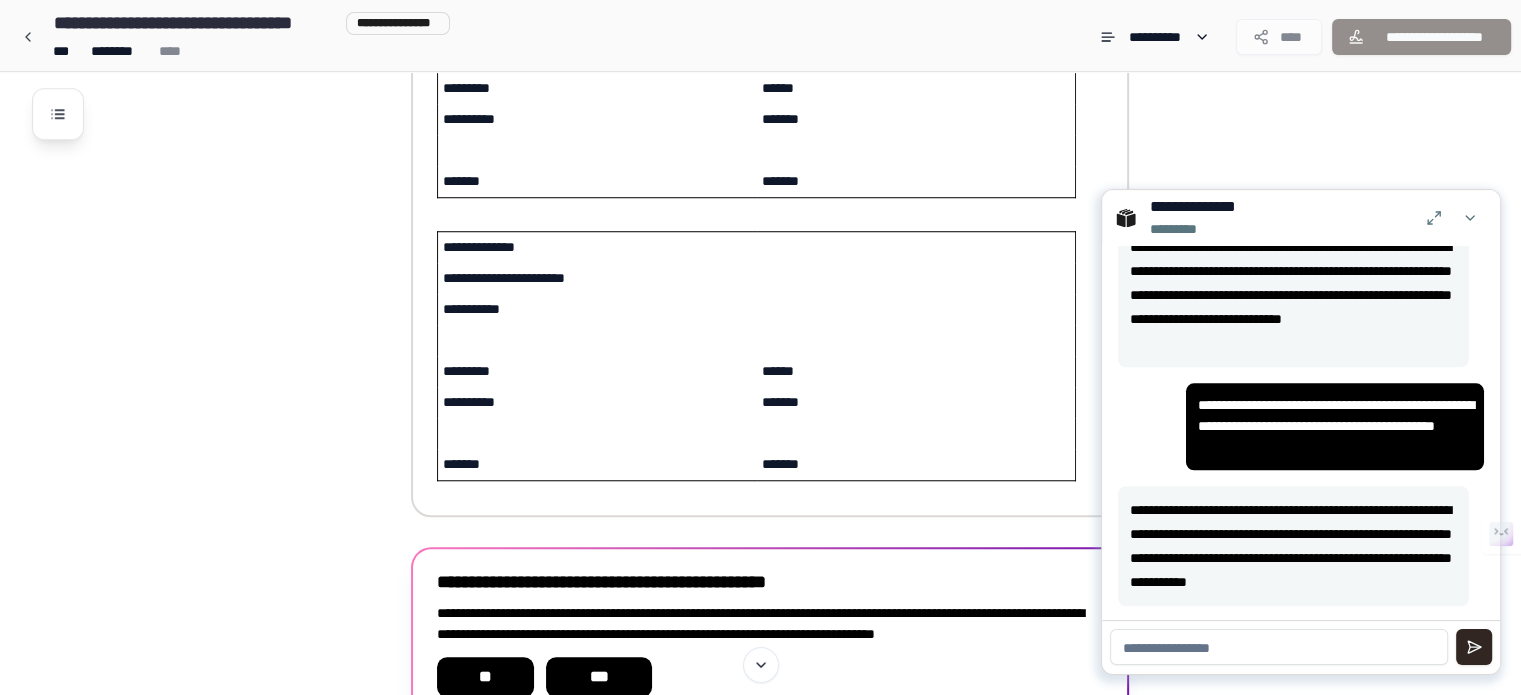 click on "**********" at bounding box center [770, -40] 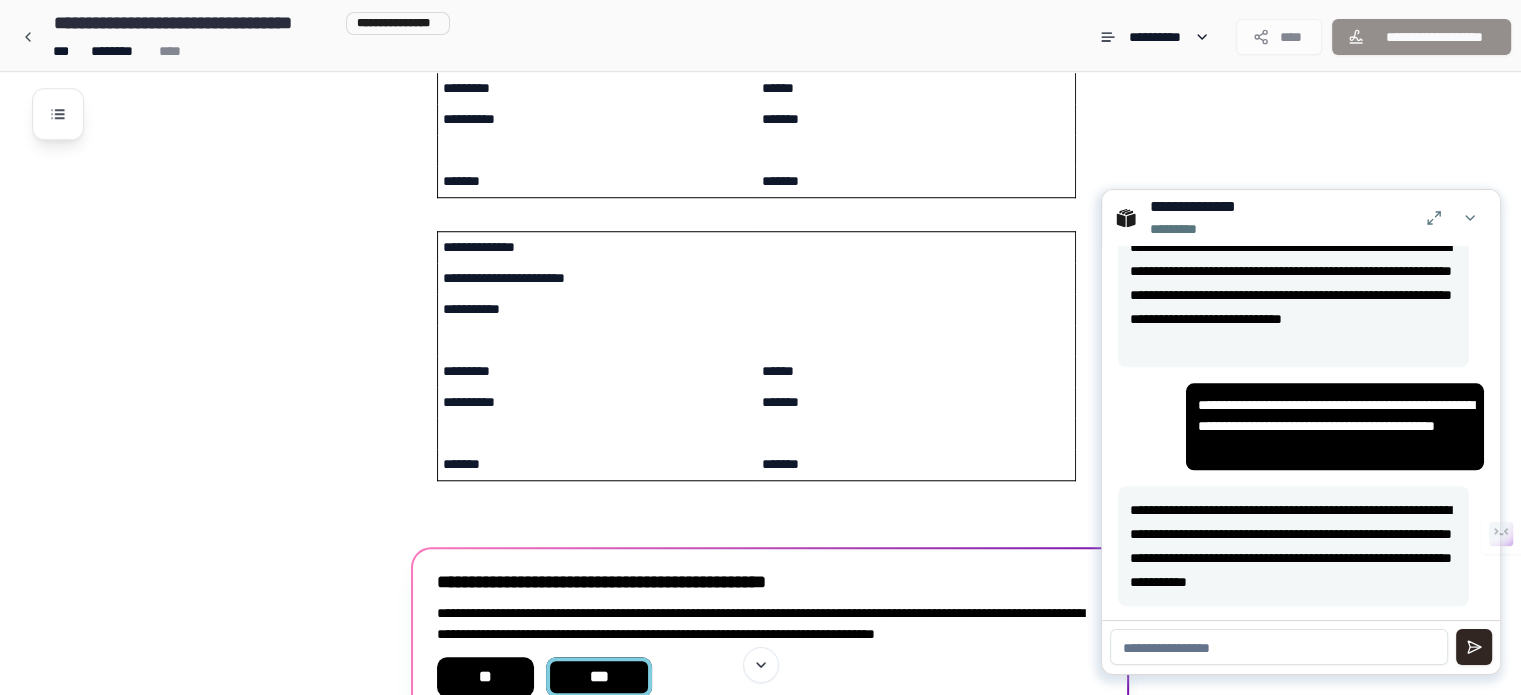 click on "***" at bounding box center (599, 677) 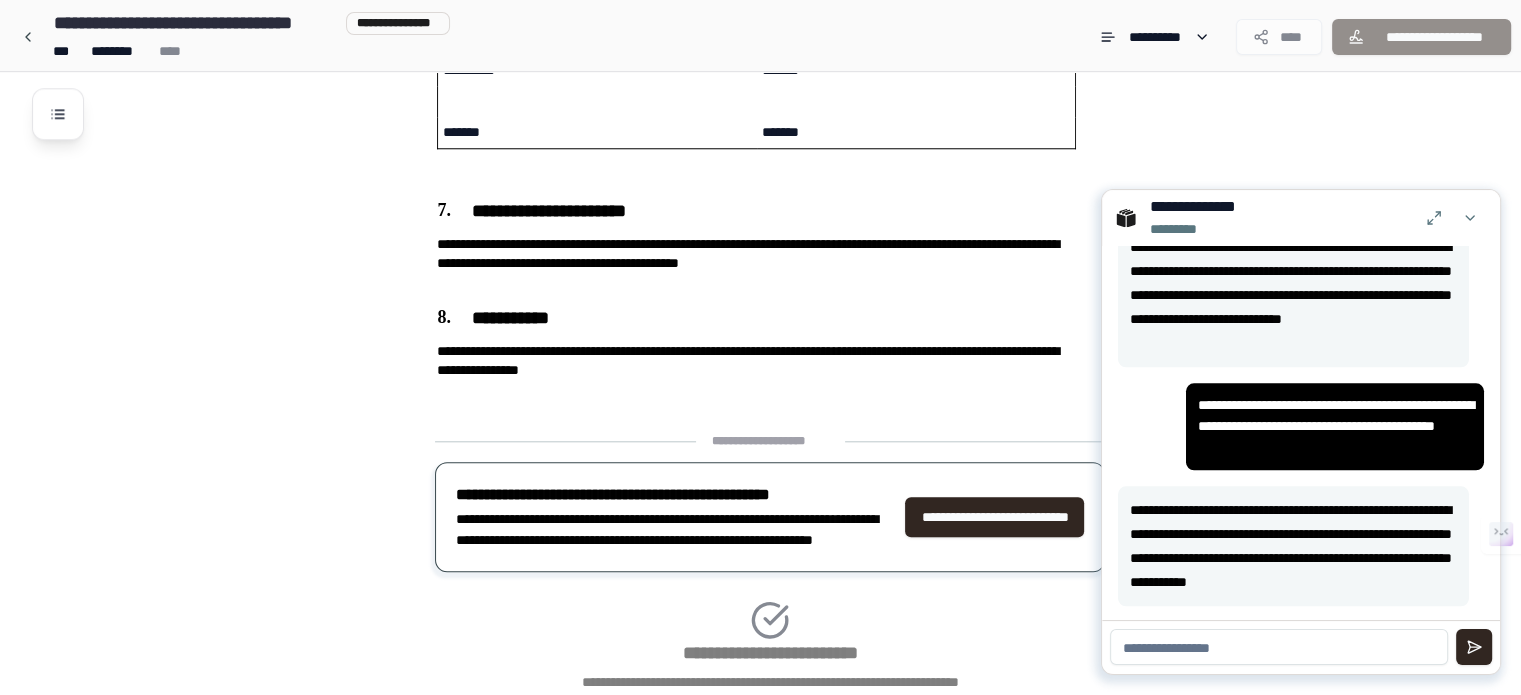scroll, scrollTop: 2048, scrollLeft: 0, axis: vertical 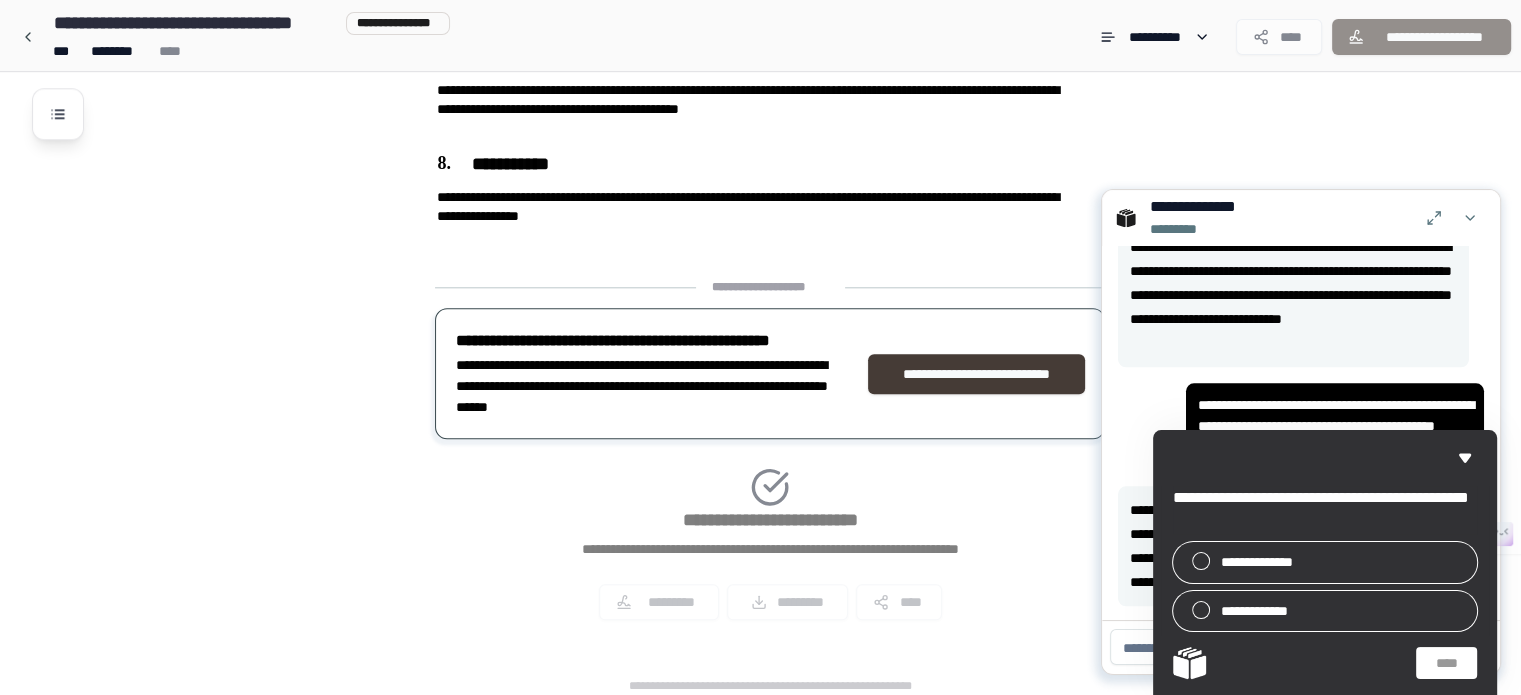 click on "**********" at bounding box center [976, 374] 